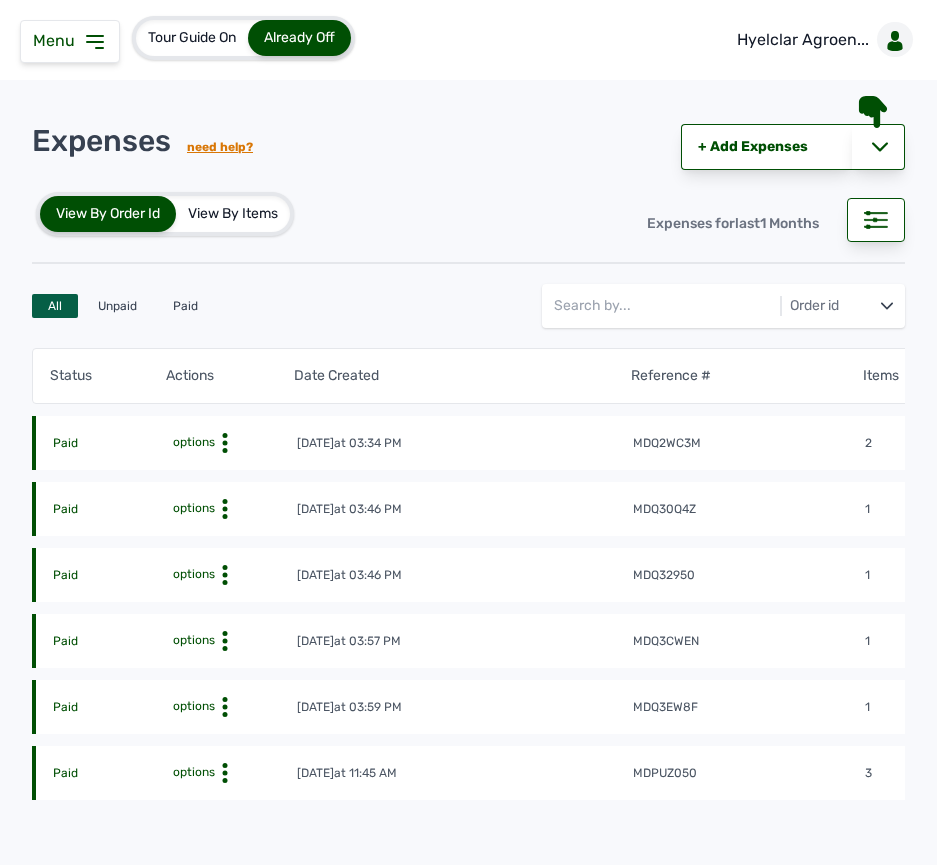 scroll, scrollTop: 0, scrollLeft: 0, axis: both 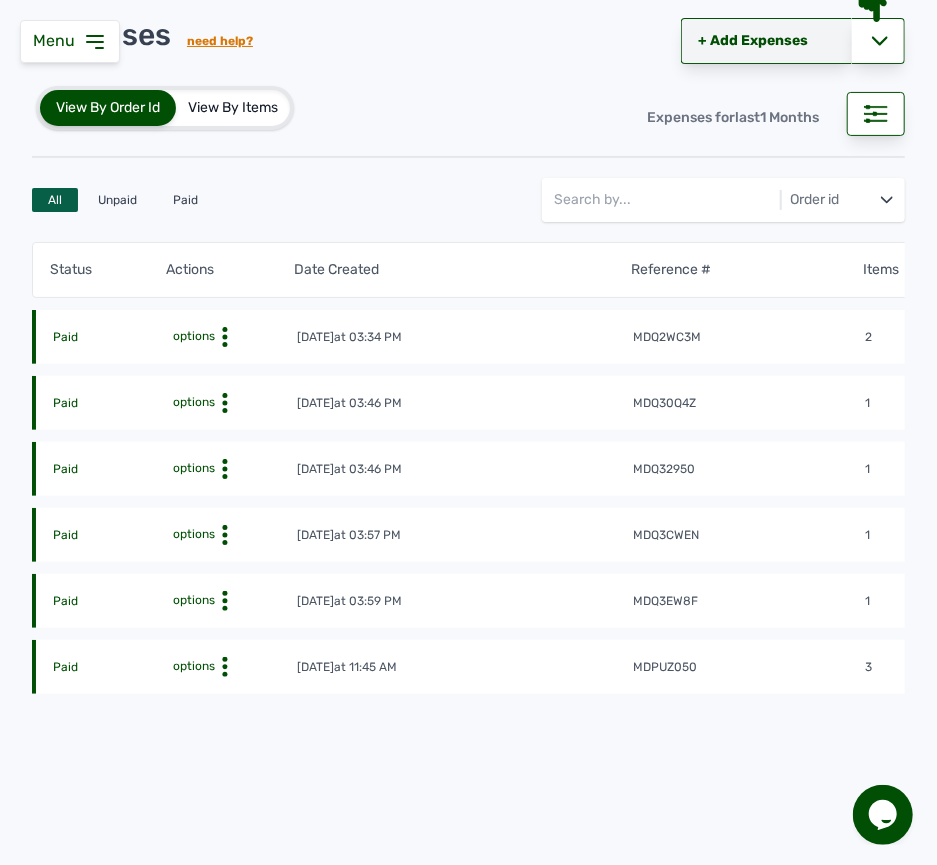 click on "+ Add Expenses" at bounding box center (766, 41) 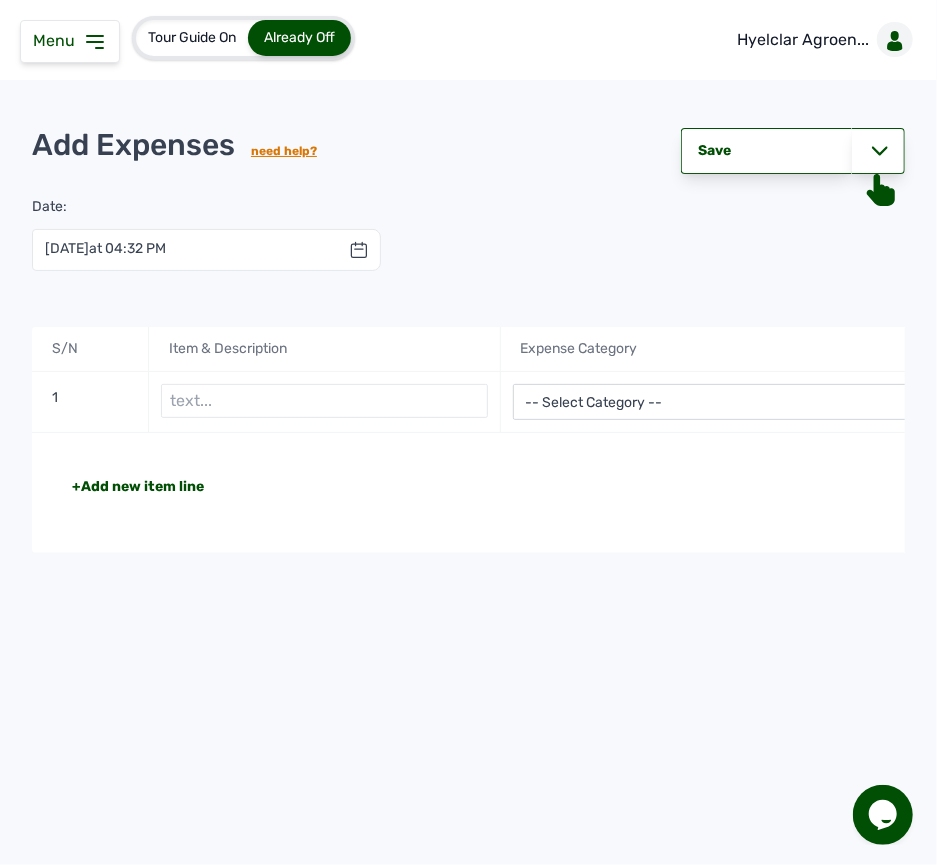 click 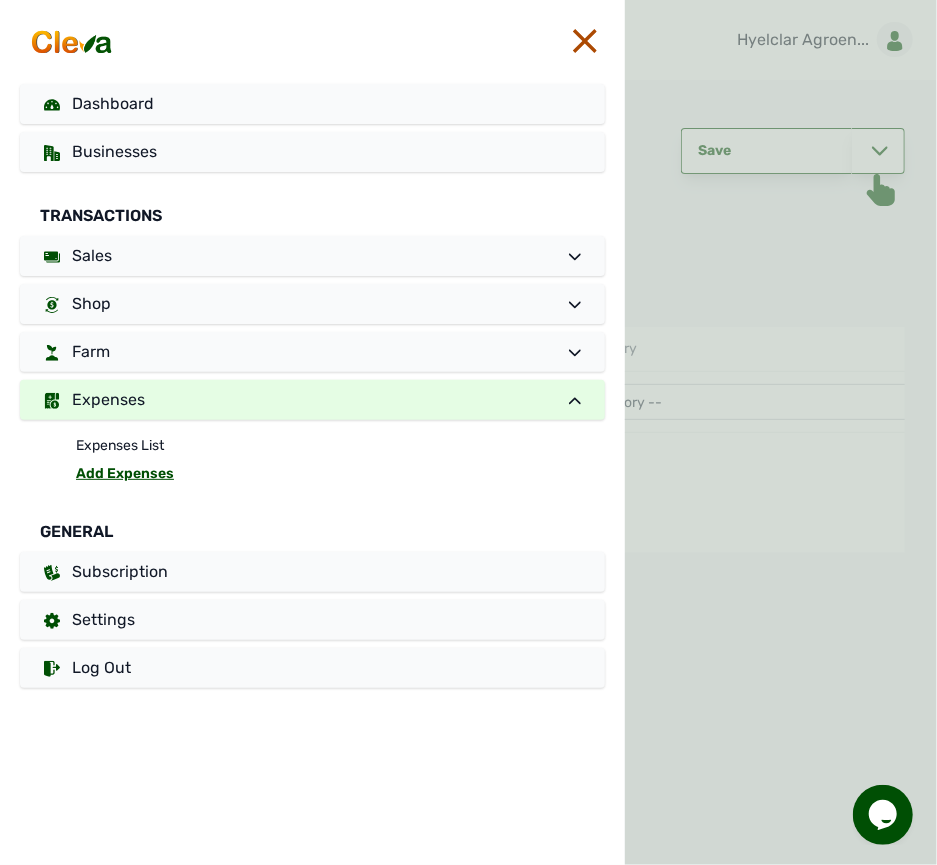click at bounding box center (781, 432) 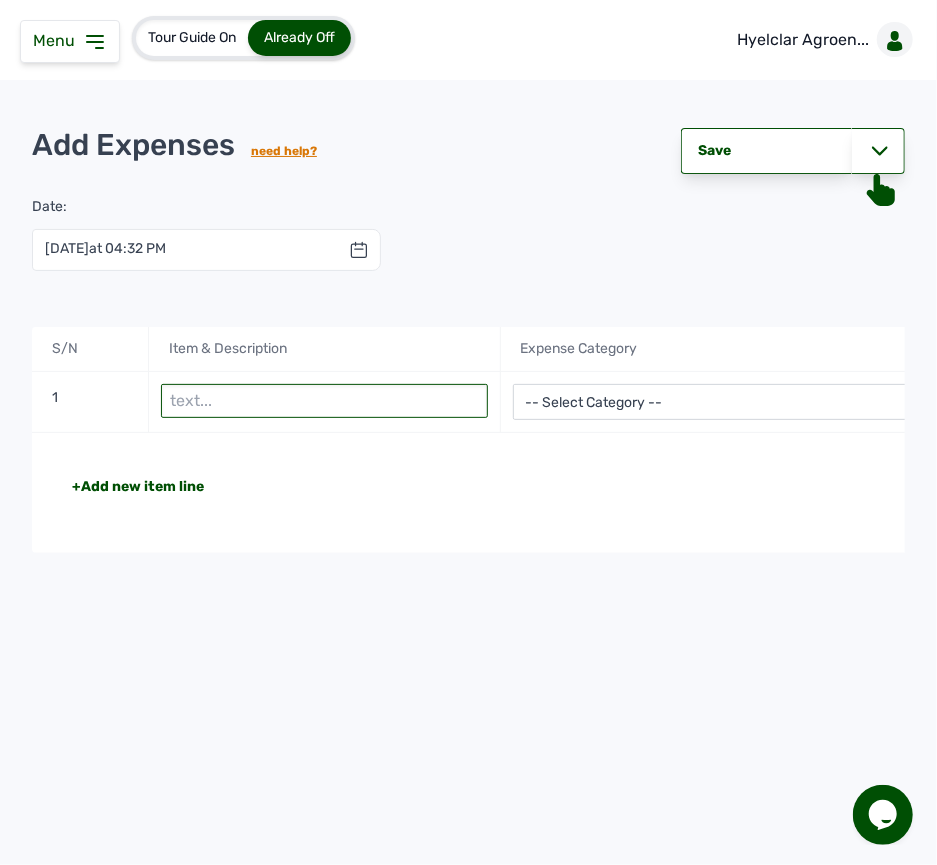 click at bounding box center (324, 401) 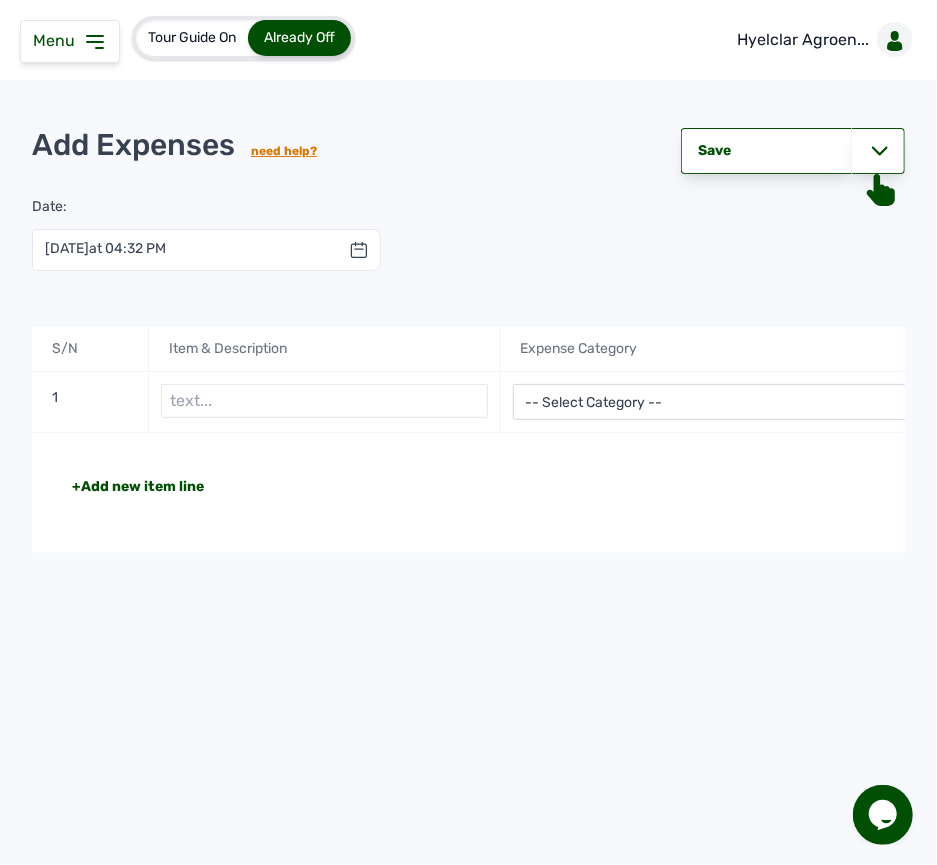 click 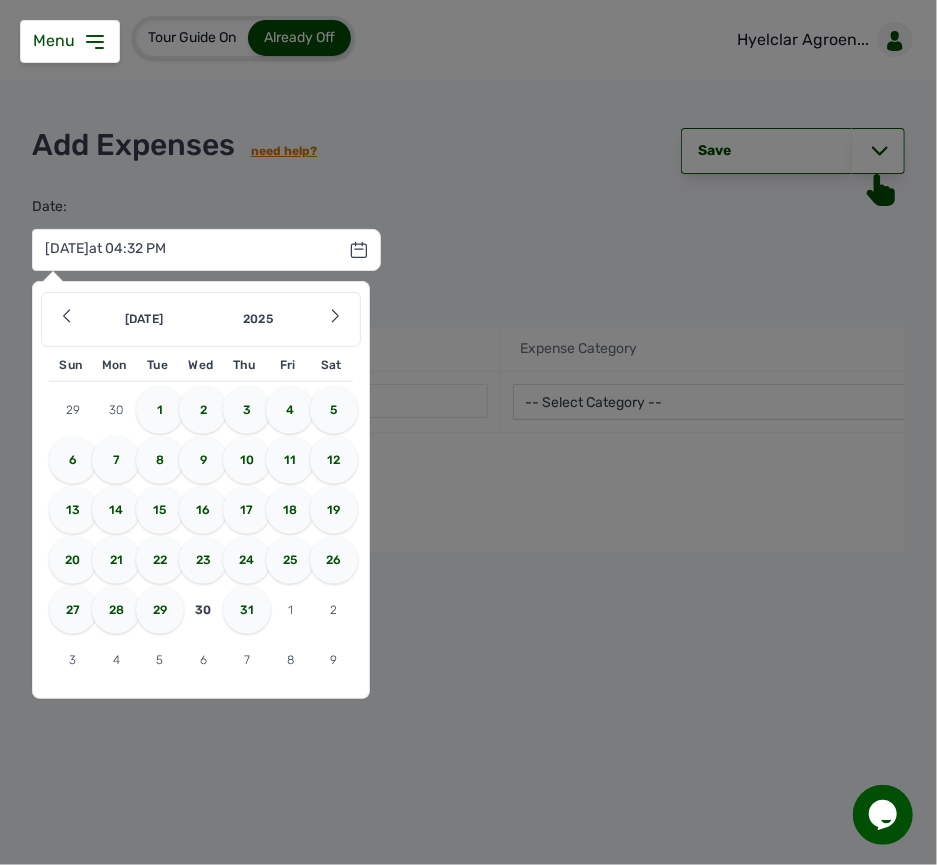 click on "14" at bounding box center (116, 510) 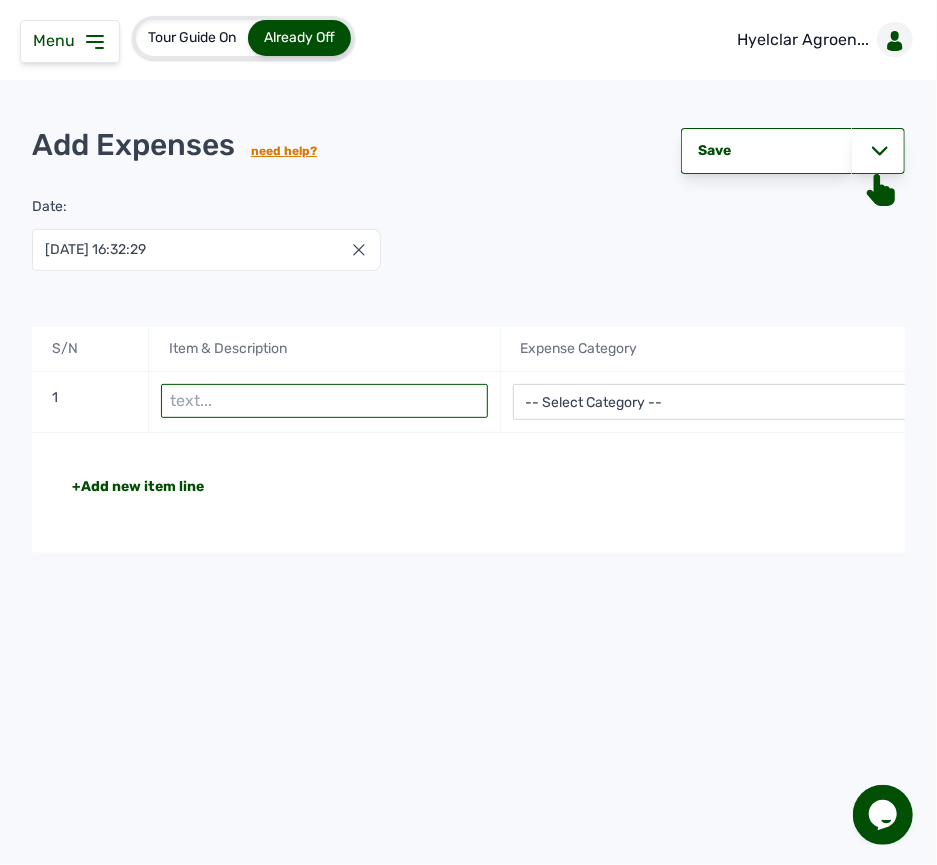 click at bounding box center (324, 401) 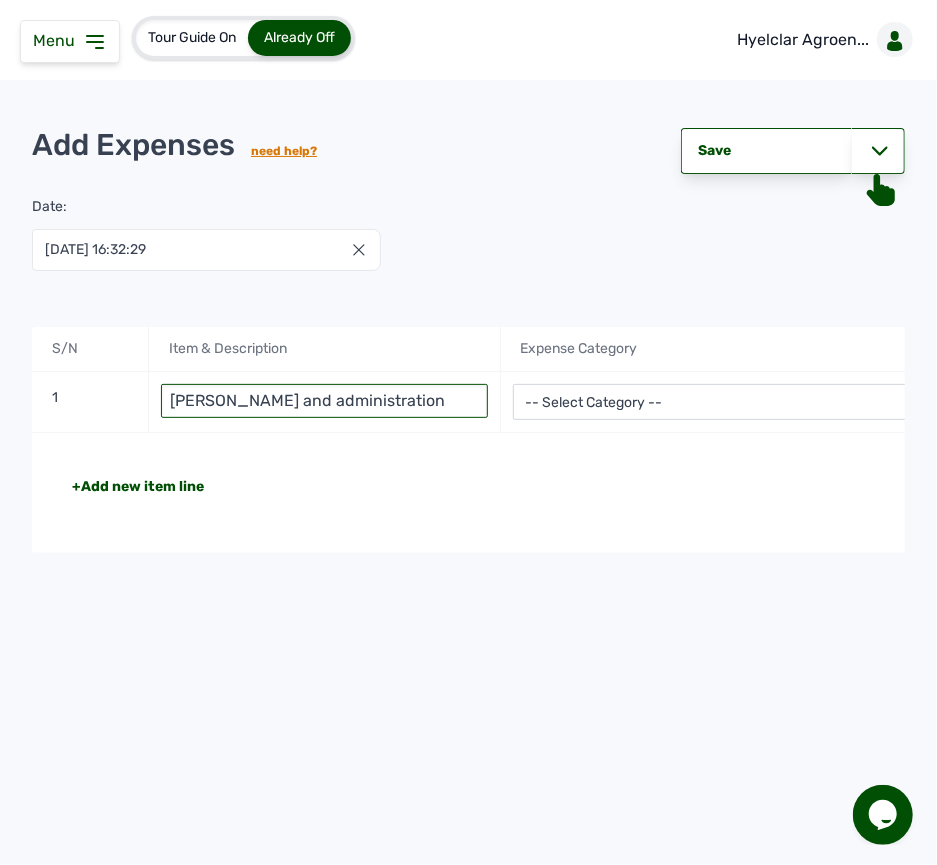 type on "[PERSON_NAME] and administration" 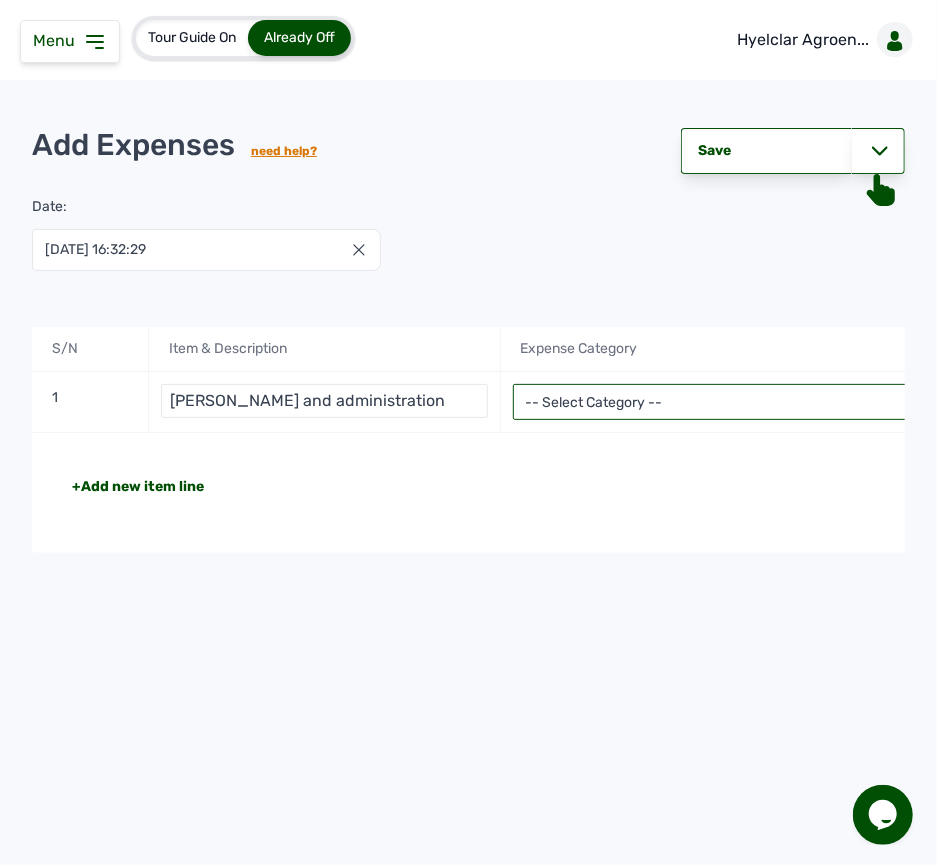 click on "-- Select Category -- Advertising Expenses Bank Charges Entertainment Expenses Insurance Expenses Legal Expenses Medical Expenses Office Equipments & Supplies Property Tax Rental Cost Repair & Maintenance Expenses Research Expenses Staff Salary Telephone Expenses Transportation Expenses Travelling Expenses Utility Expenses Others" at bounding box center (735, 402) 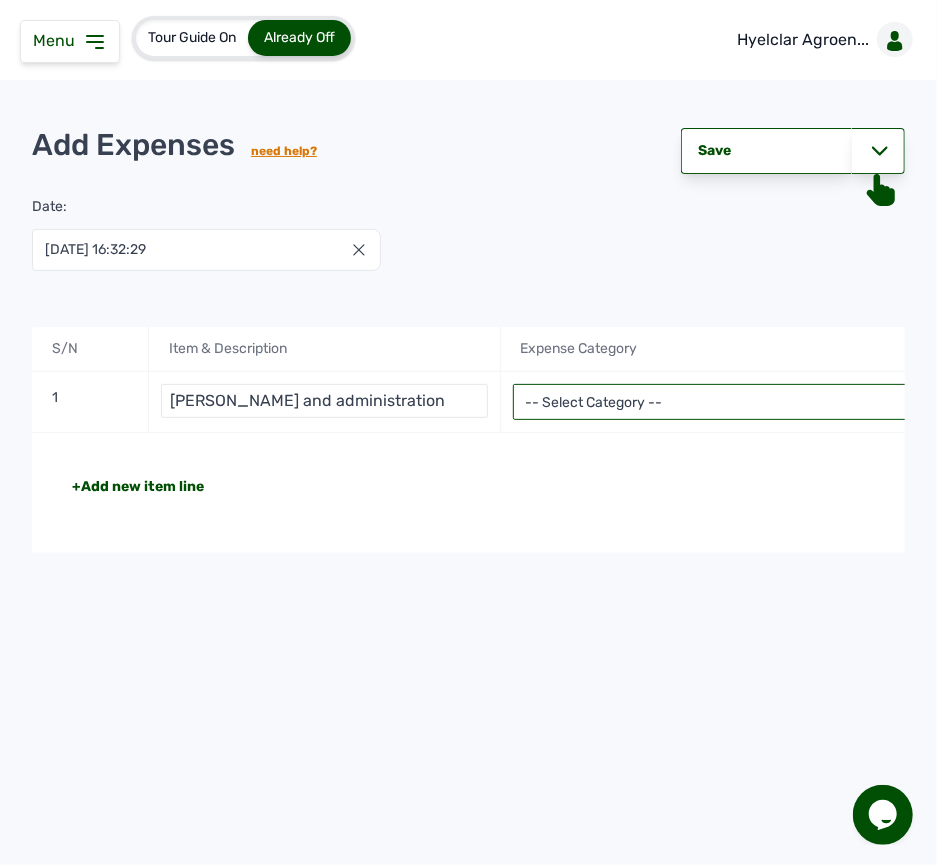 select on "Medical Expenses" 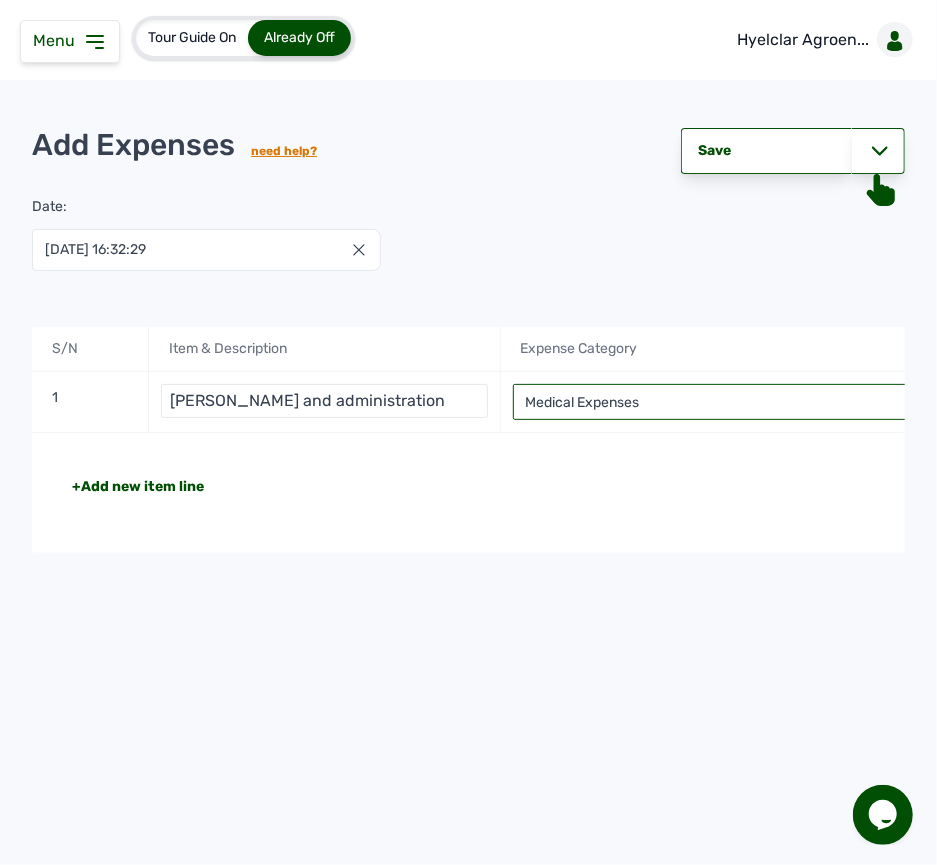 click on "-- Select Category -- Advertising Expenses Bank Charges Entertainment Expenses Insurance Expenses Legal Expenses Medical Expenses Office Equipments & Supplies Property Tax Rental Cost Repair & Maintenance Expenses Research Expenses Staff Salary Telephone Expenses Transportation Expenses Travelling Expenses Utility Expenses Others" at bounding box center [735, 402] 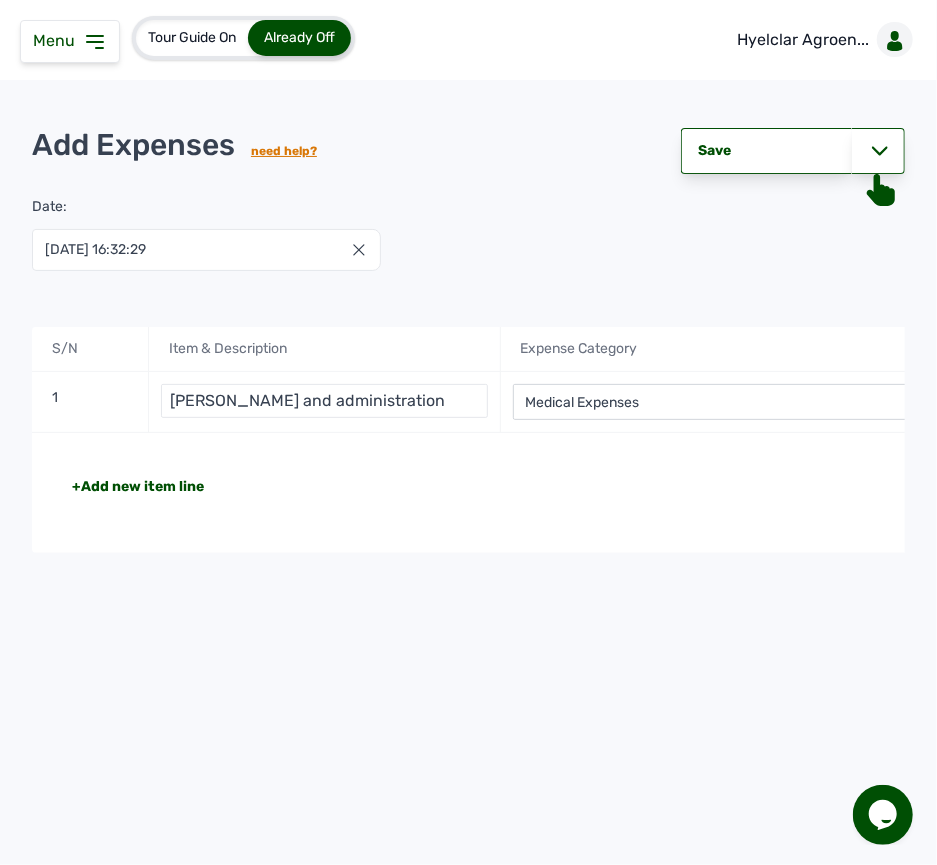 click on "-- Select Category -- Advertising Expenses Bank Charges Entertainment Expenses Insurance Expenses Legal Expenses Medical Expenses Office Equipments & Supplies Property Tax Rental Cost Repair & Maintenance Expenses Research Expenses Staff Salary Telephone Expenses Transportation Expenses Travelling Expenses Utility Expenses Others" at bounding box center [735, 402] 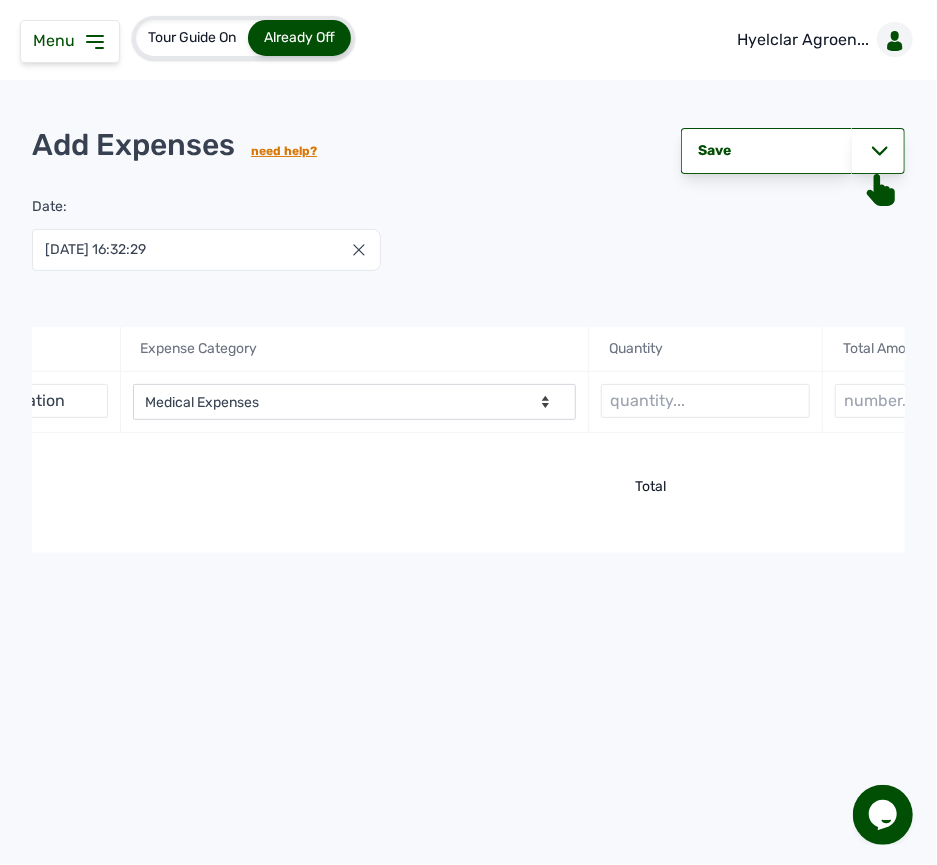 scroll, scrollTop: 0, scrollLeft: 480, axis: horizontal 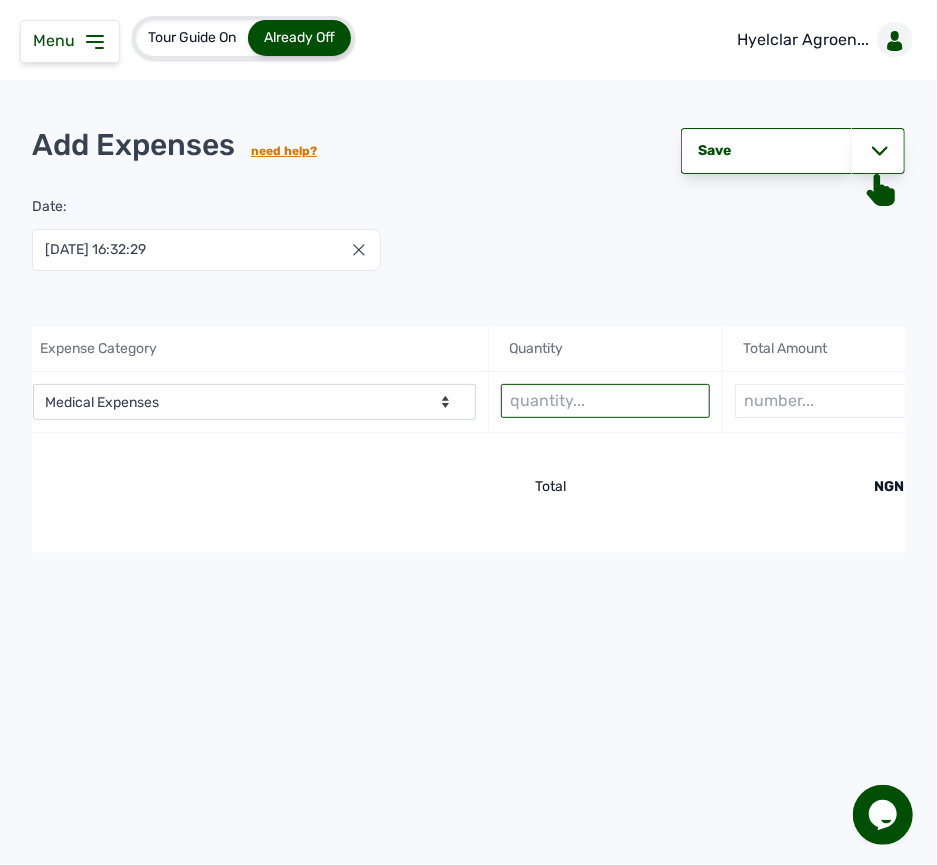 click at bounding box center [605, 401] 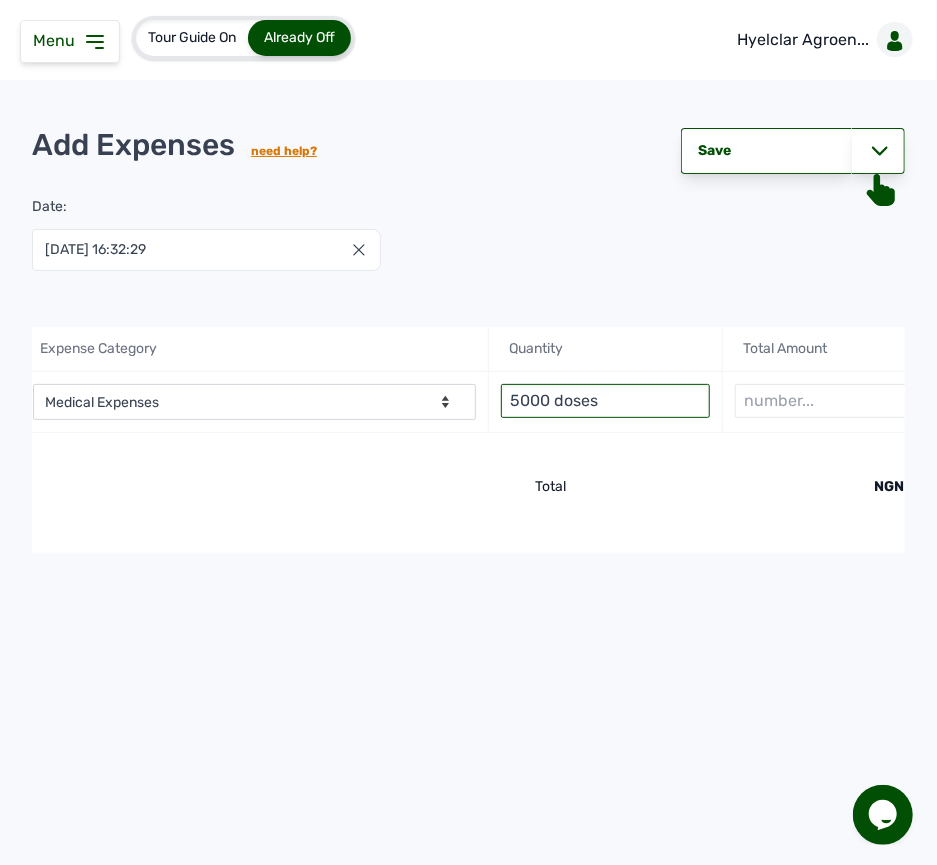 type on "5000 doses" 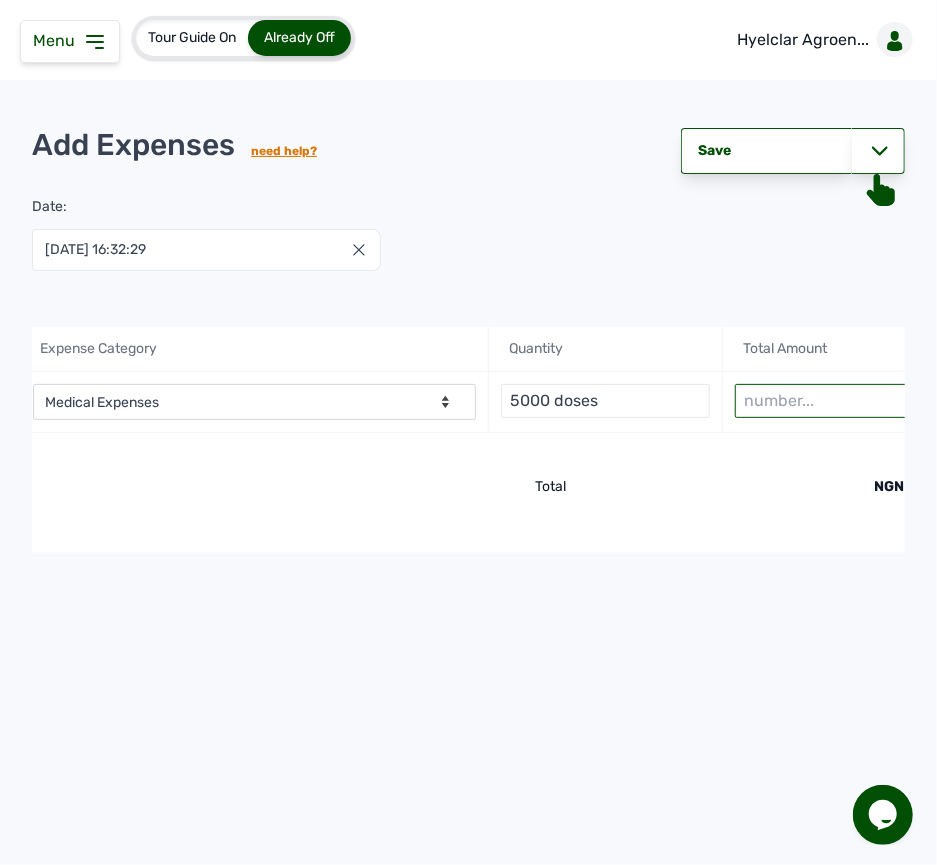 click at bounding box center (839, 401) 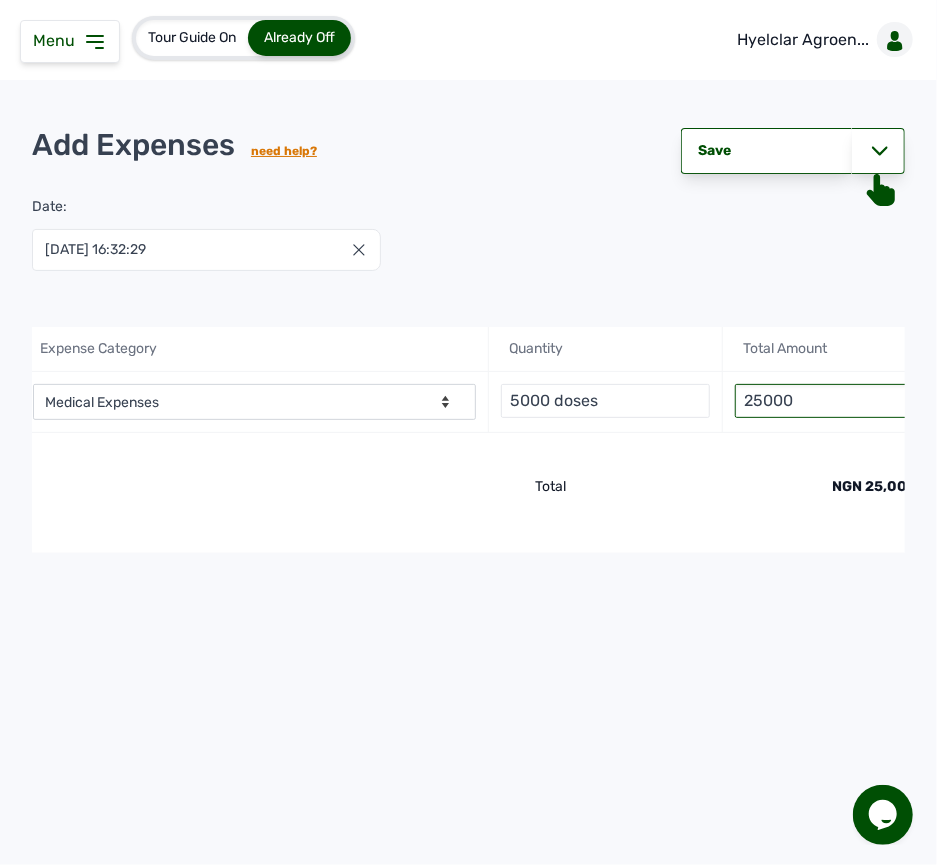 type on "25000" 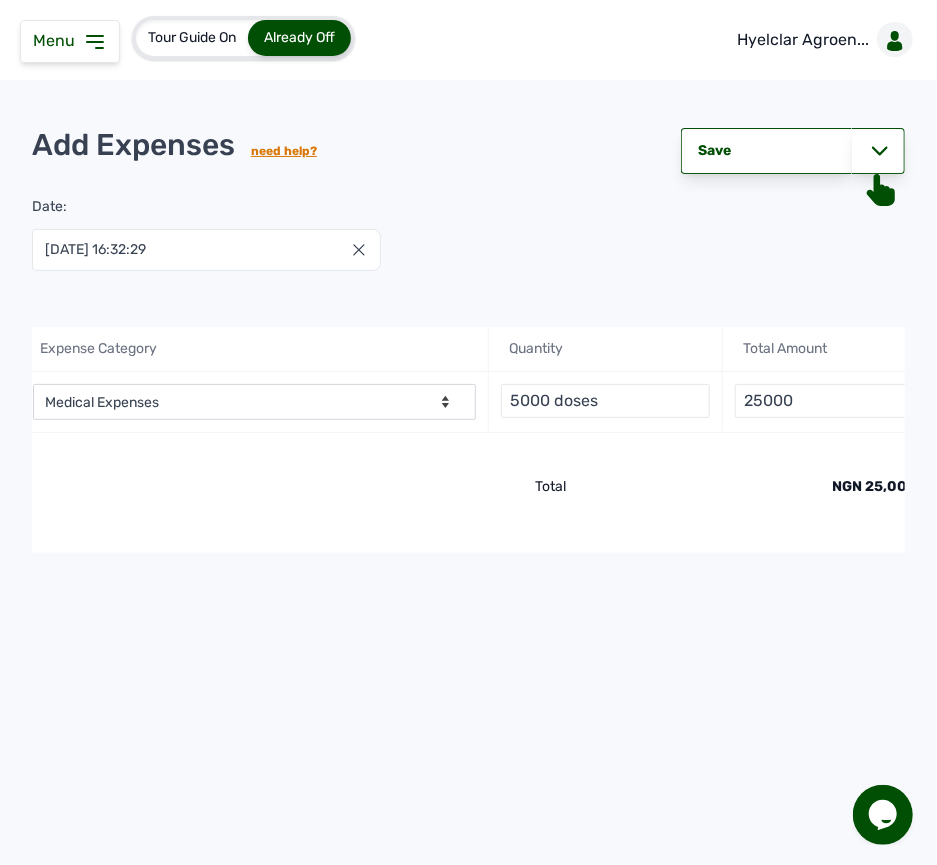 click on "Total" at bounding box center (410, 487) 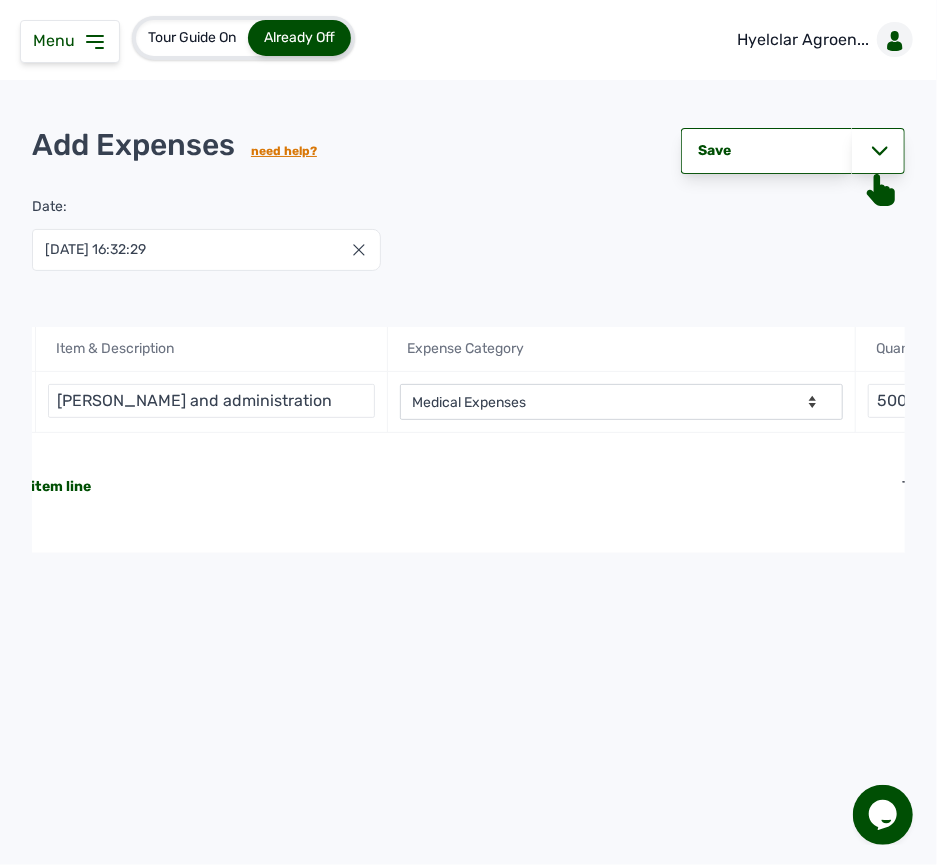 scroll, scrollTop: 0, scrollLeft: 0, axis: both 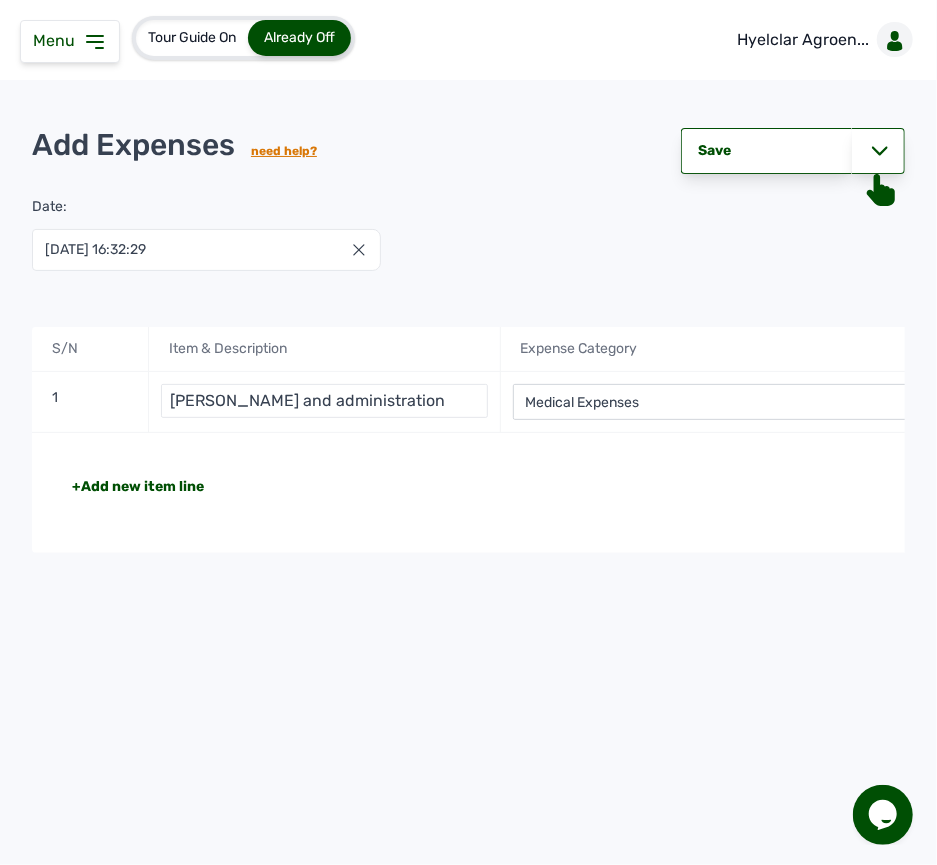 click on "+Add new item line" at bounding box center [138, 487] 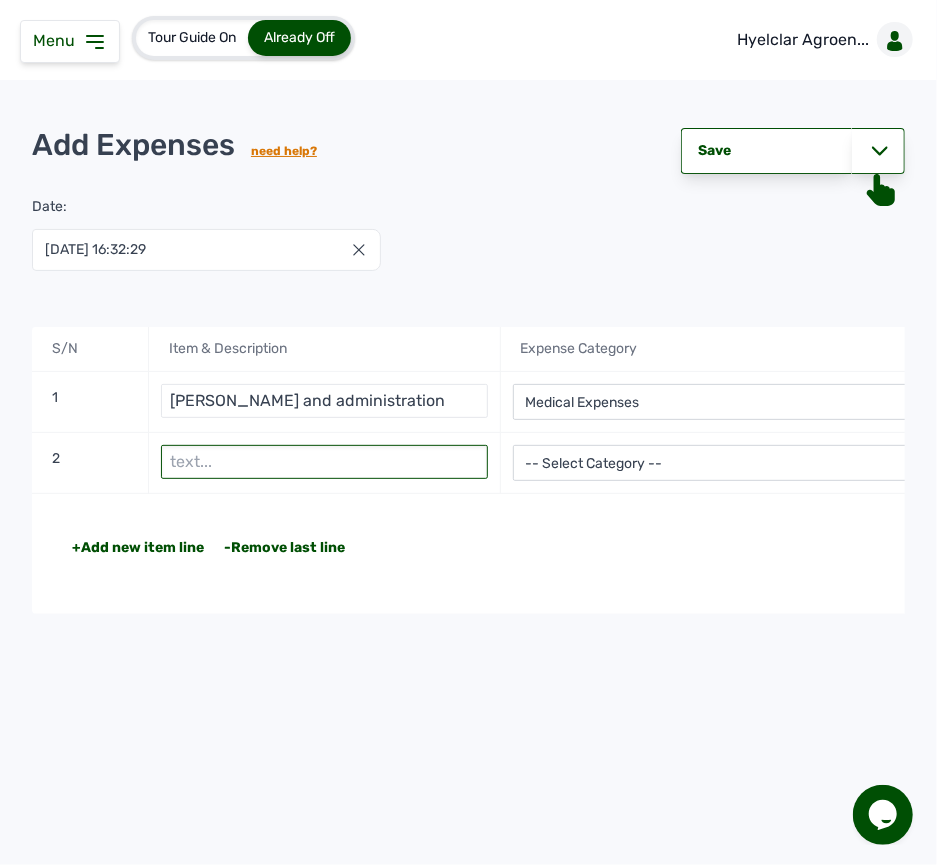 click at bounding box center [324, 462] 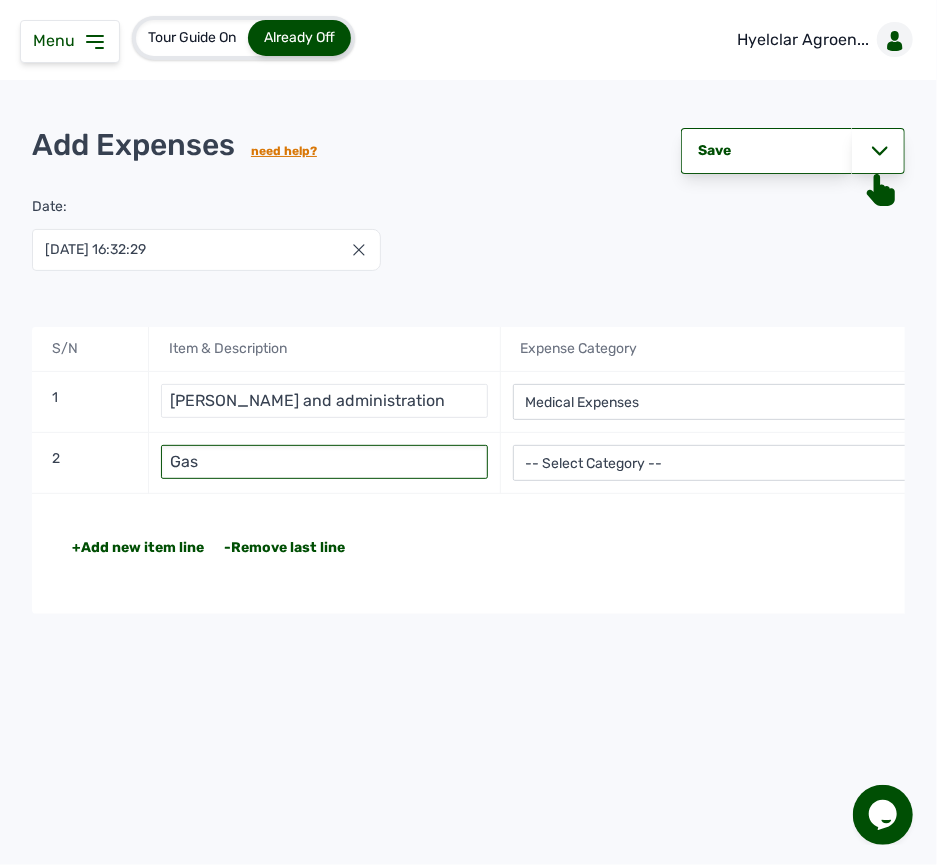 type on "Gas" 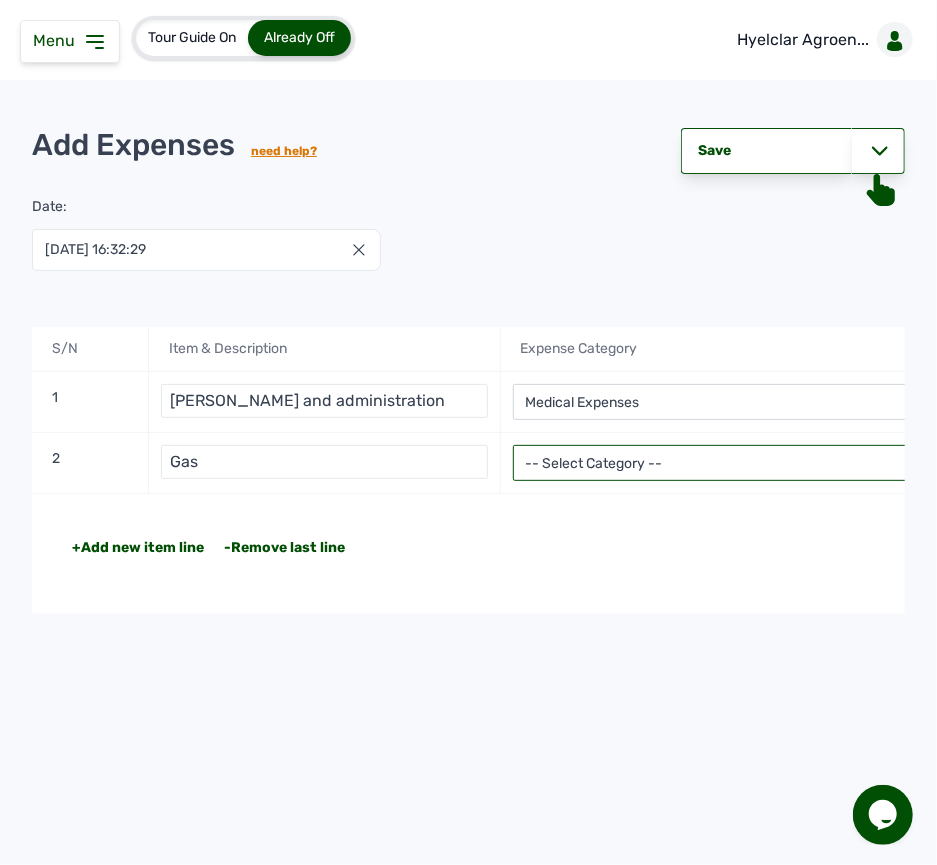 click on "-- Select Category -- Advertising Expenses Bank Charges Entertainment Expenses Insurance Expenses Legal Expenses Medical Expenses Office Equipments & Supplies Property Tax Rental Cost Repair & Maintenance Expenses Research Expenses Staff Salary Telephone Expenses Transportation Expenses Travelling Expenses Utility Expenses Others" at bounding box center [735, 463] 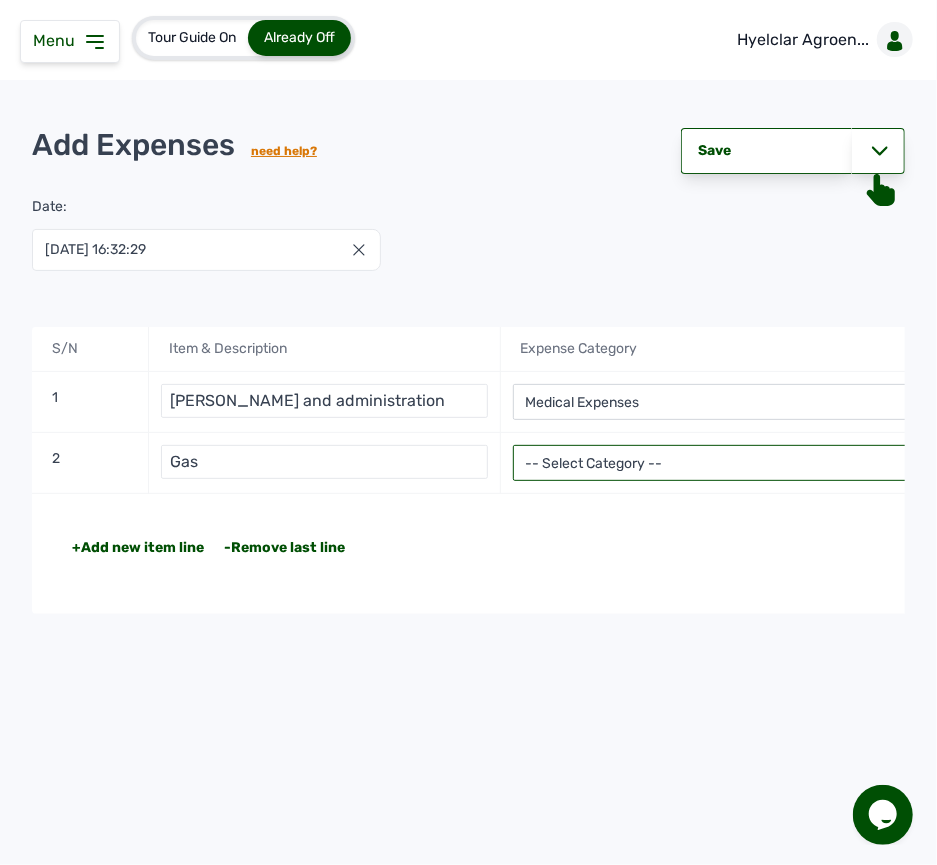 select on "Utility Expenses" 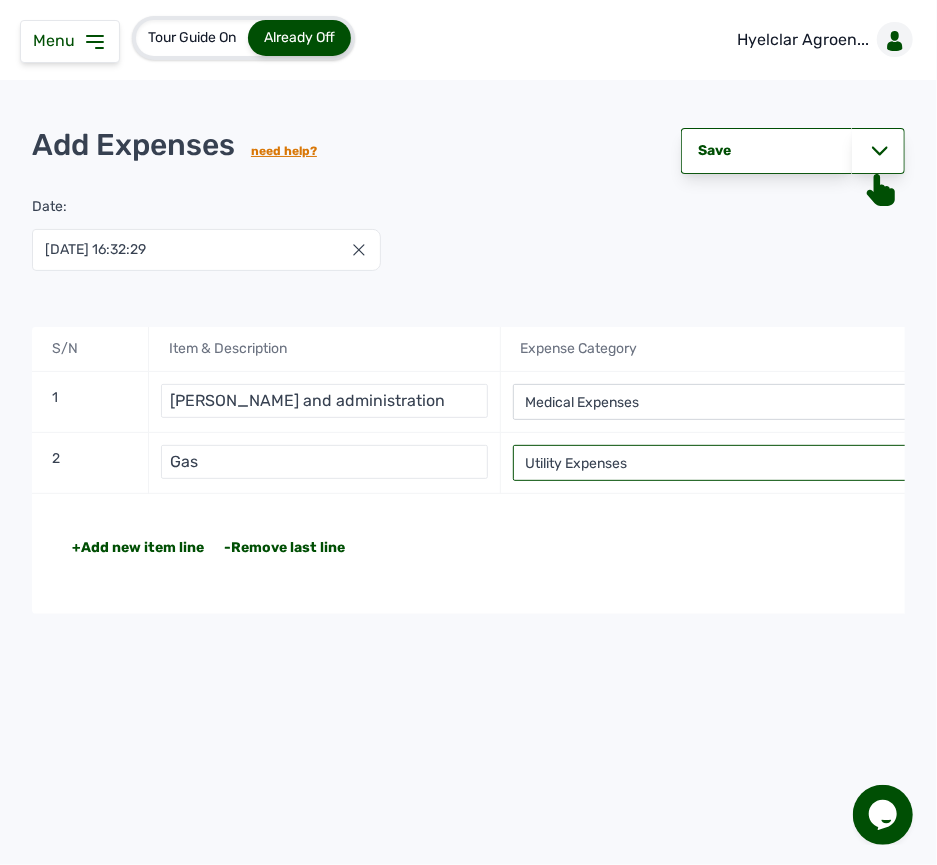 click on "-- Select Category -- Advertising Expenses Bank Charges Entertainment Expenses Insurance Expenses Legal Expenses Medical Expenses Office Equipments & Supplies Property Tax Rental Cost Repair & Maintenance Expenses Research Expenses Staff Salary Telephone Expenses Transportation Expenses Travelling Expenses Utility Expenses Others" at bounding box center [735, 463] 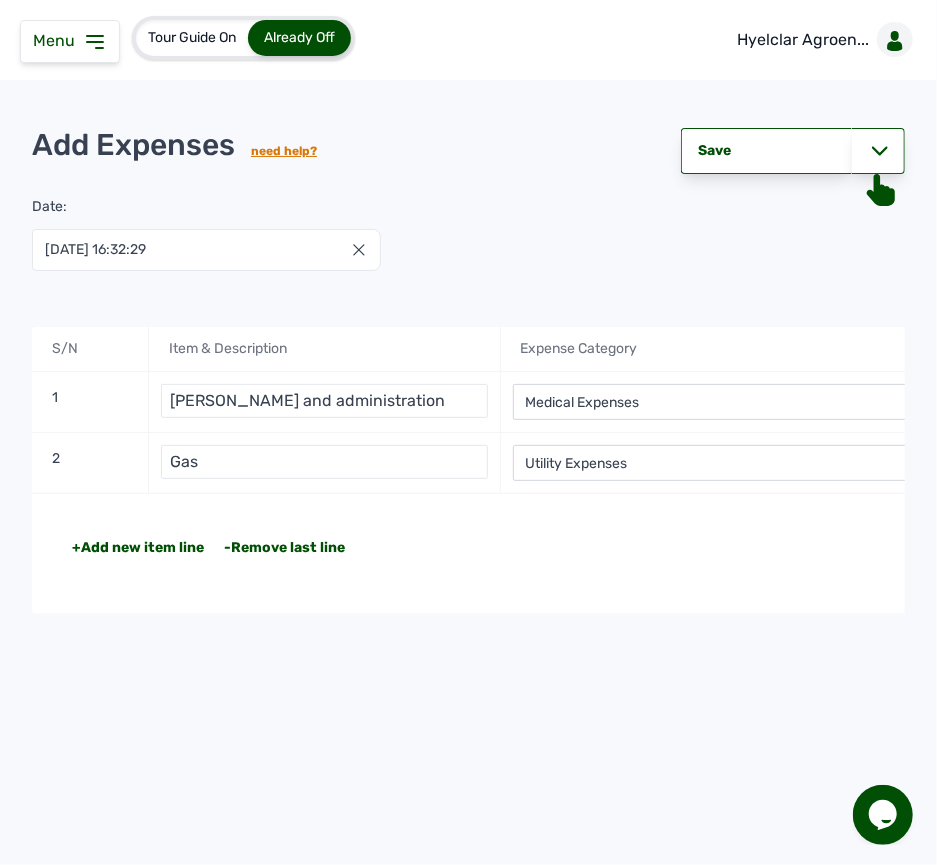 click on "+Add new item line -Remove last line" at bounding box center [403, 548] 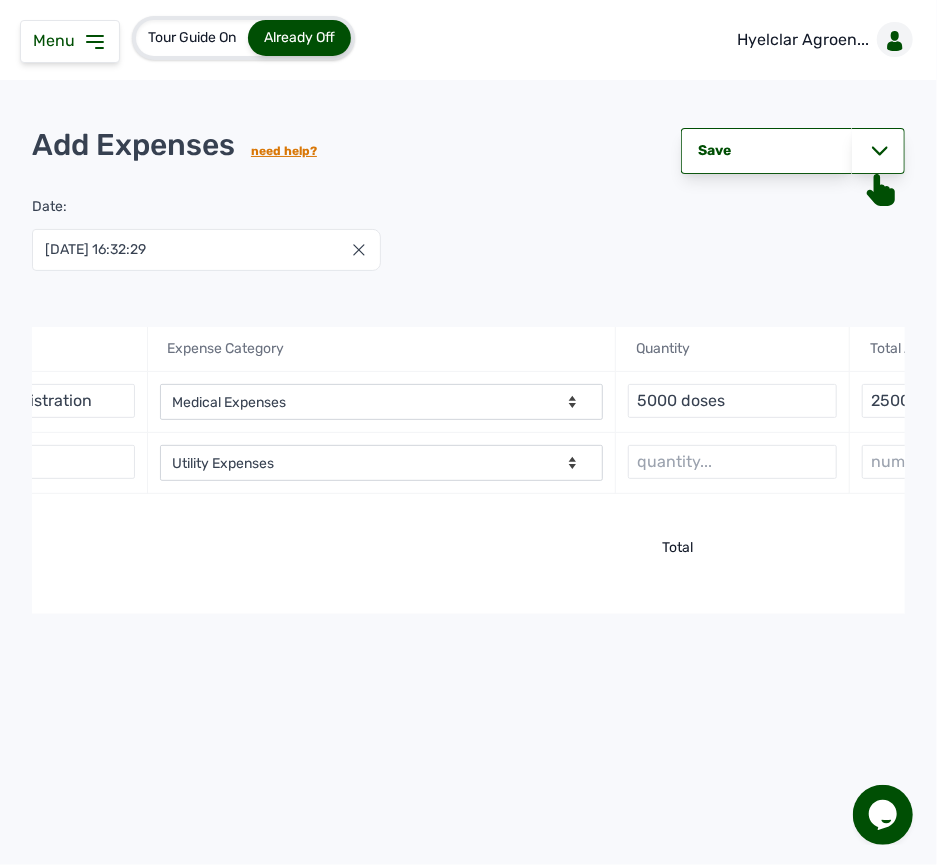 scroll, scrollTop: 0, scrollLeft: 533, axis: horizontal 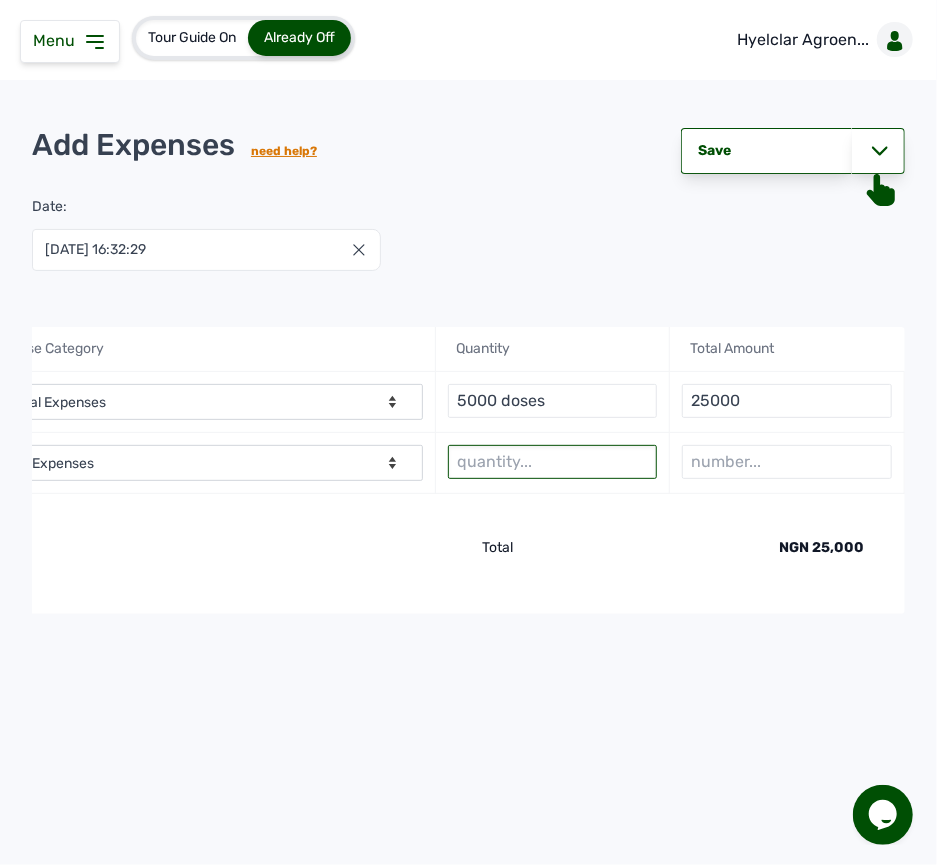 click at bounding box center (552, 462) 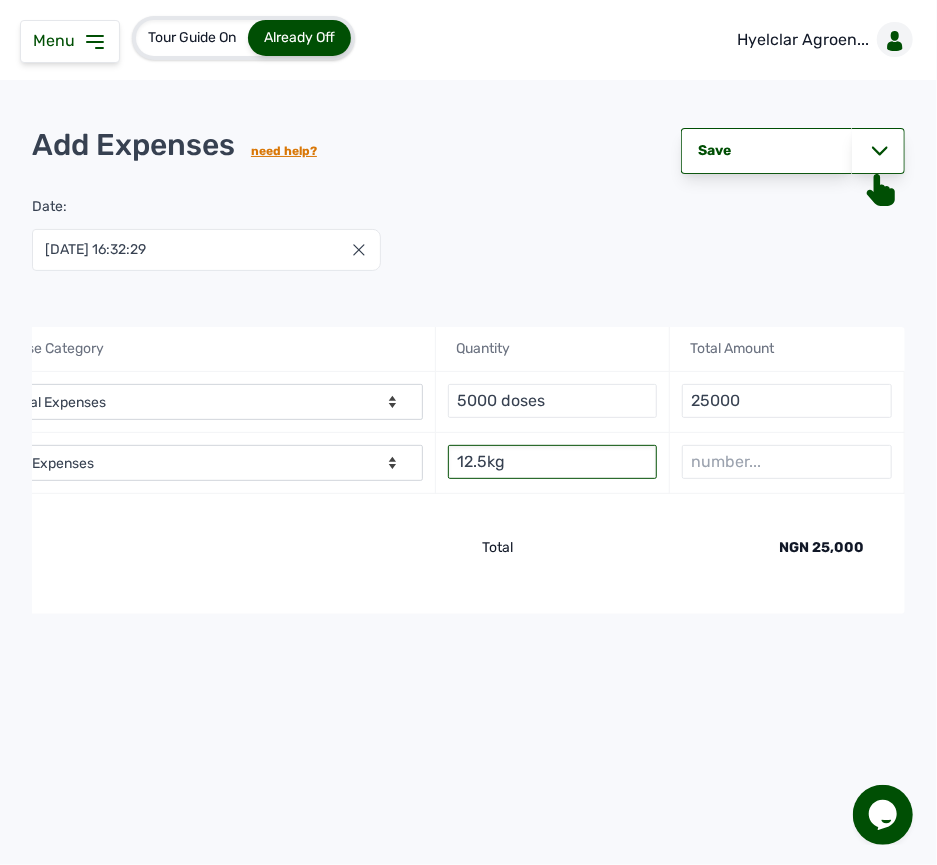 type on "12.5kg" 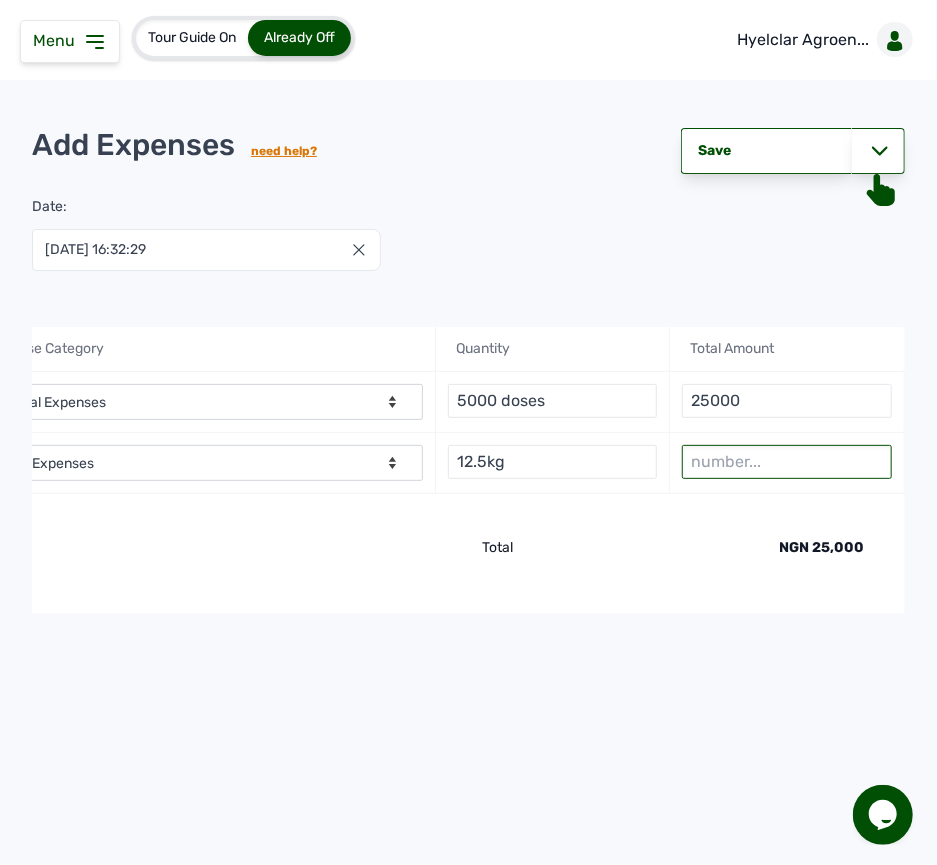 click at bounding box center [786, 462] 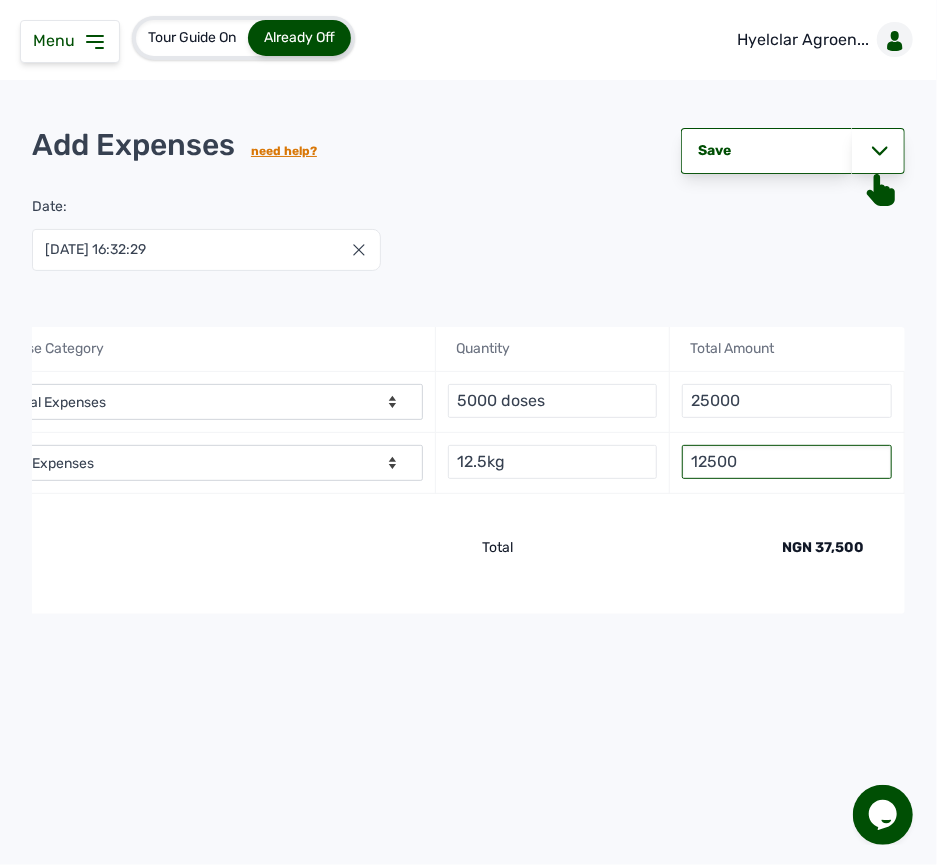 type on "12500" 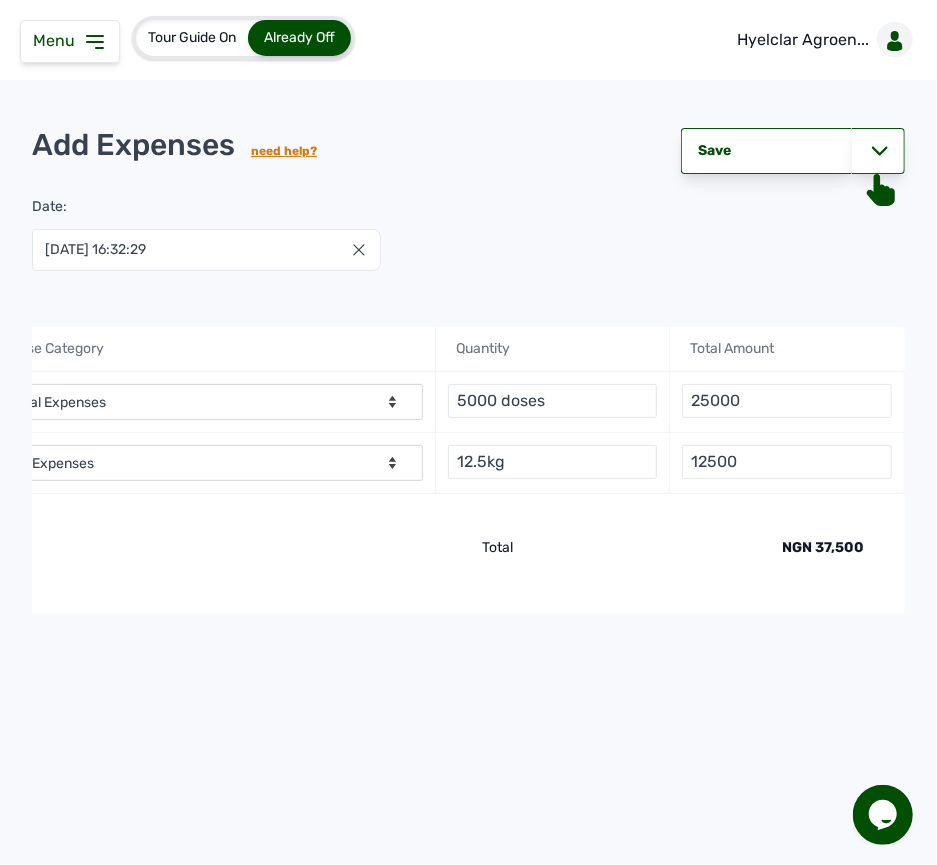 click on "+Add new item line -Remove last line Total NGN 37,500" 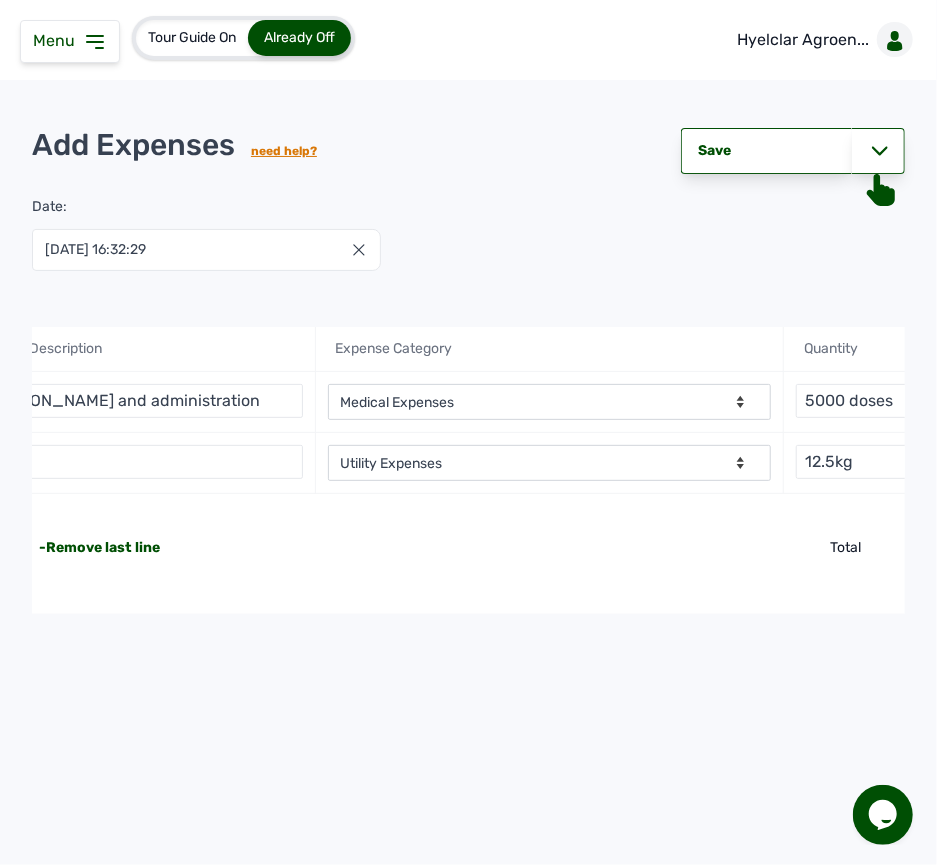 scroll, scrollTop: 0, scrollLeft: 0, axis: both 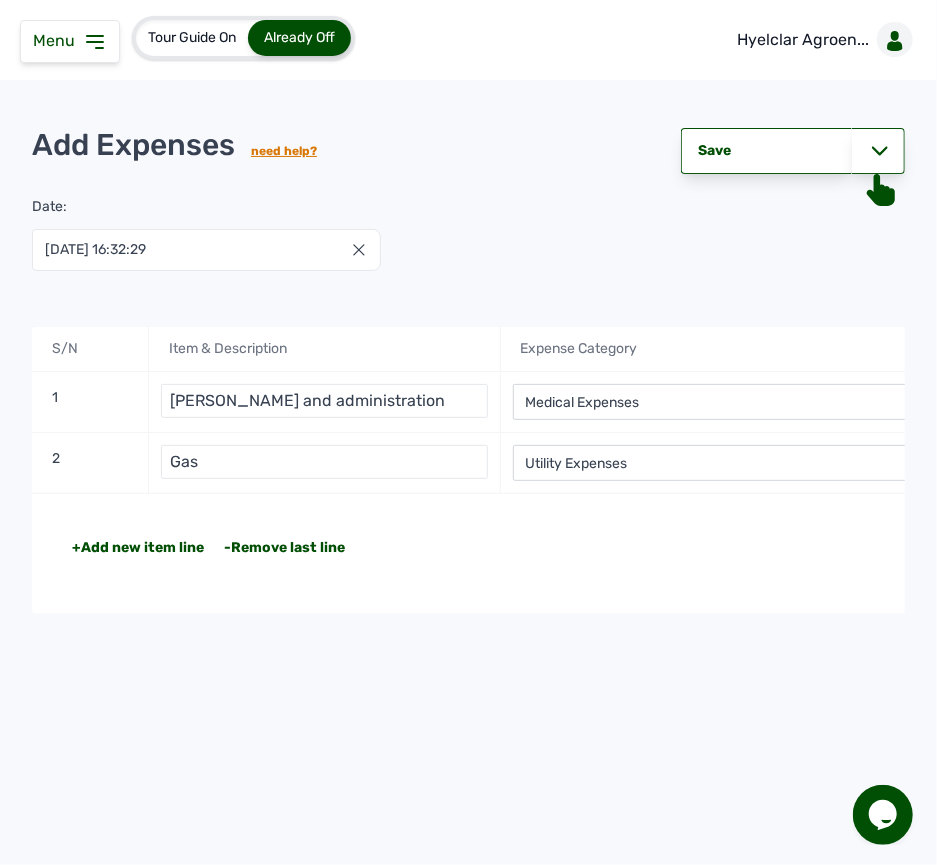 click on "+Add new item line" at bounding box center [138, 548] 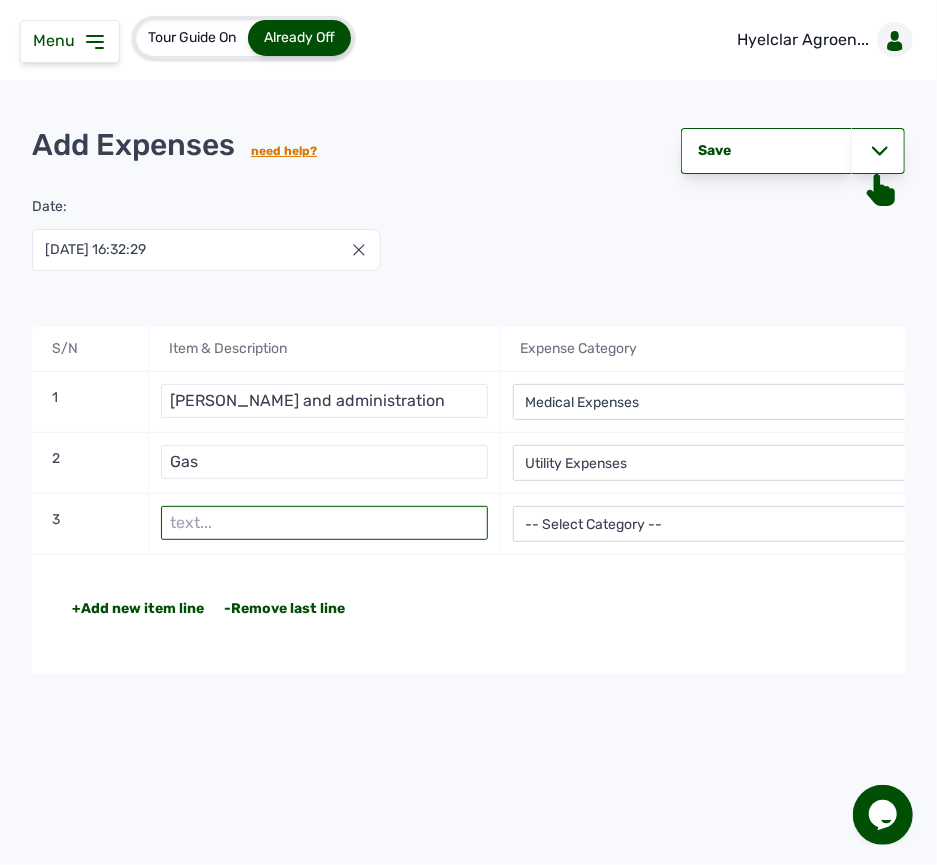 click at bounding box center [324, 523] 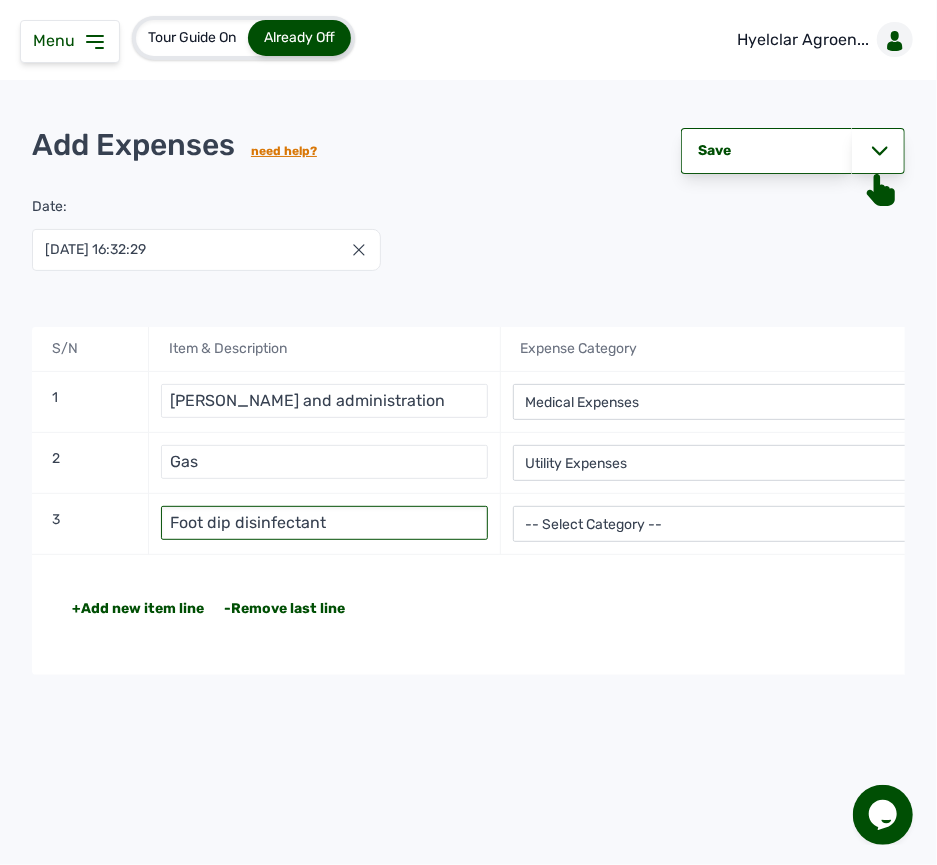 type on "Foot dip disinfectant" 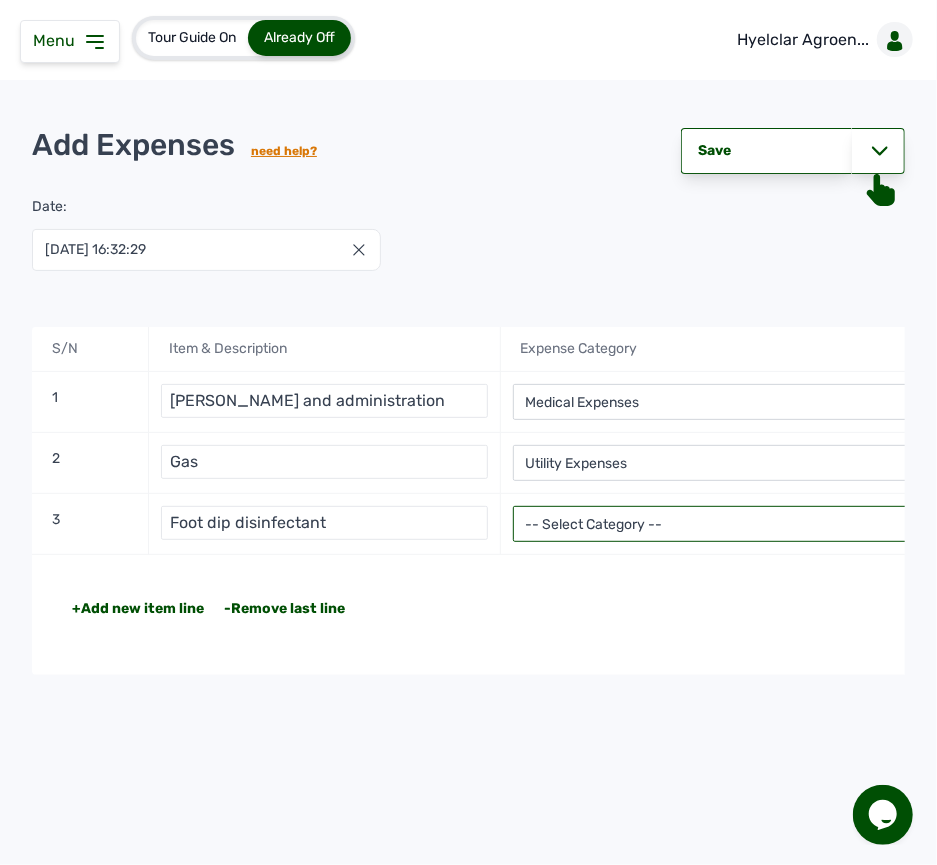click on "-- Select Category -- Advertising Expenses Bank Charges Entertainment Expenses Insurance Expenses Legal Expenses Medical Expenses Office Equipments & Supplies Property Tax Rental Cost Repair & Maintenance Expenses Research Expenses Staff Salary Telephone Expenses Transportation Expenses Travelling Expenses Utility Expenses Others" at bounding box center (735, 524) 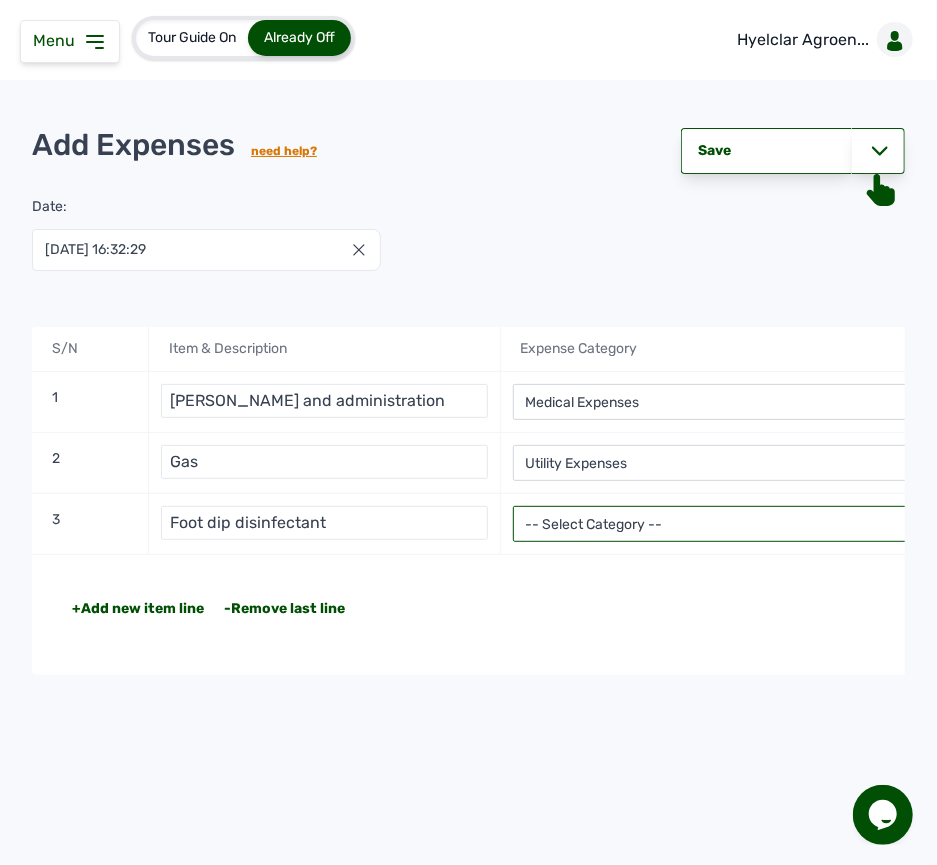 select on "Repair & Maintenance Expenses" 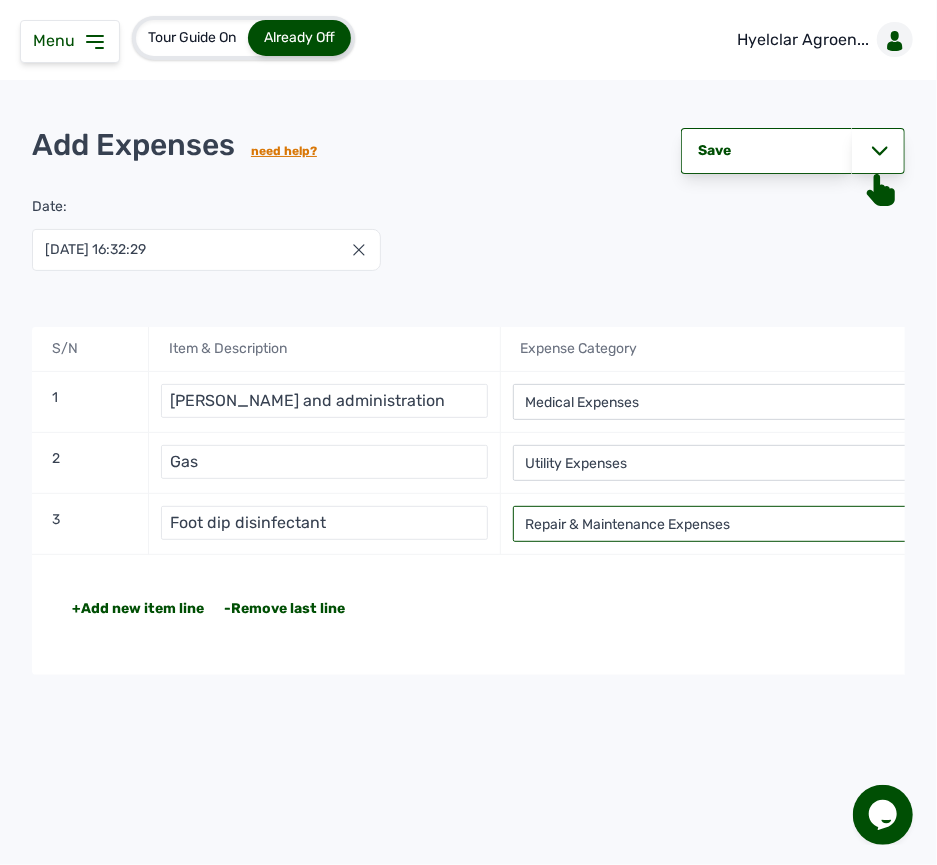 click on "-- Select Category -- Advertising Expenses Bank Charges Entertainment Expenses Insurance Expenses Legal Expenses Medical Expenses Office Equipments & Supplies Property Tax Rental Cost Repair & Maintenance Expenses Research Expenses Staff Salary Telephone Expenses Transportation Expenses Travelling Expenses Utility Expenses Others" at bounding box center [735, 524] 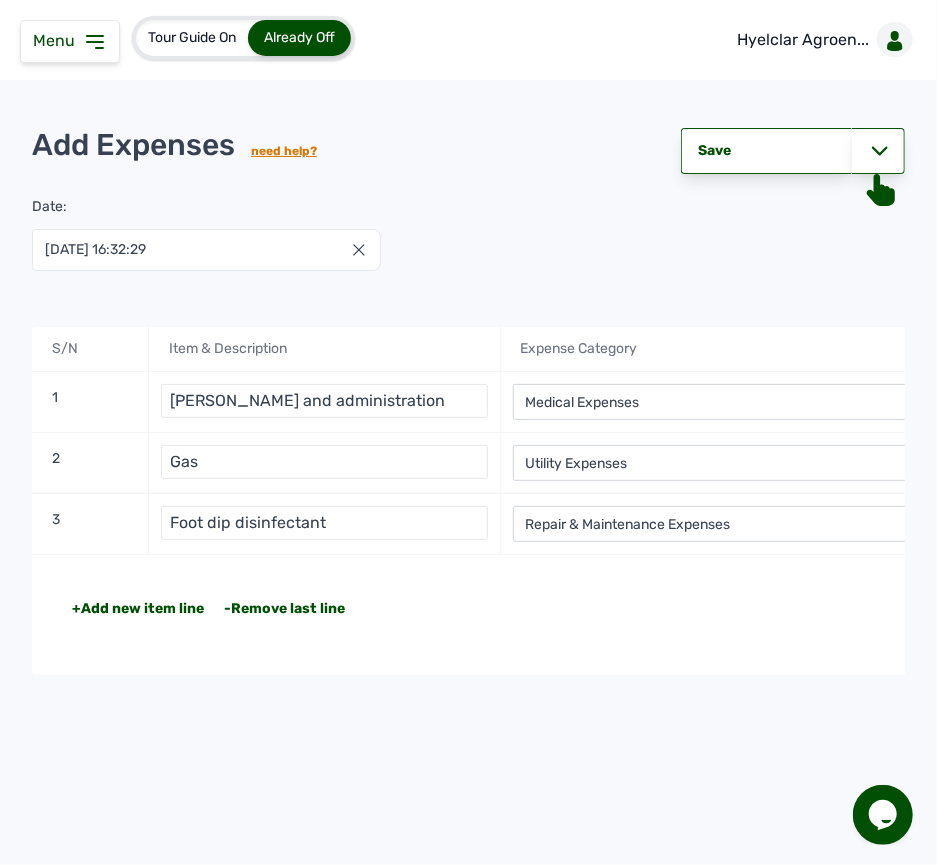click on "+Add new item line -Remove last line Total NGN 37,500" 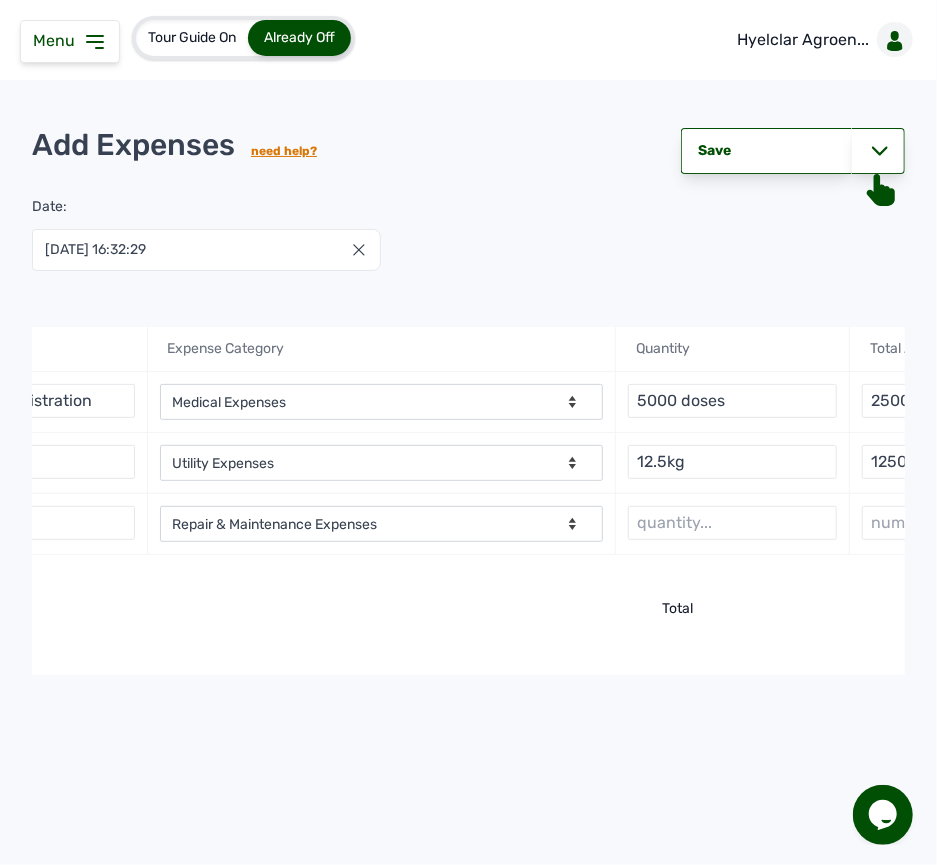 scroll, scrollTop: 0, scrollLeft: 533, axis: horizontal 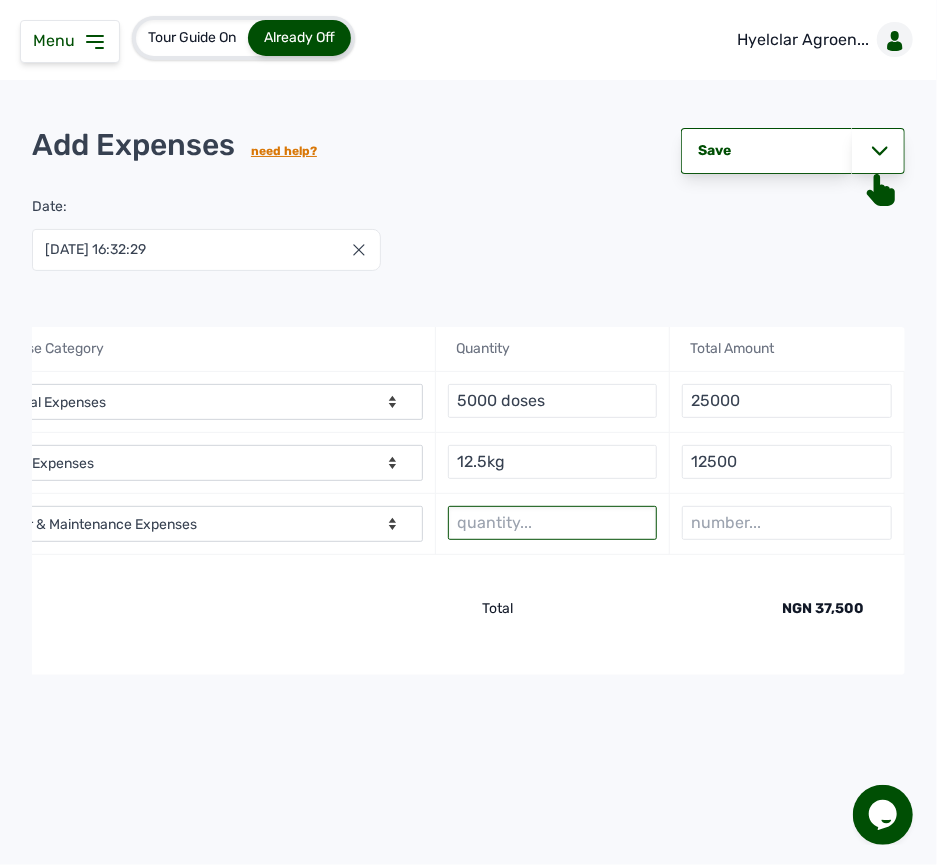 click at bounding box center [552, 523] 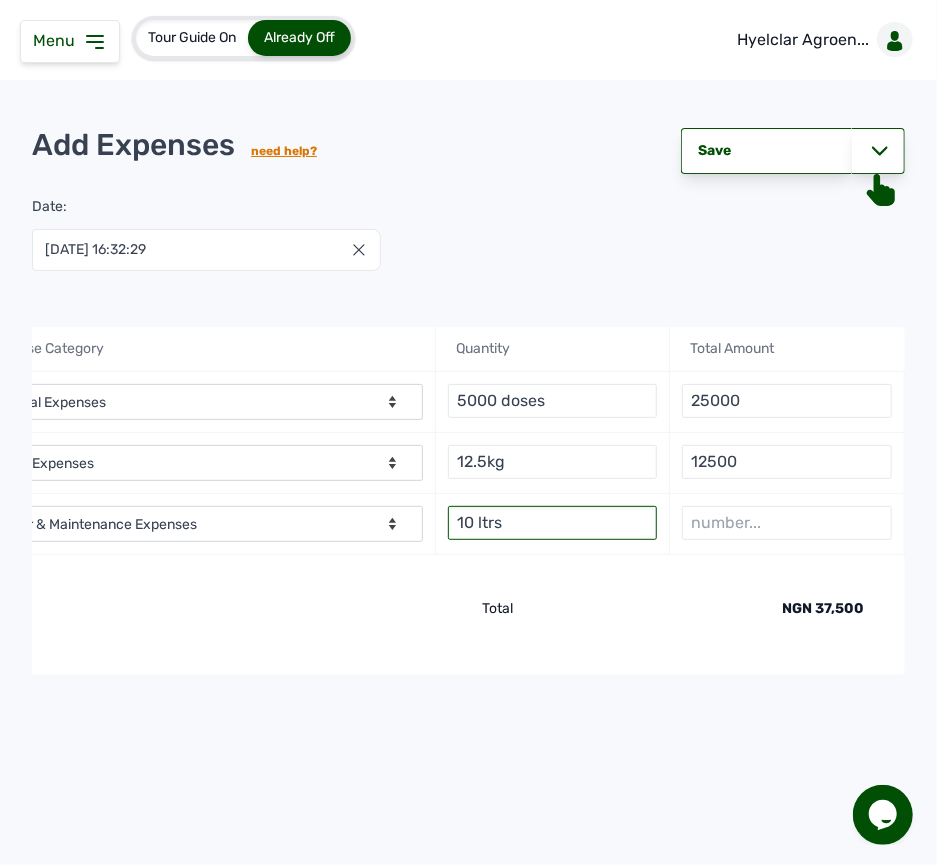 type on "10 ltrs" 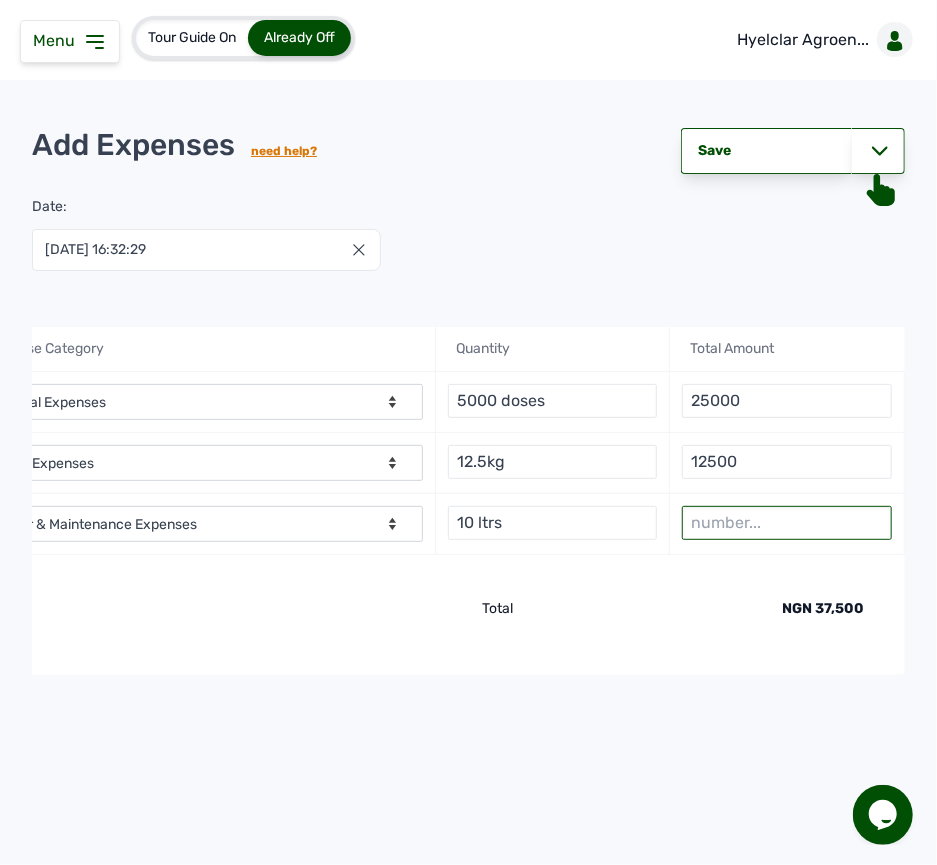 click at bounding box center (786, 523) 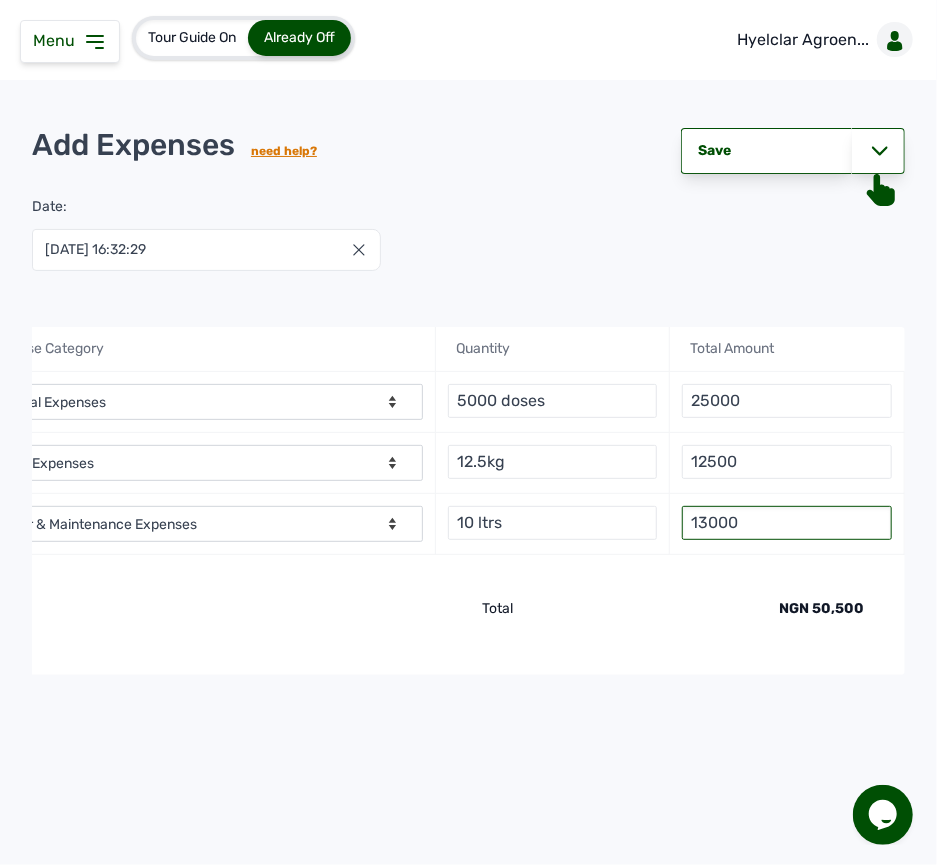 type on "13000" 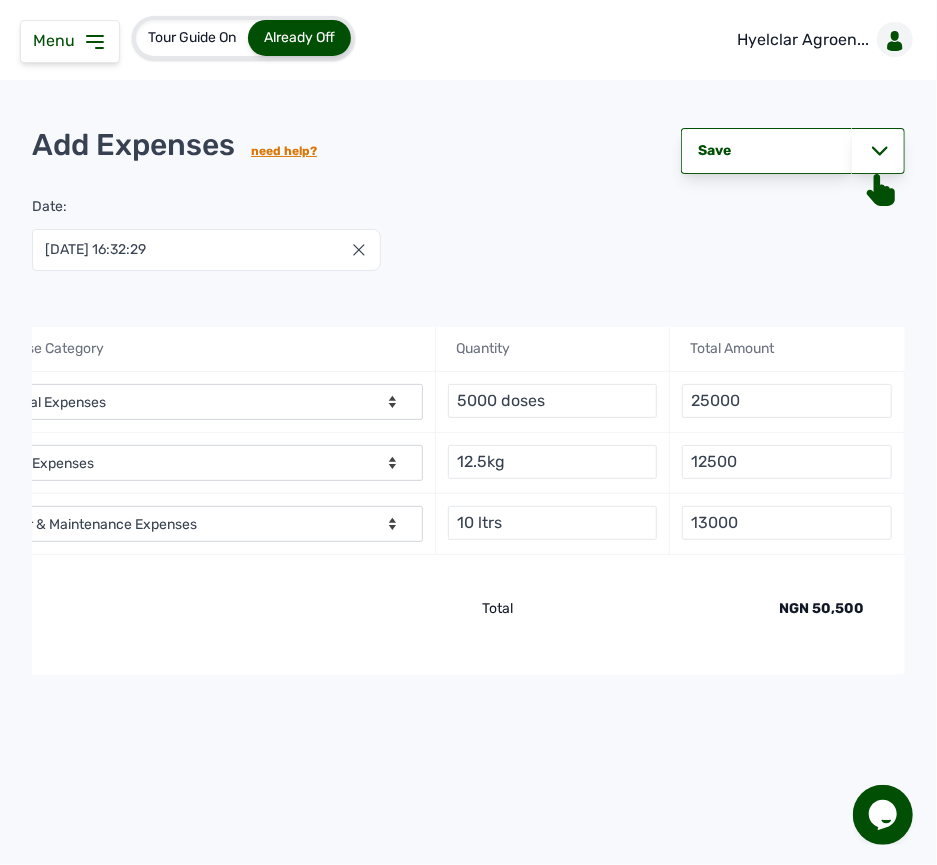 click on "+Add new item line -Remove last line Total NGN 50,500" 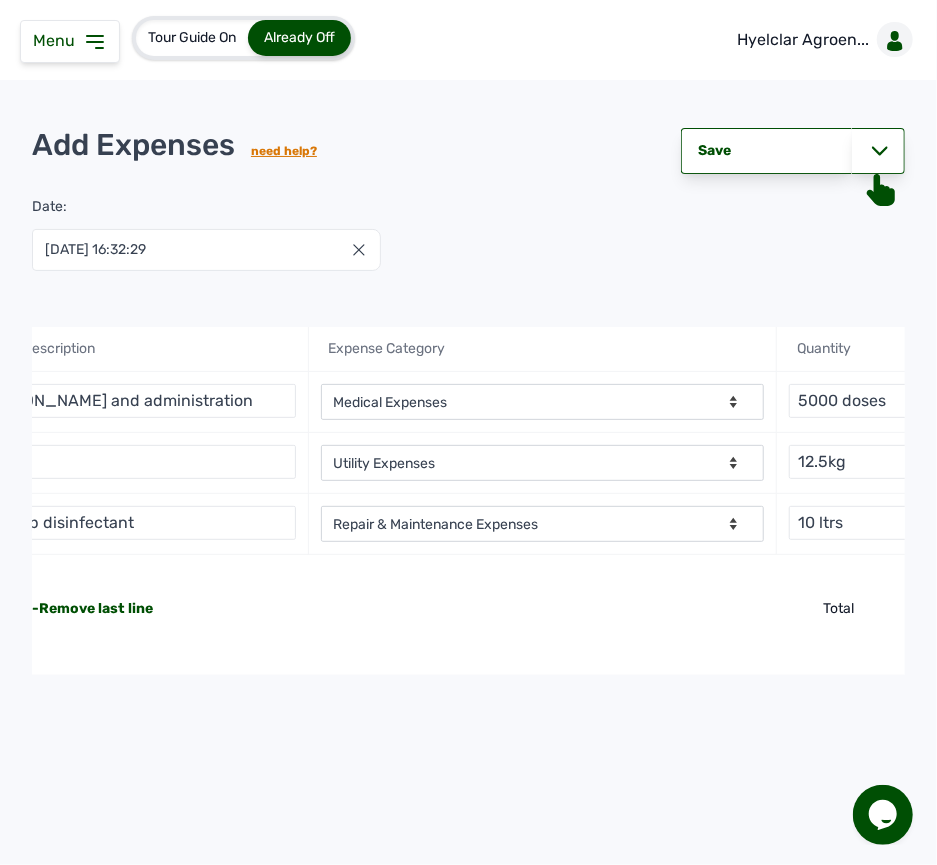 scroll, scrollTop: 0, scrollLeft: 0, axis: both 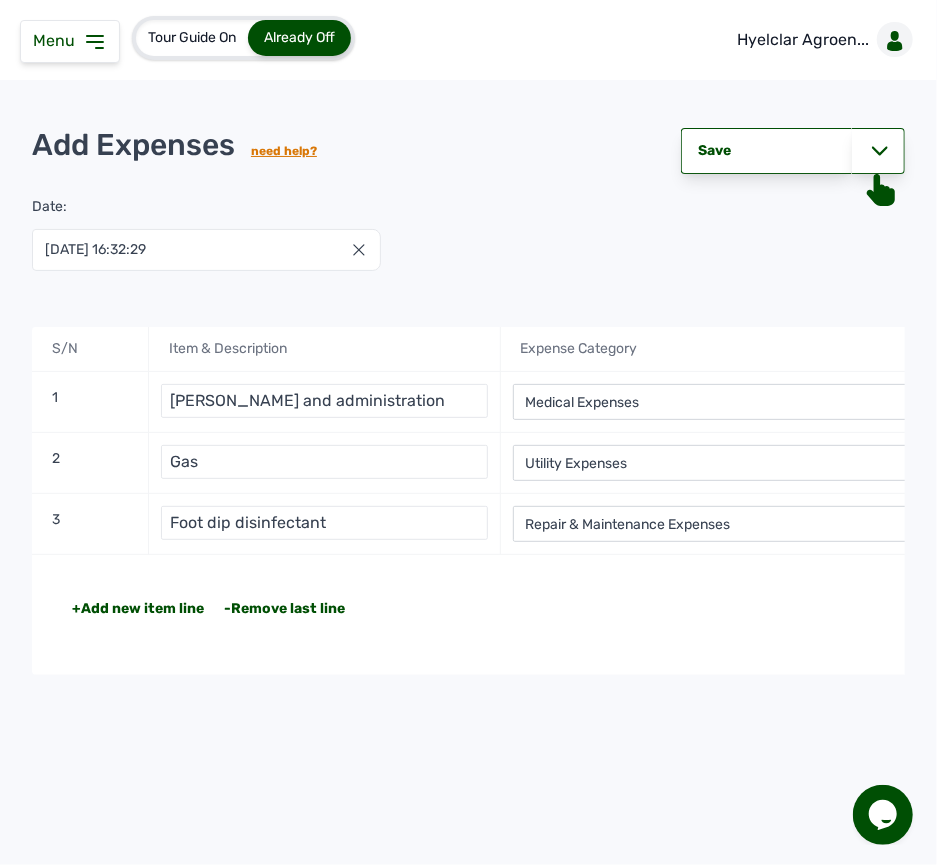 click on "+Add new item line" at bounding box center [138, 609] 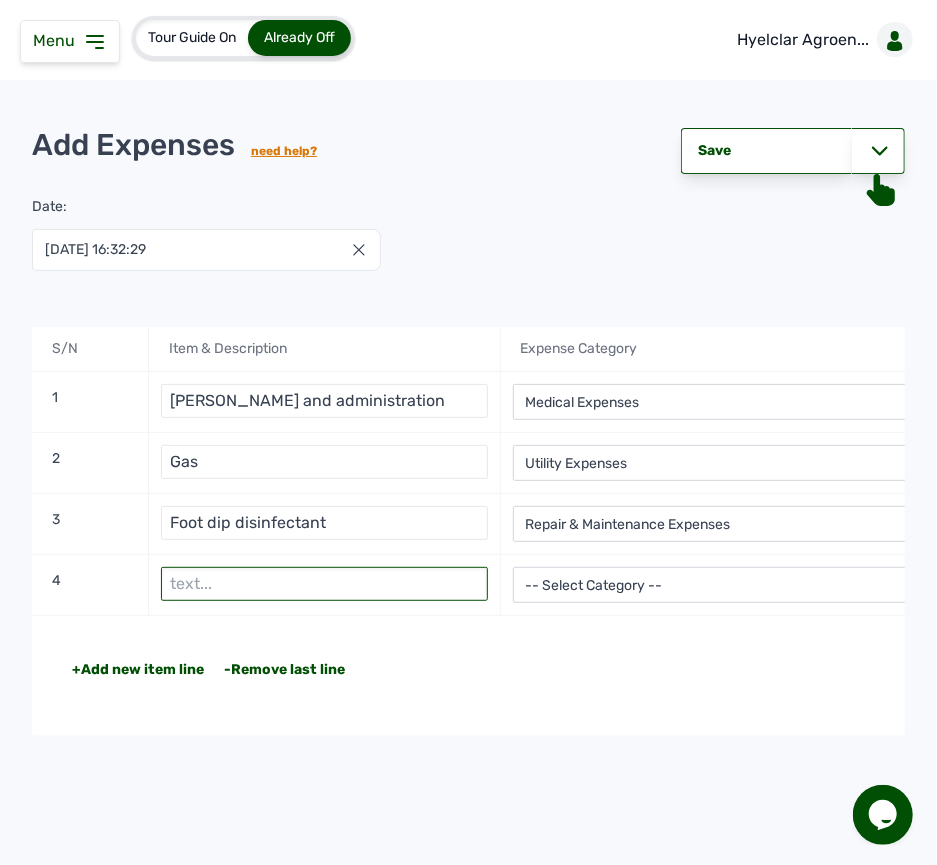 click at bounding box center (324, 584) 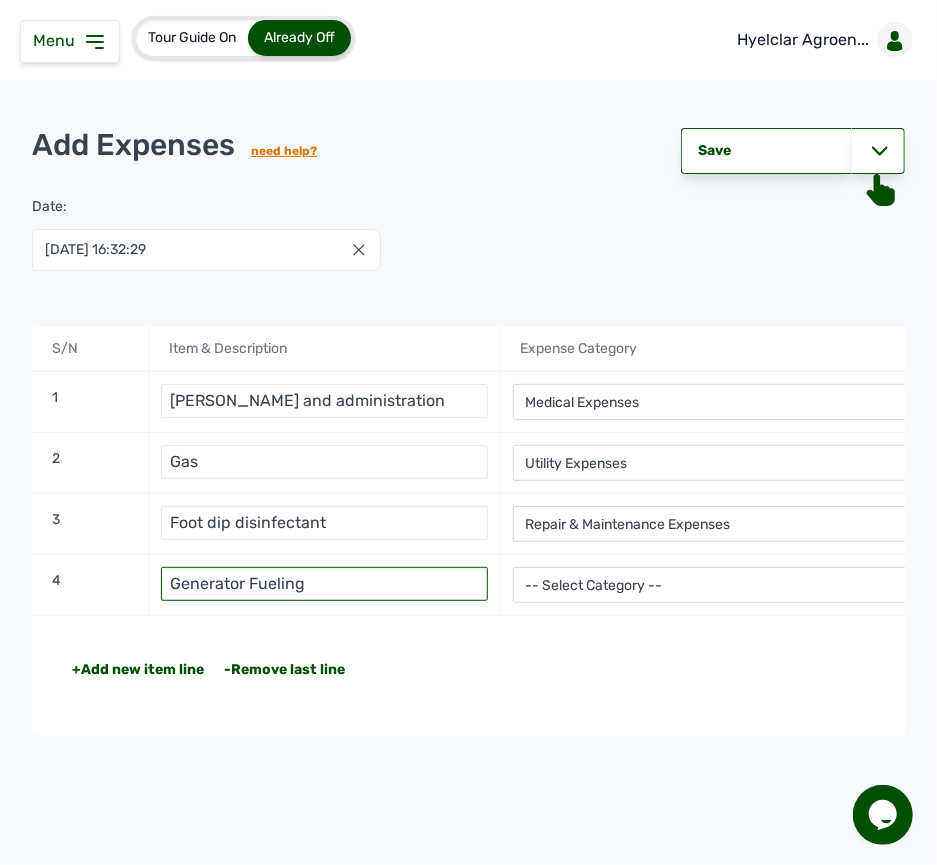 type on "Generator Fueling" 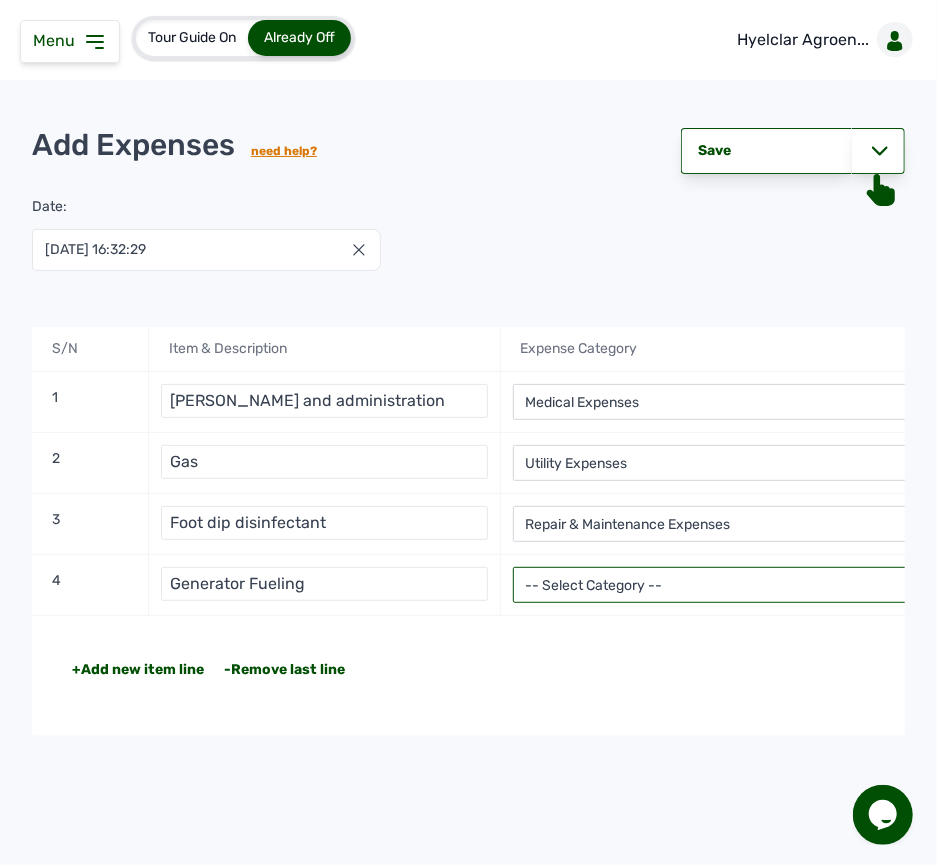 click on "-- Select Category -- Advertising Expenses Bank Charges Entertainment Expenses Insurance Expenses Legal Expenses Medical Expenses Office Equipments & Supplies Property Tax Rental Cost Repair & Maintenance Expenses Research Expenses Staff Salary Telephone Expenses Transportation Expenses Travelling Expenses Utility Expenses Others" at bounding box center [735, 585] 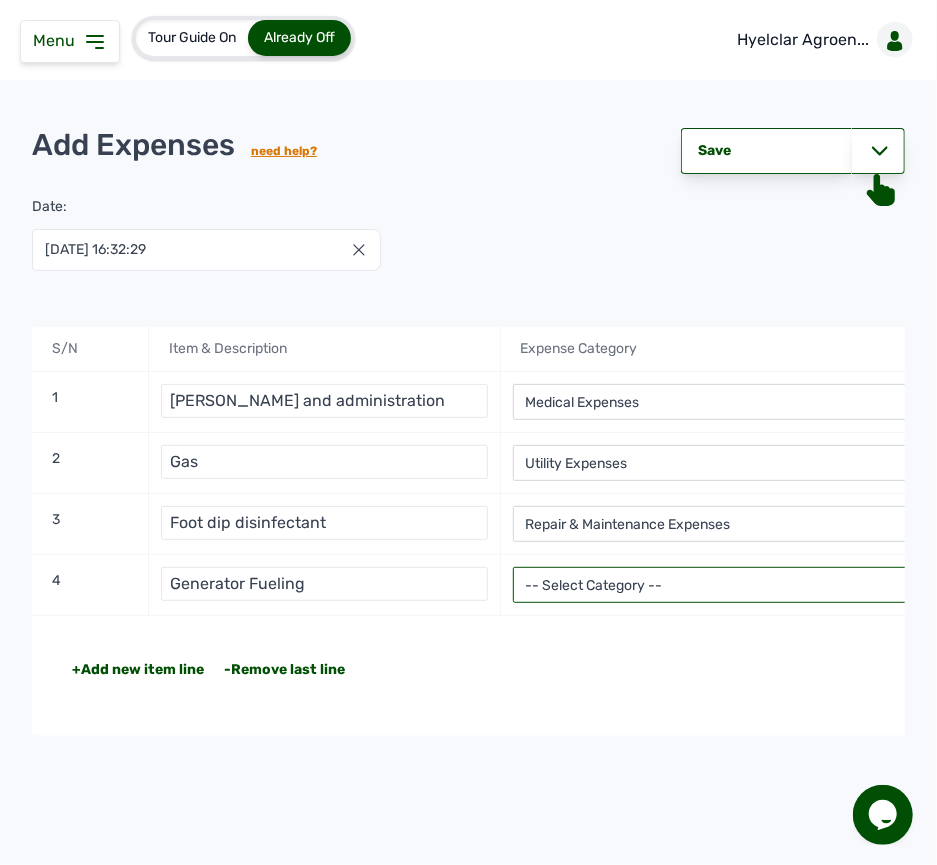 select on "Utility Expenses" 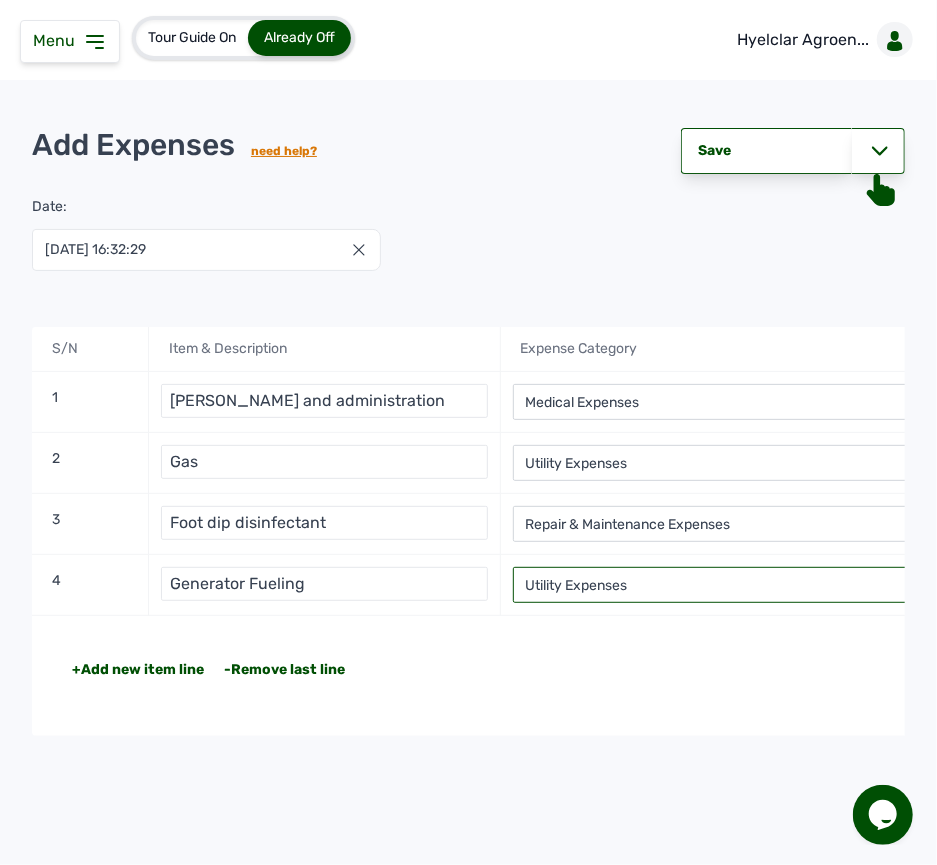 click on "-- Select Category -- Advertising Expenses Bank Charges Entertainment Expenses Insurance Expenses Legal Expenses Medical Expenses Office Equipments & Supplies Property Tax Rental Cost Repair & Maintenance Expenses Research Expenses Staff Salary Telephone Expenses Transportation Expenses Travelling Expenses Utility Expenses Others" at bounding box center (735, 585) 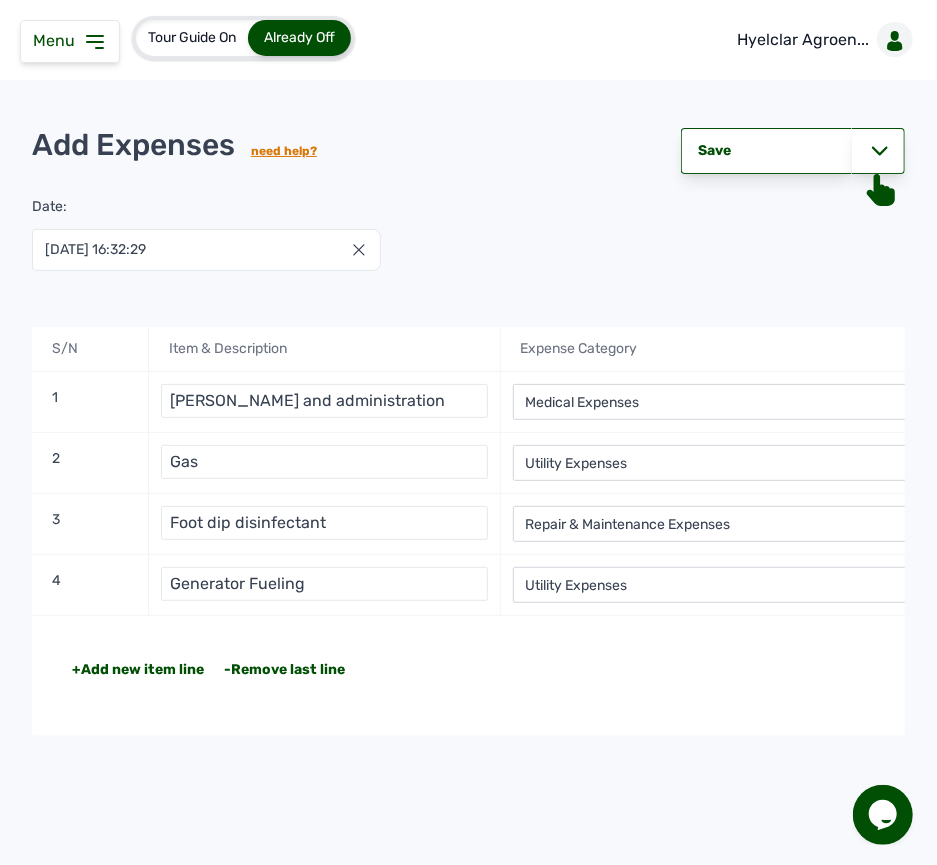 click on "+Add new item line -Remove last line Total NGN 50,500" 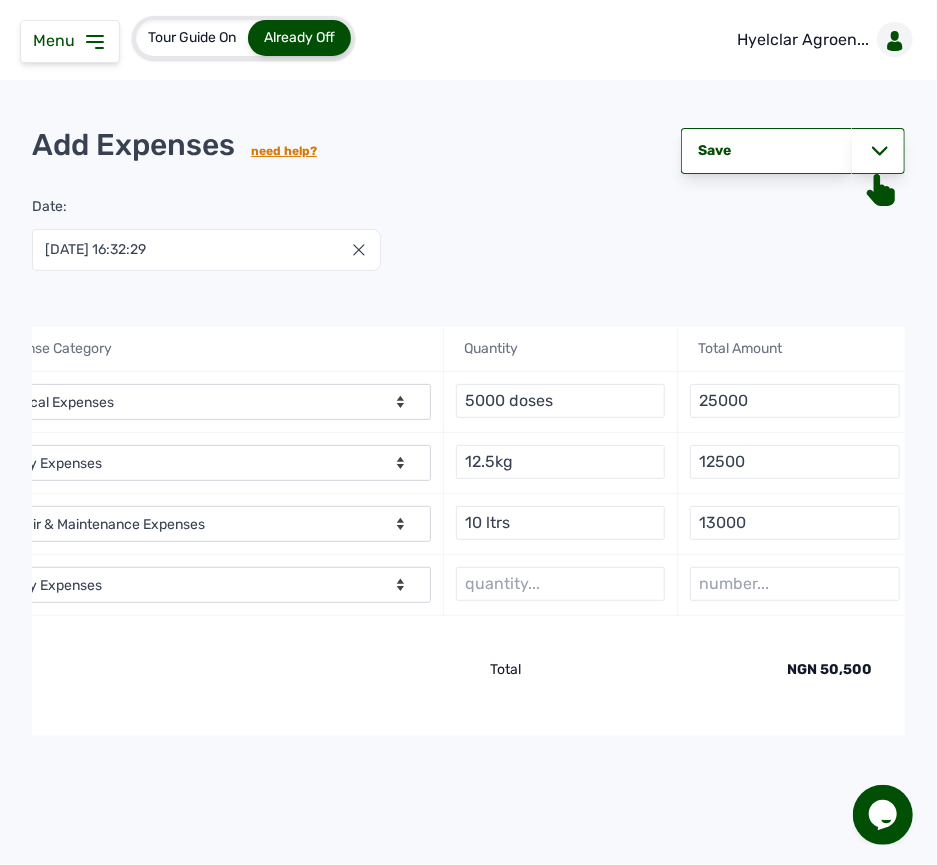 scroll, scrollTop: 0, scrollLeft: 533, axis: horizontal 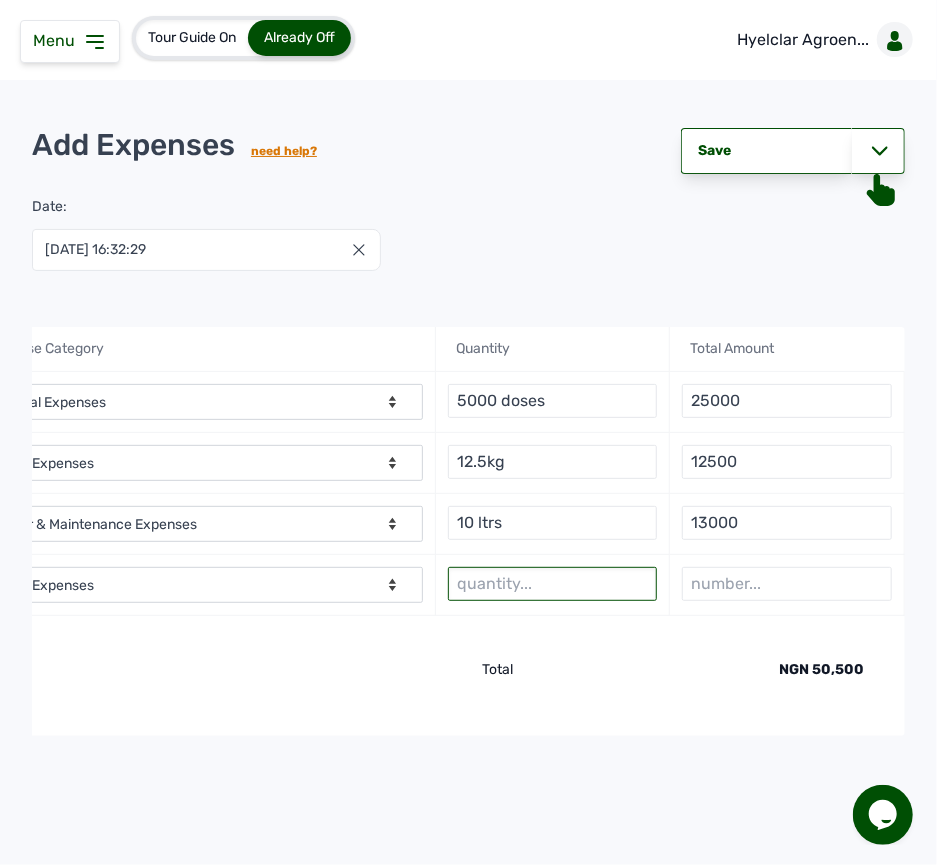 click at bounding box center [552, 584] 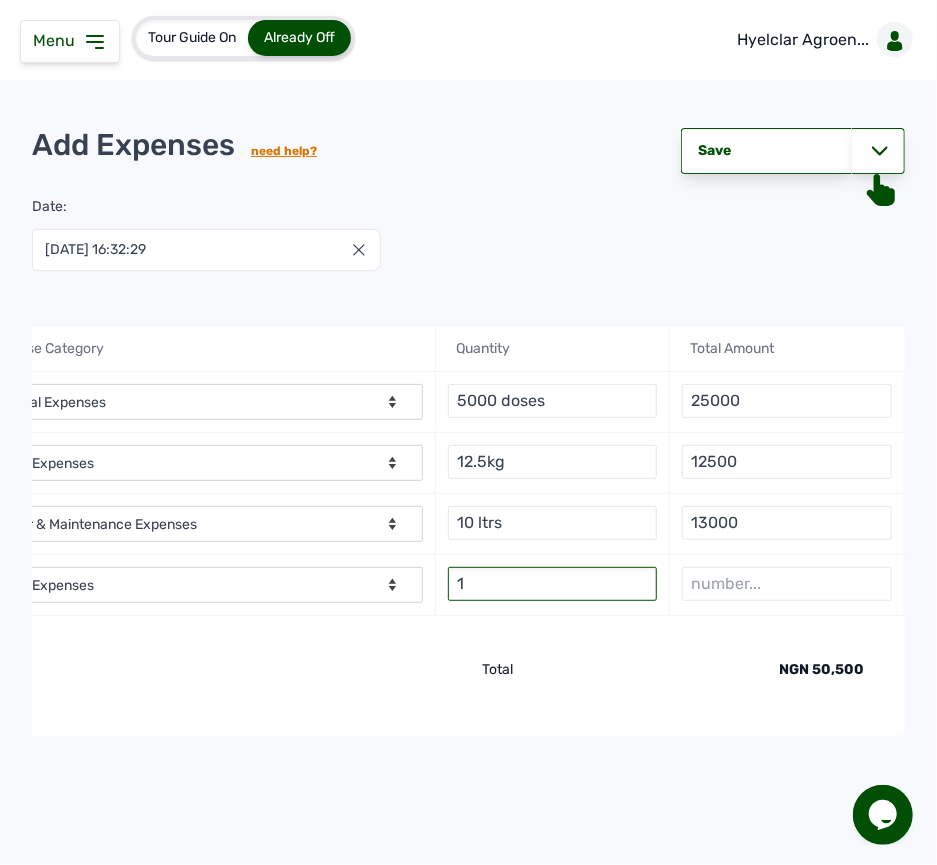 type on "1" 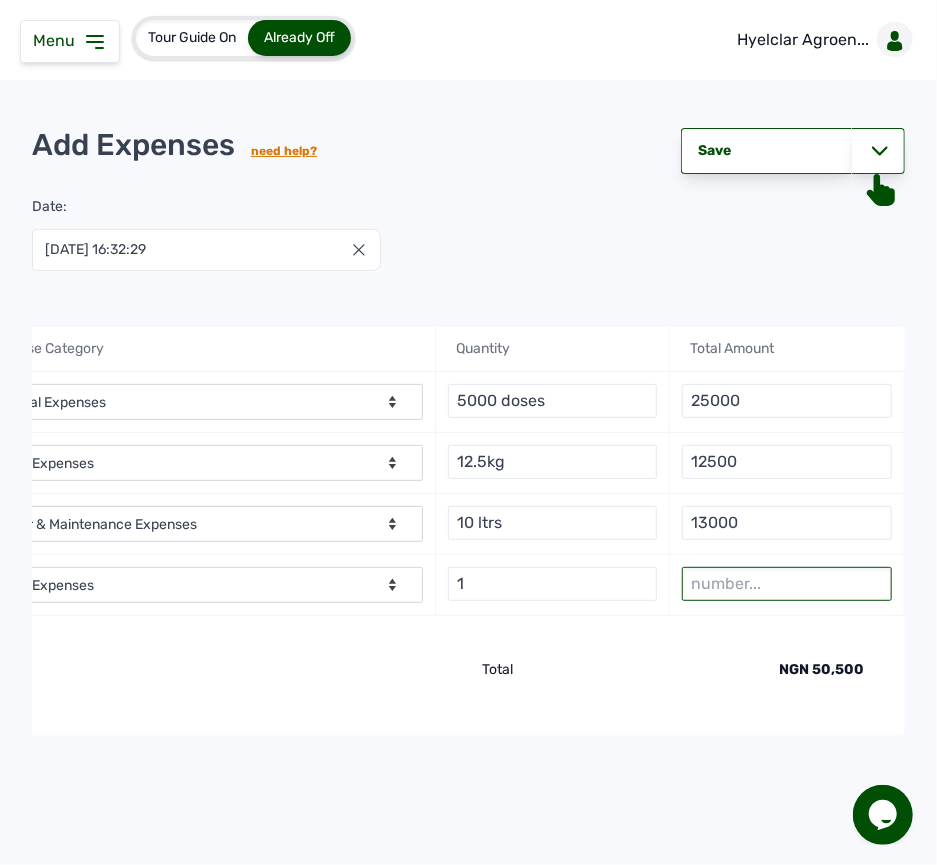 click at bounding box center [786, 584] 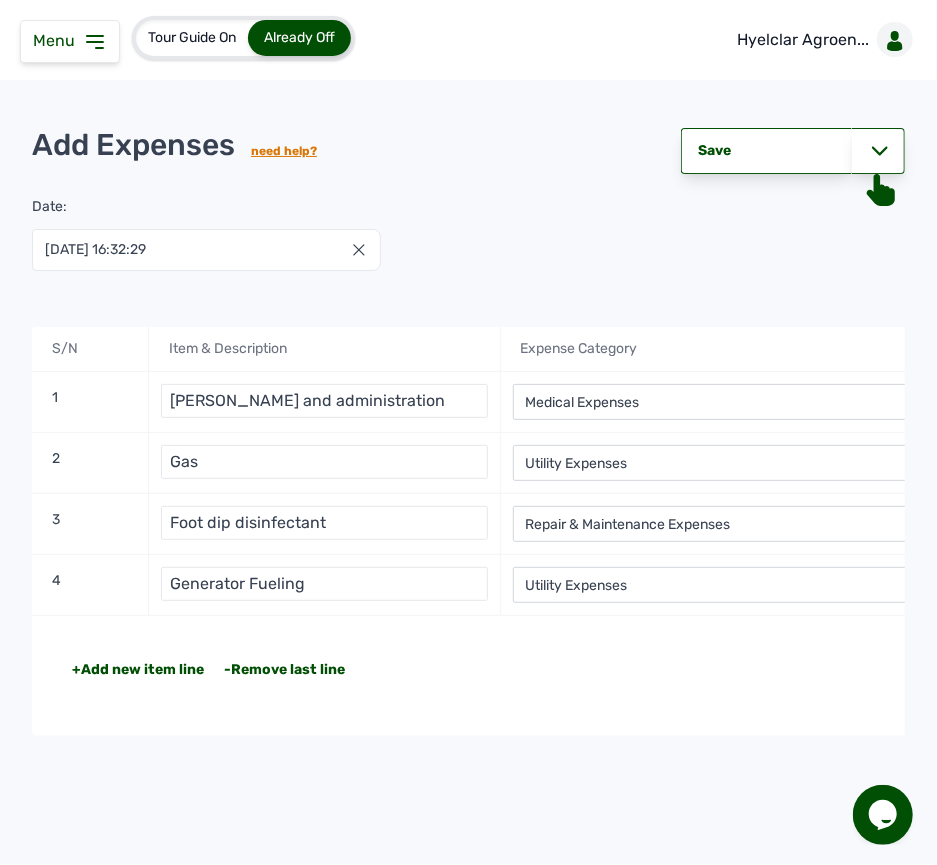 scroll, scrollTop: 0, scrollLeft: 361, axis: horizontal 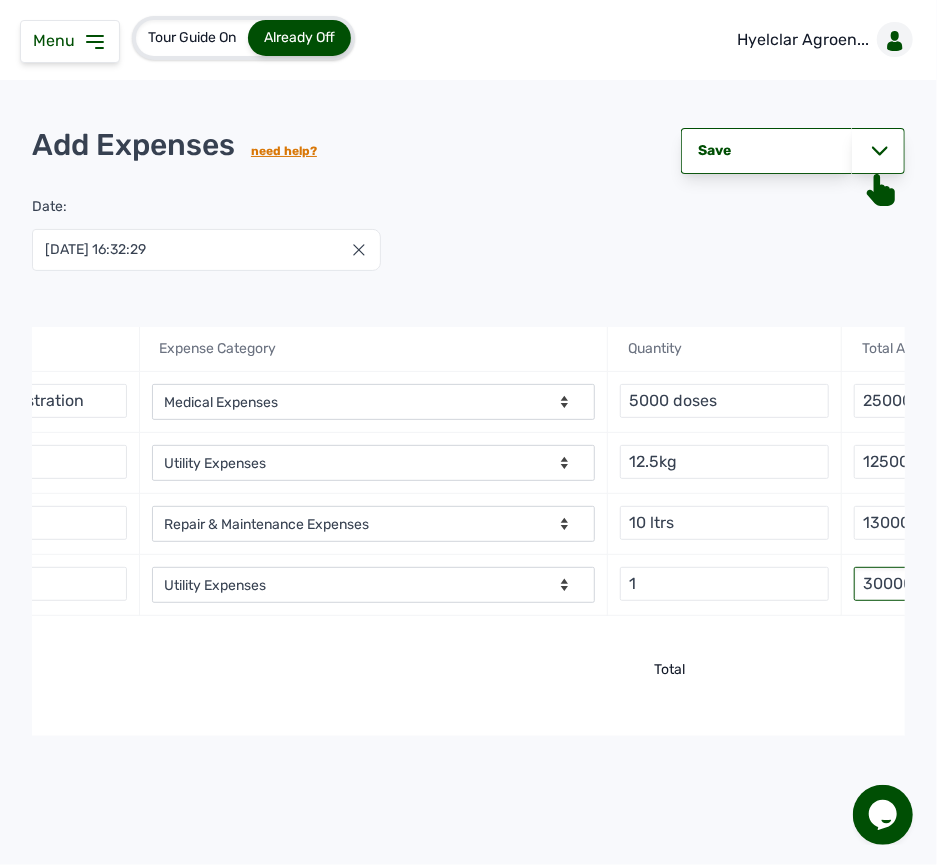 type on "30000" 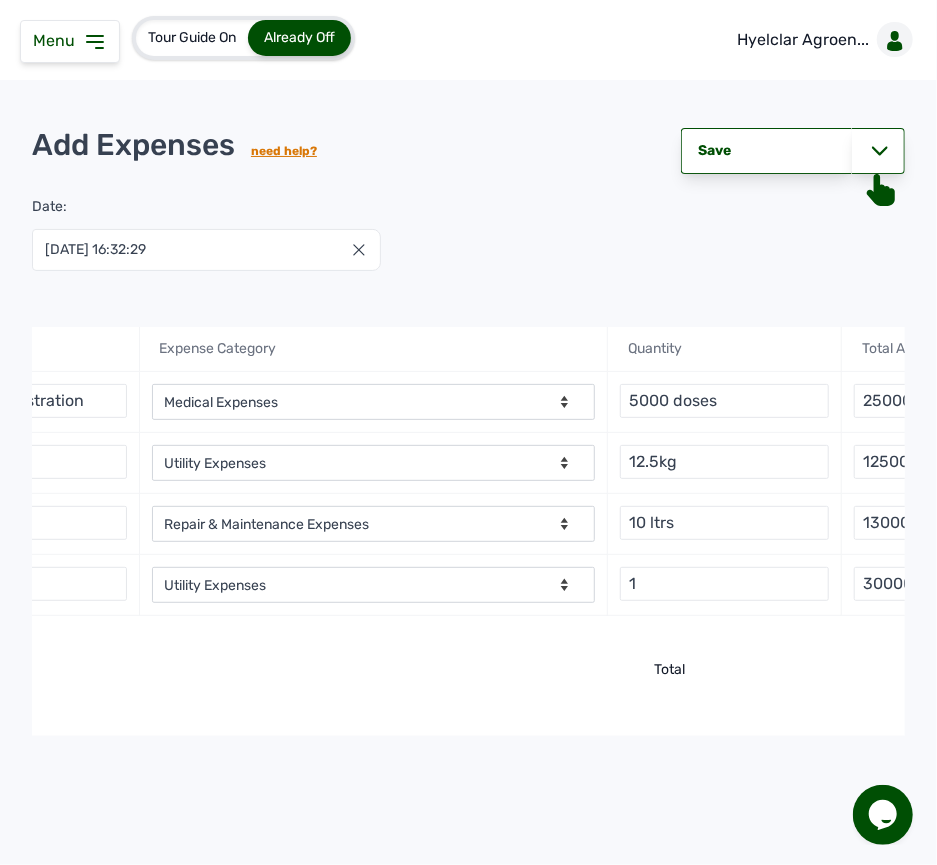 click on "+Add new item line -Remove last line" at bounding box center (42, 670) 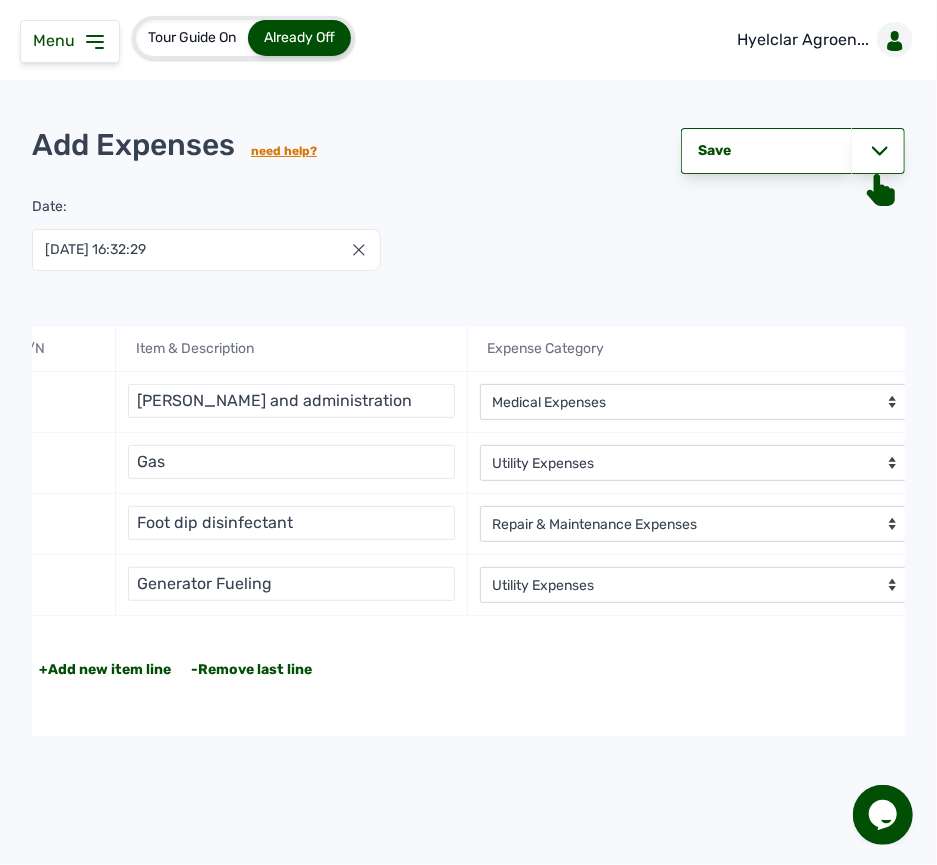 scroll, scrollTop: 0, scrollLeft: 0, axis: both 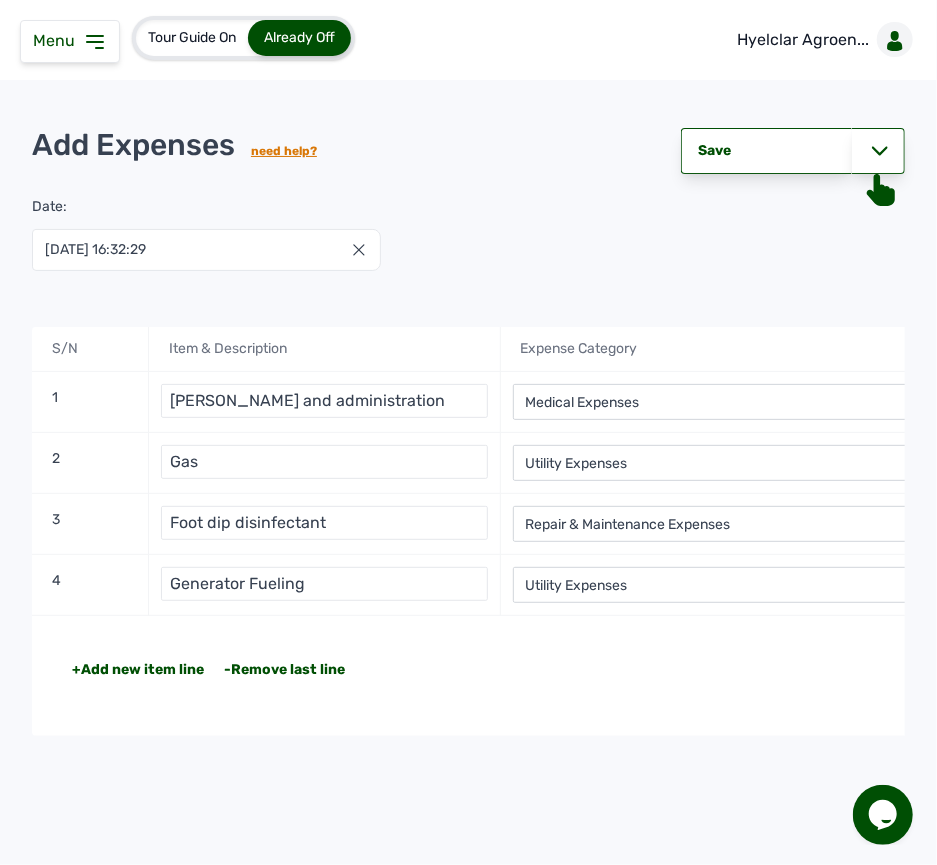 click on "+Add new item line" at bounding box center [138, 670] 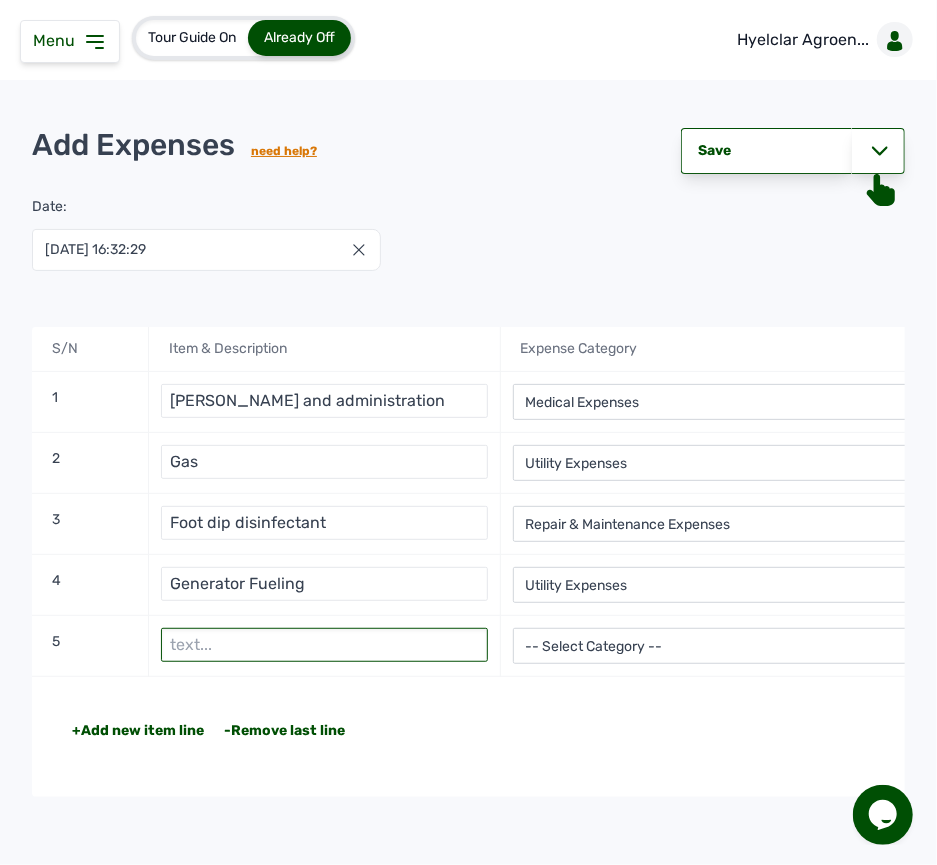 click at bounding box center [324, 645] 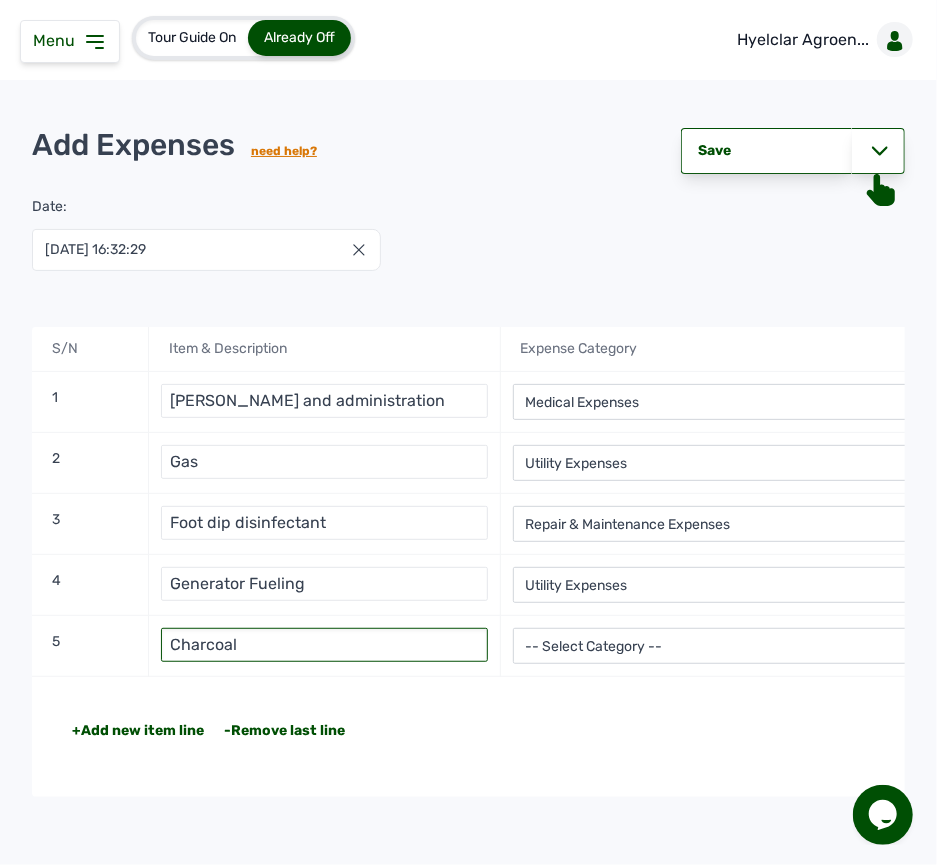 type on "Charcoal" 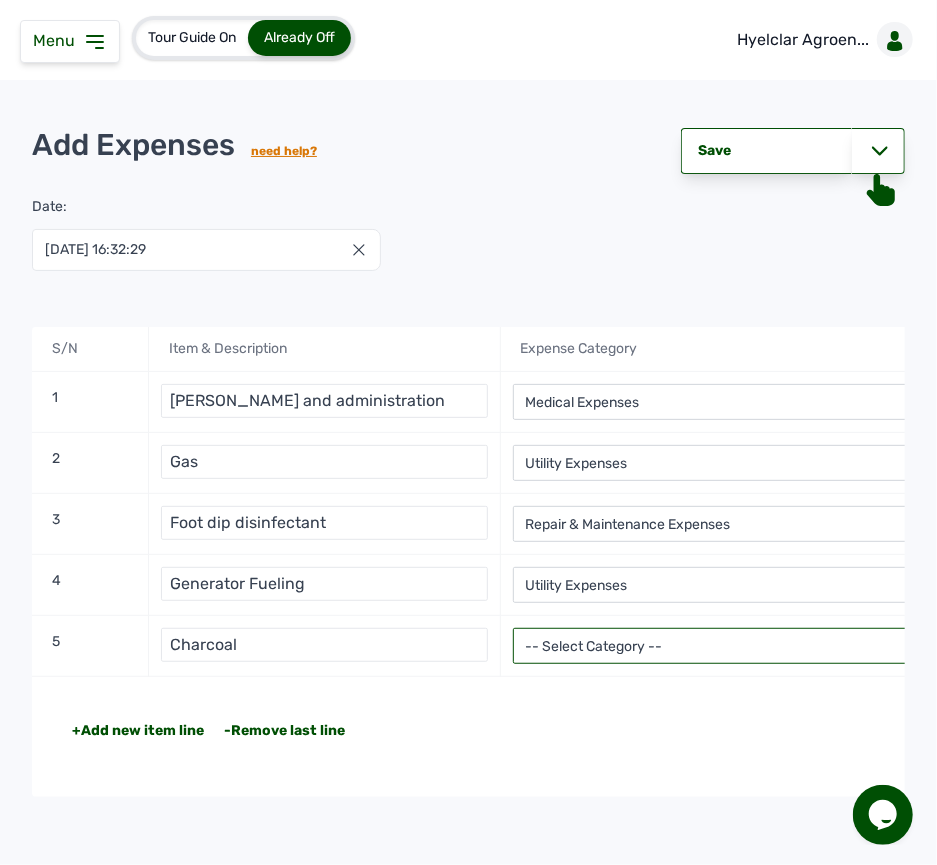 click on "-- Select Category -- Advertising Expenses Bank Charges Entertainment Expenses Insurance Expenses Legal Expenses Medical Expenses Office Equipments & Supplies Property Tax Rental Cost Repair & Maintenance Expenses Research Expenses Staff Salary Telephone Expenses Transportation Expenses Travelling Expenses Utility Expenses Others" at bounding box center (735, 646) 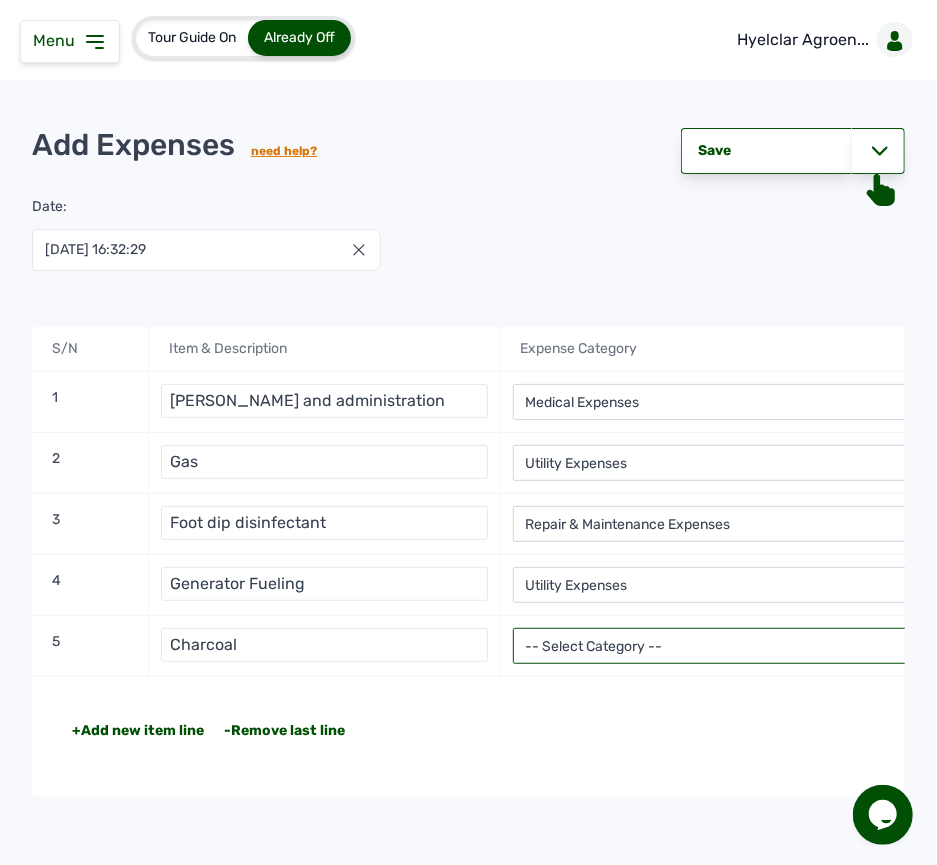 select on "Utility Expenses" 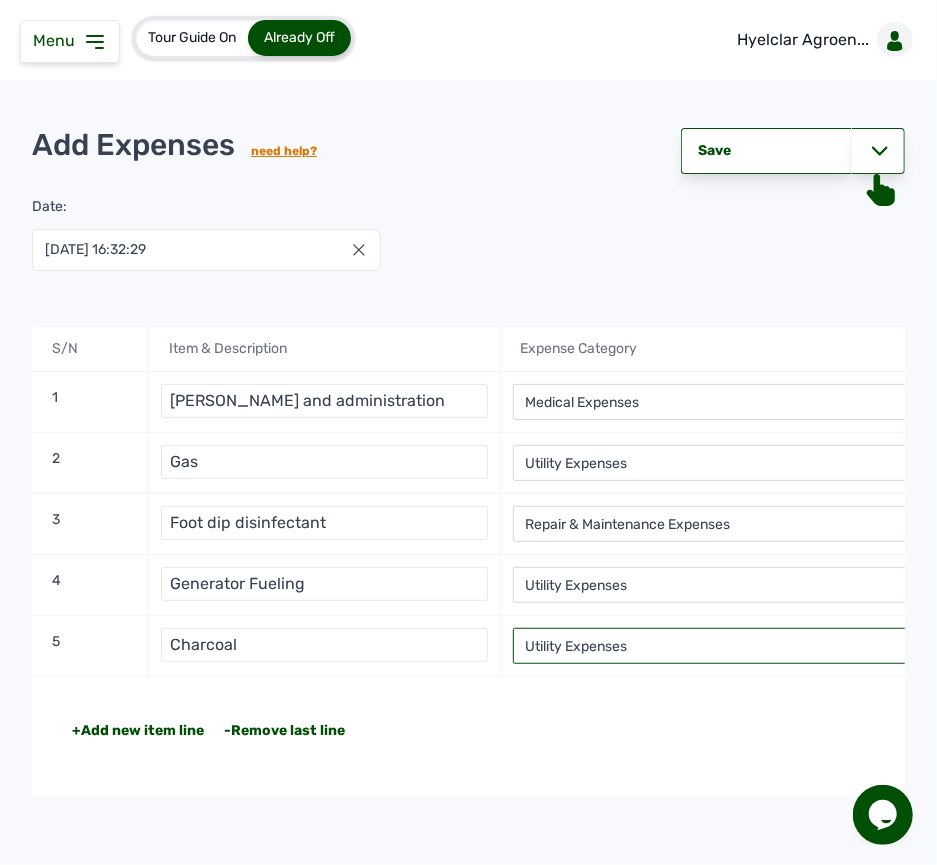 click on "-- Select Category -- Advertising Expenses Bank Charges Entertainment Expenses Insurance Expenses Legal Expenses Medical Expenses Office Equipments & Supplies Property Tax Rental Cost Repair & Maintenance Expenses Research Expenses Staff Salary Telephone Expenses Transportation Expenses Travelling Expenses Utility Expenses Others" at bounding box center (735, 646) 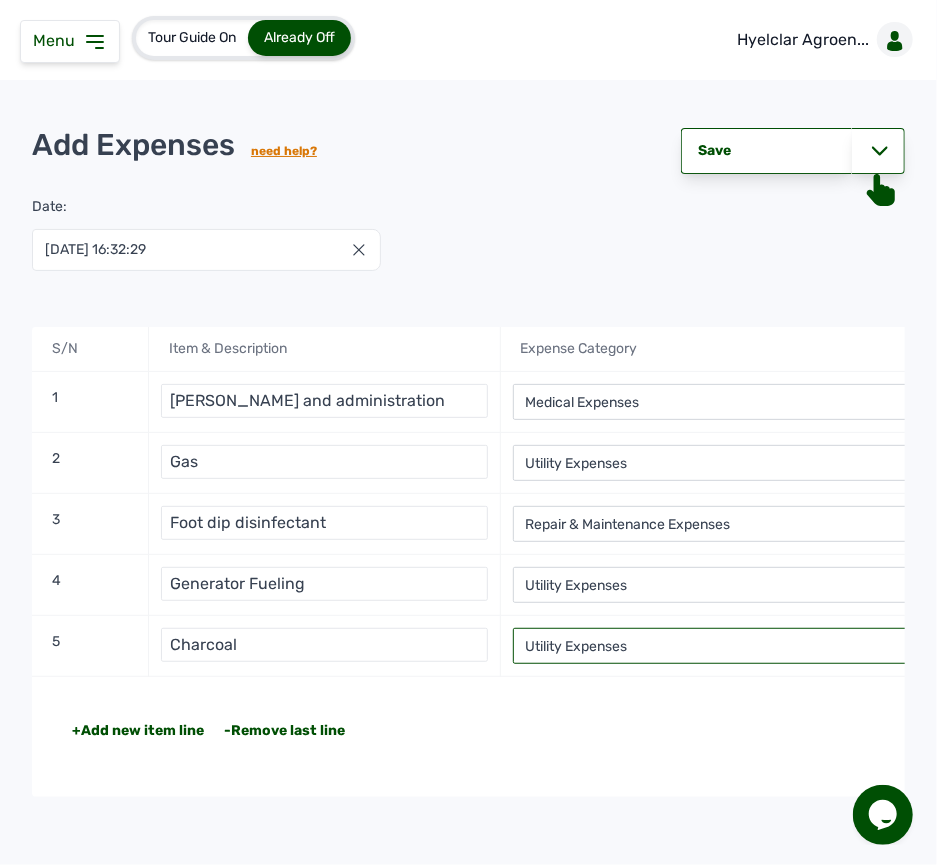 click on "+Add new item line -Remove last line Total NGN 80,500" 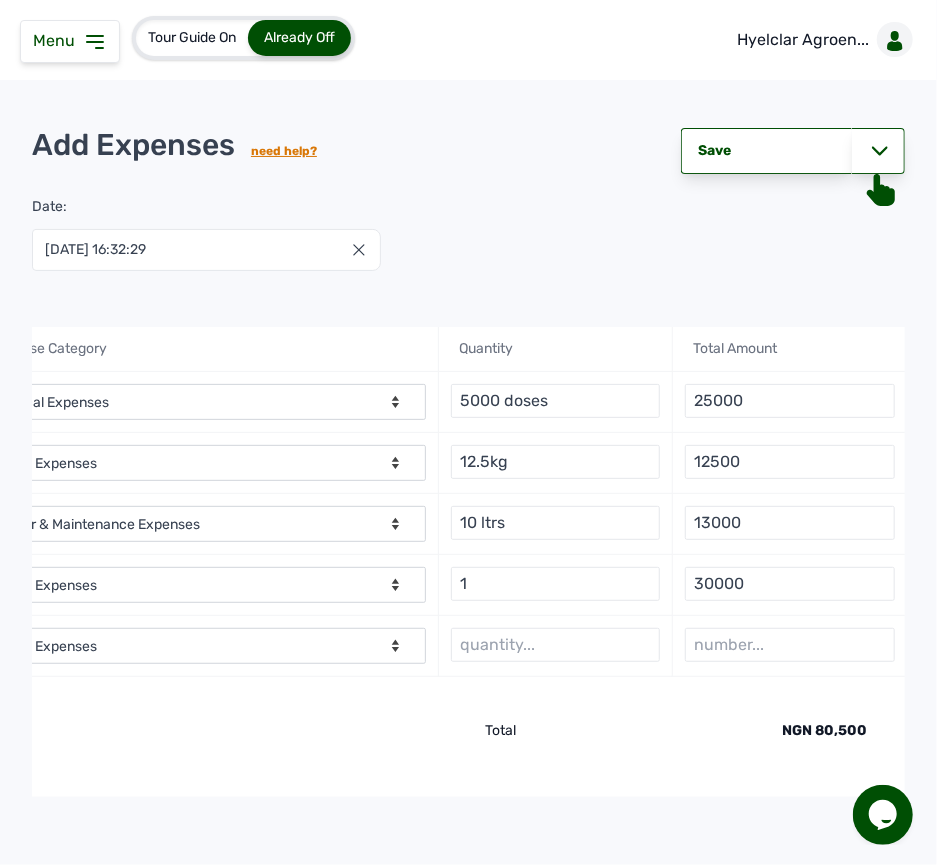 scroll, scrollTop: 0, scrollLeft: 533, axis: horizontal 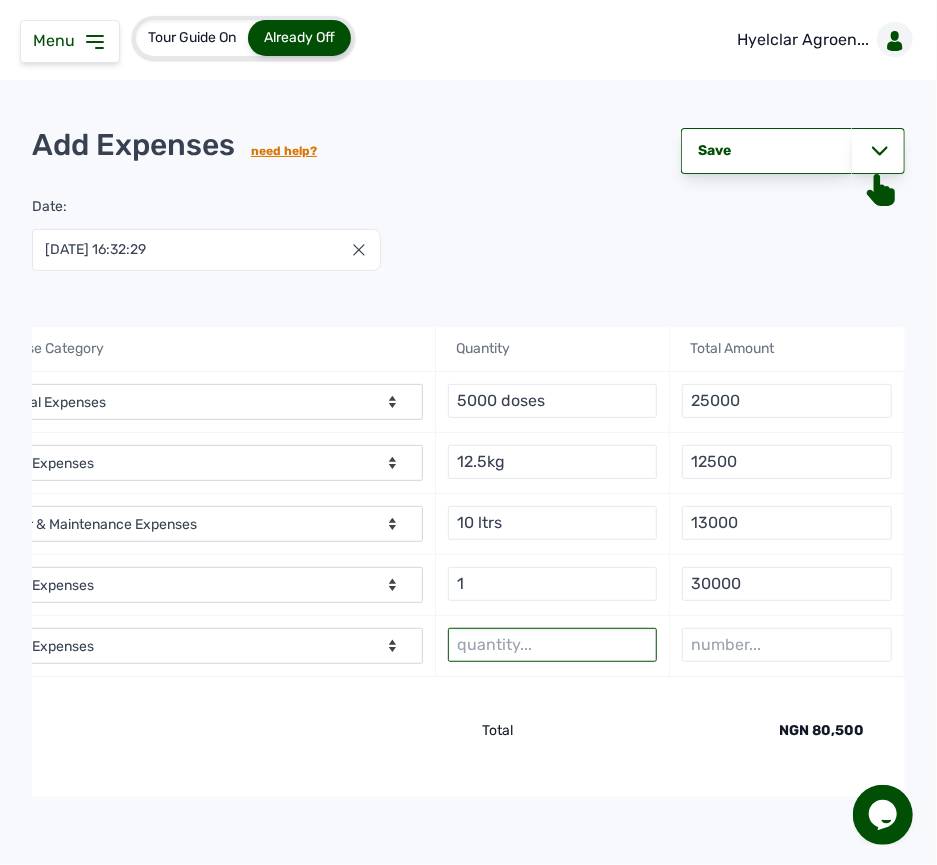 click at bounding box center [552, 645] 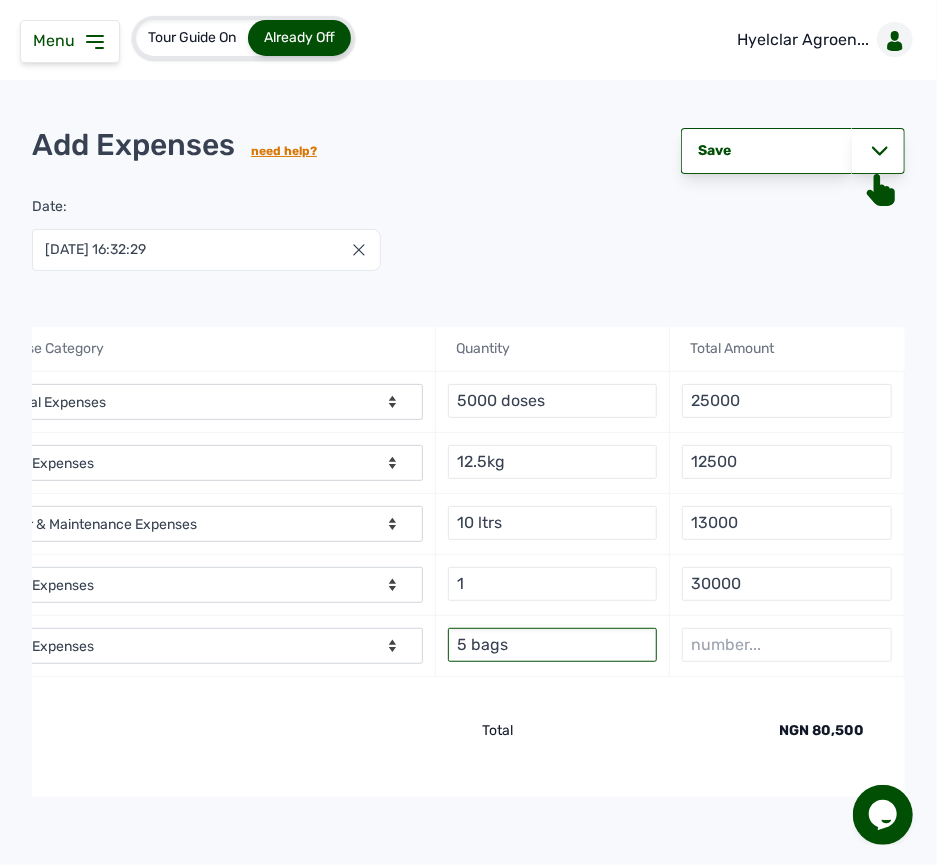 type on "5 bags" 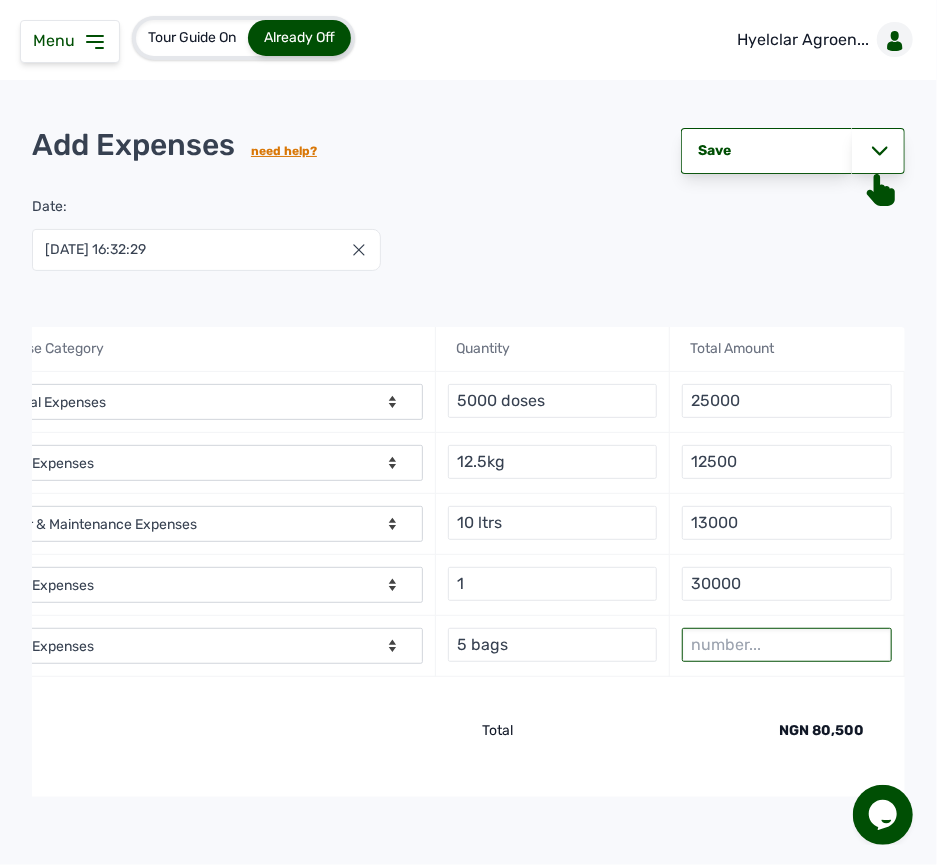 click at bounding box center [786, 645] 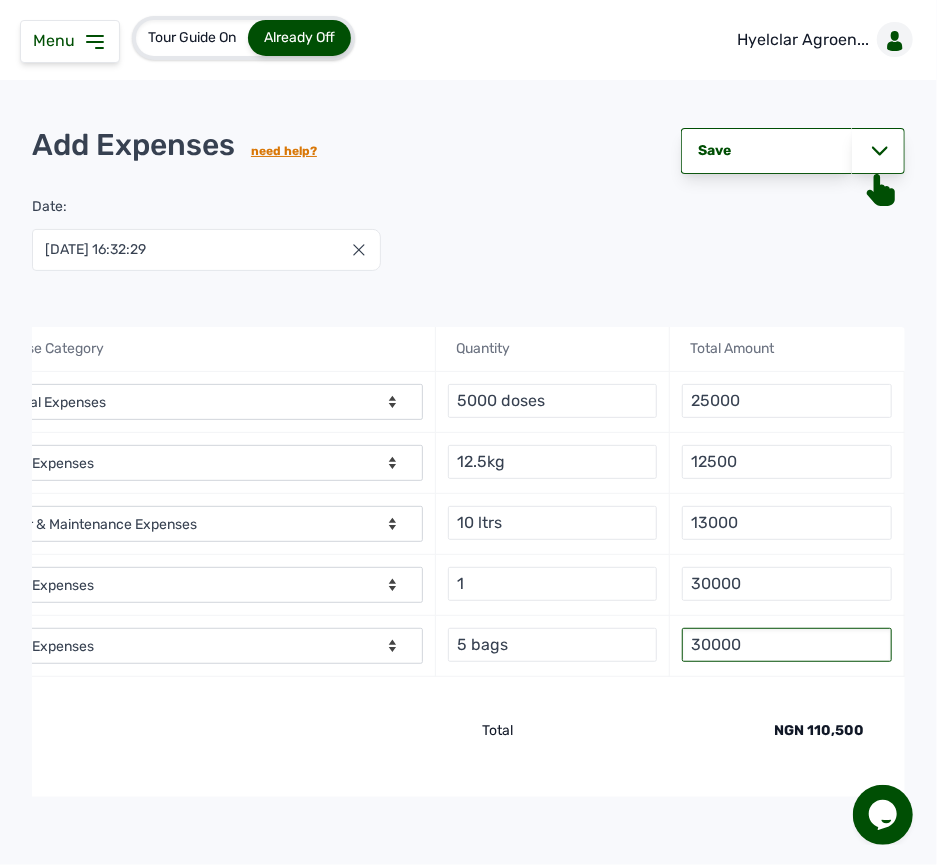 type on "30000" 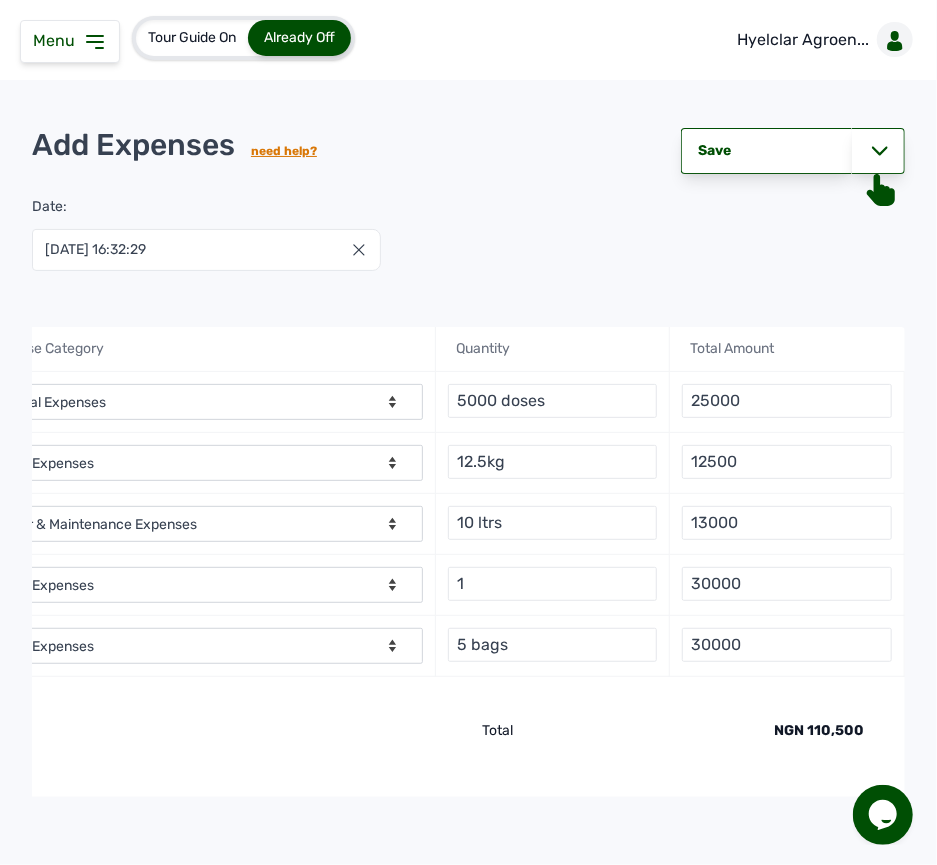 click on "+Add new item line -Remove last line Total NGN 110,500" 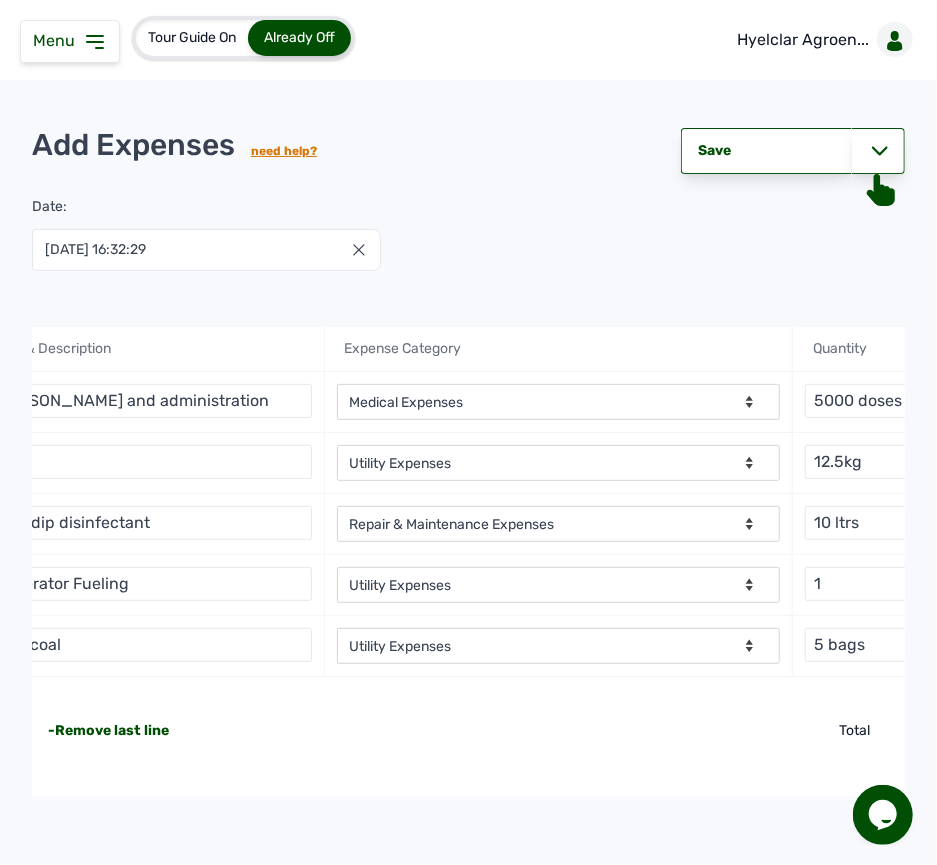 scroll, scrollTop: 0, scrollLeft: 0, axis: both 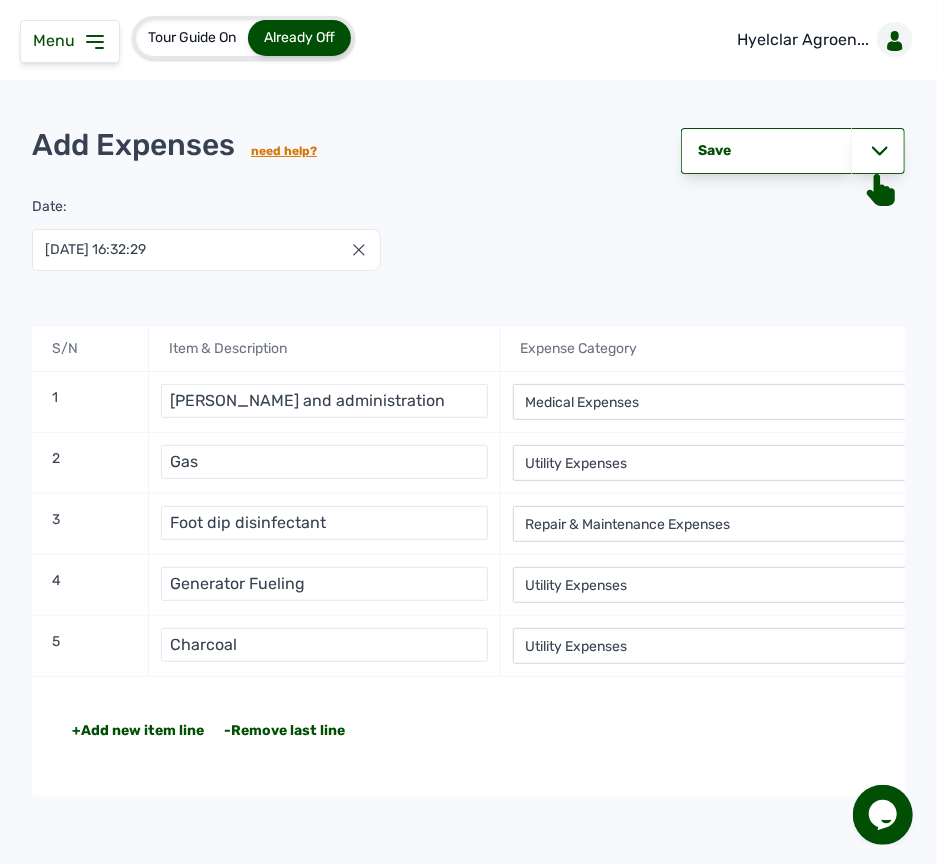 click on "+Add new item line" at bounding box center (138, 731) 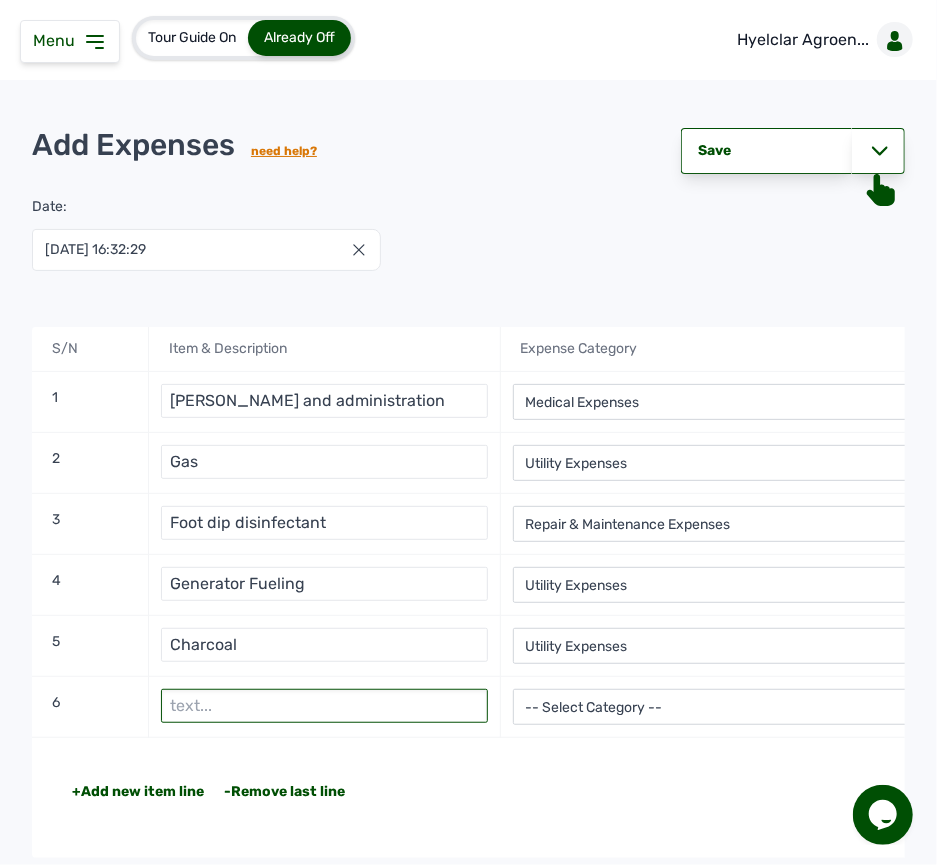click at bounding box center (324, 706) 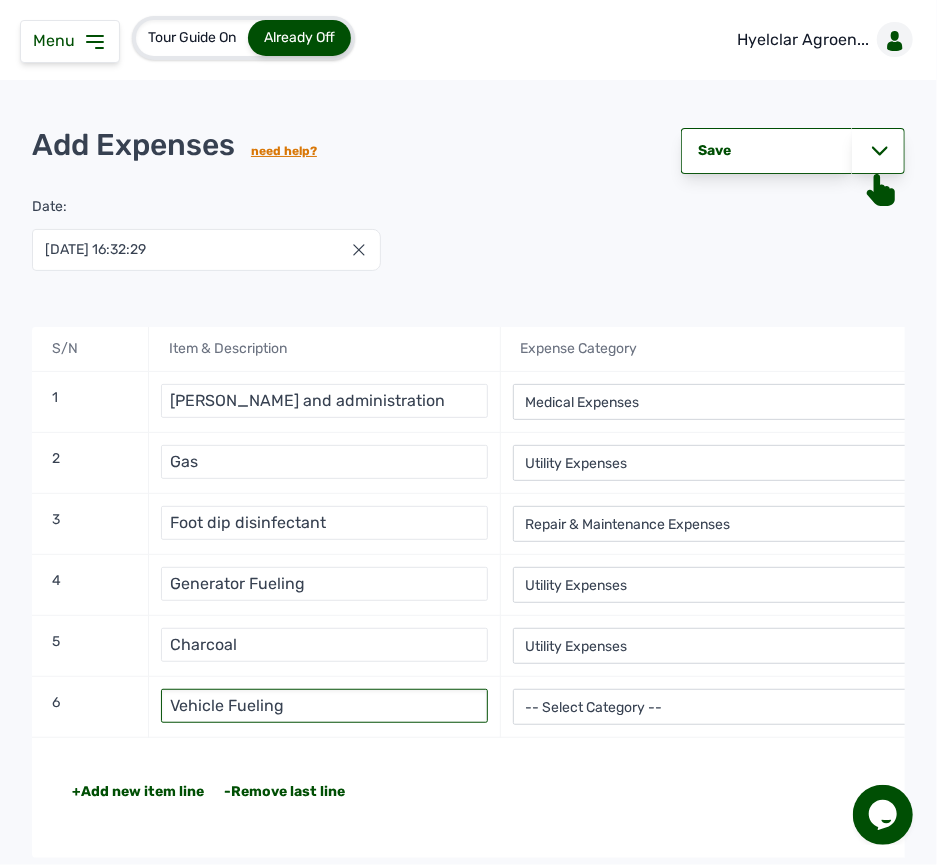 type on "Vehicle Fueling" 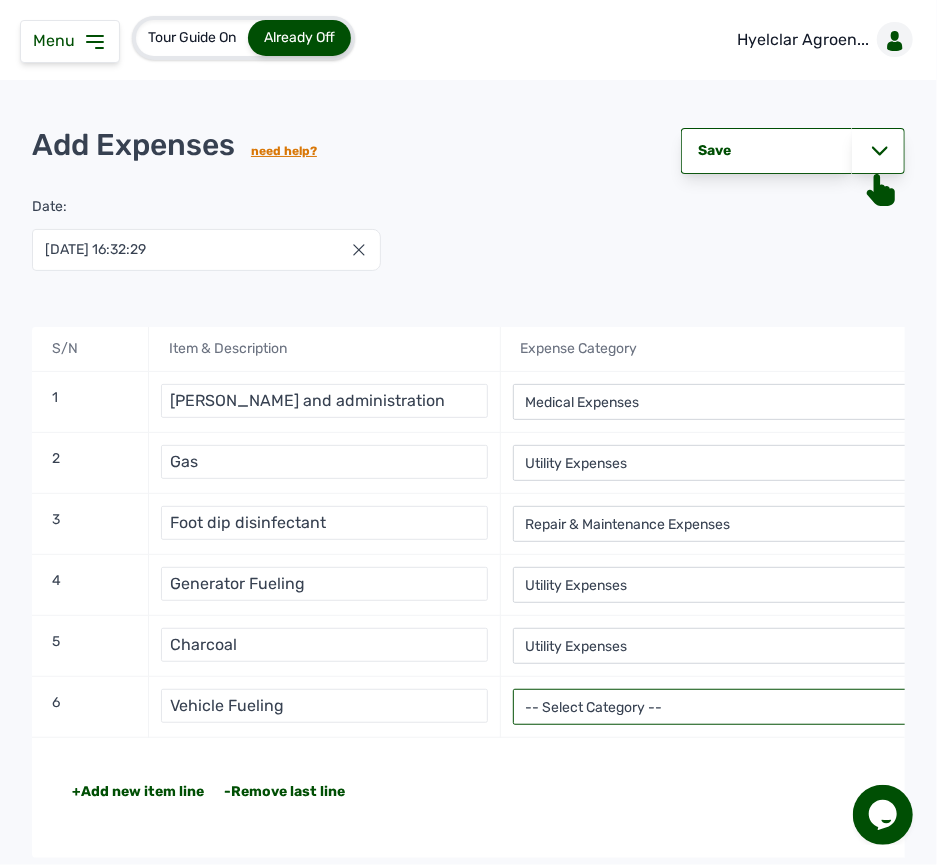 click on "-- Select Category -- Advertising Expenses Bank Charges Entertainment Expenses Insurance Expenses Legal Expenses Medical Expenses Office Equipments & Supplies Property Tax Rental Cost Repair & Maintenance Expenses Research Expenses Staff Salary Telephone Expenses Transportation Expenses Travelling Expenses Utility Expenses Others" at bounding box center (735, 707) 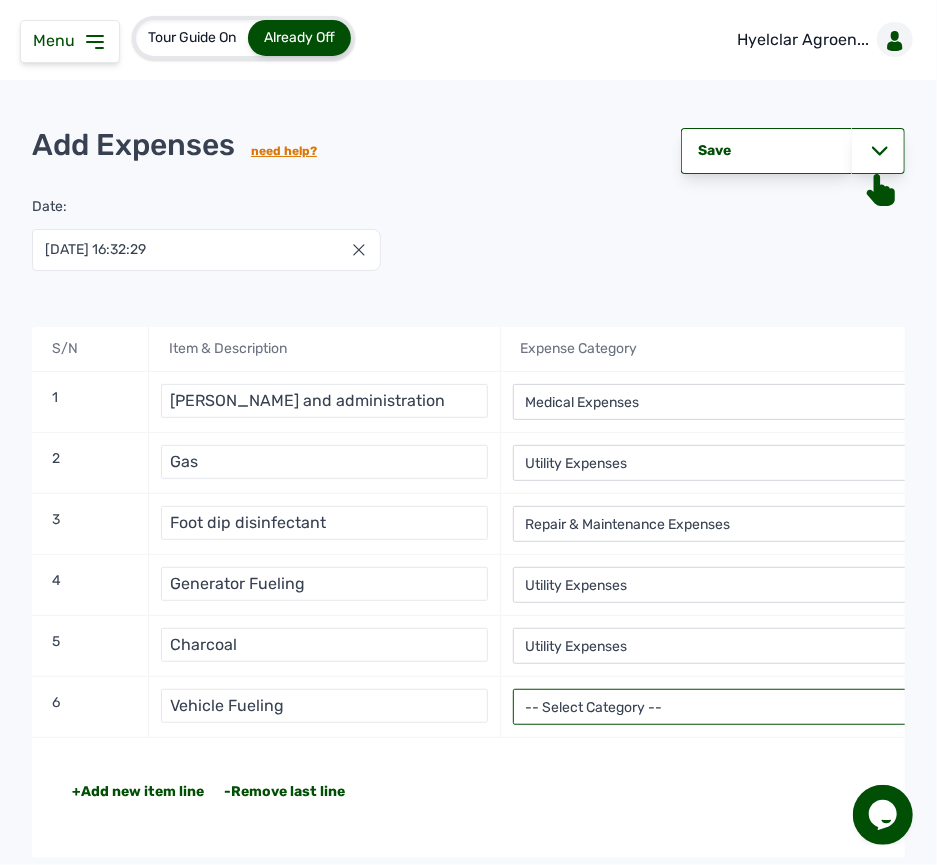 select on "Transportation Expenses" 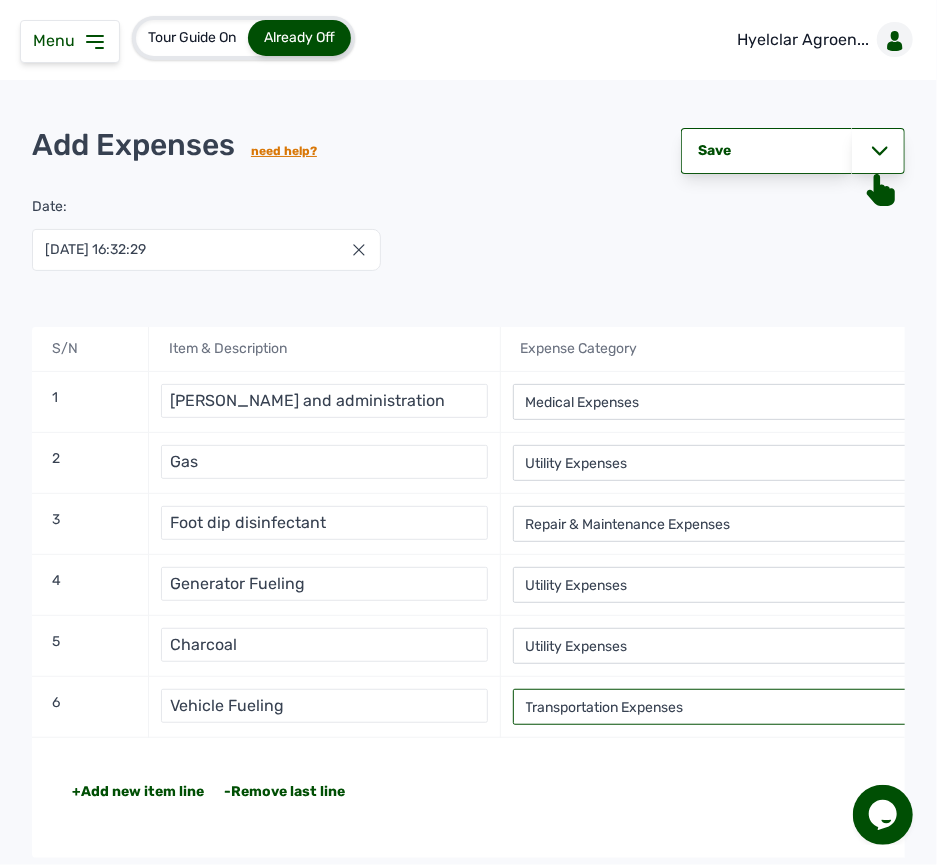 click on "-- Select Category -- Advertising Expenses Bank Charges Entertainment Expenses Insurance Expenses Legal Expenses Medical Expenses Office Equipments & Supplies Property Tax Rental Cost Repair & Maintenance Expenses Research Expenses Staff Salary Telephone Expenses Transportation Expenses Travelling Expenses Utility Expenses Others" at bounding box center [735, 707] 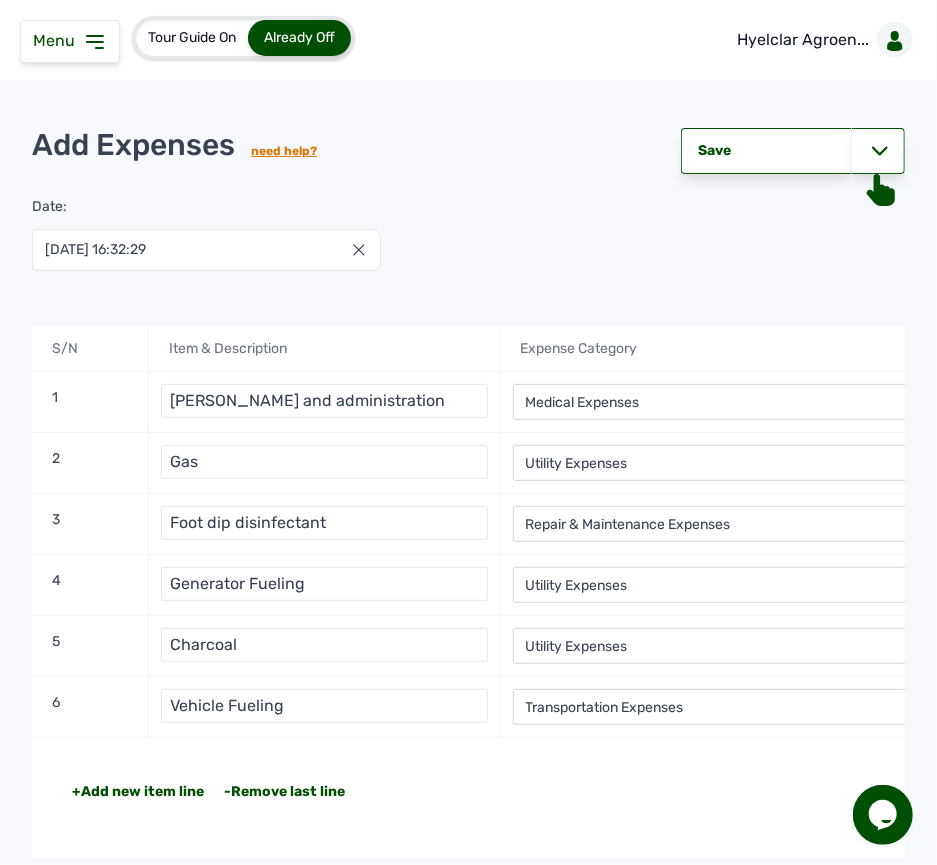click on "+Add new item line -Remove last line Total NGN 110,500" 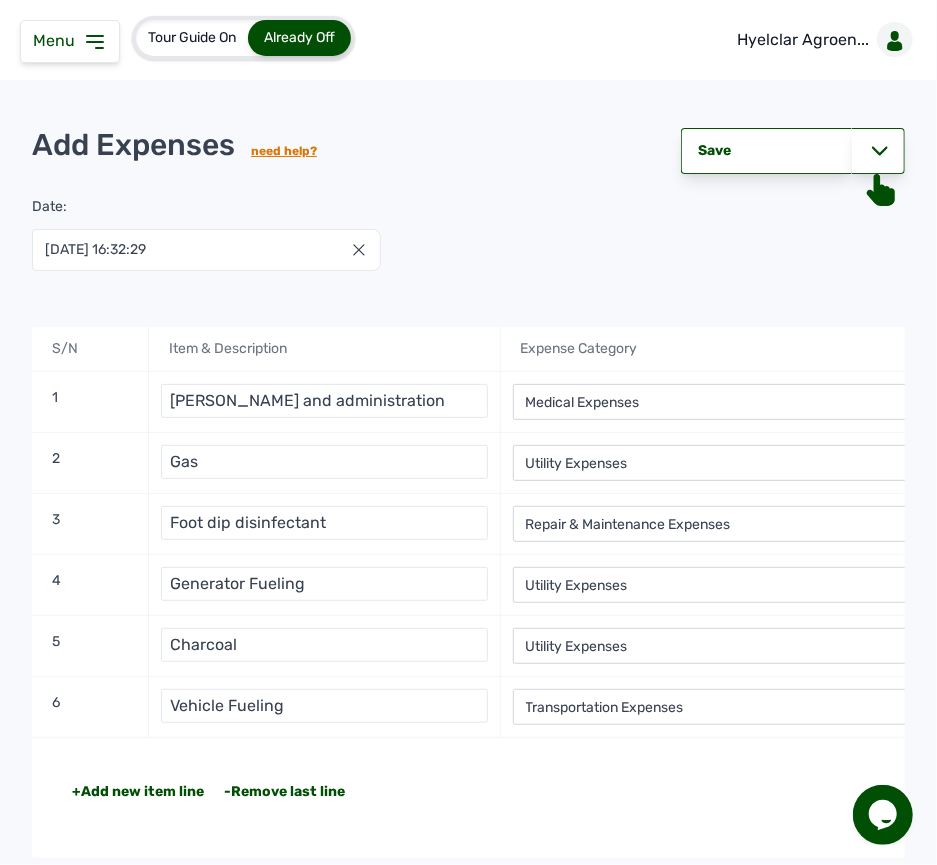 click on "+Add new item line -Remove last line Total NGN 110,500" 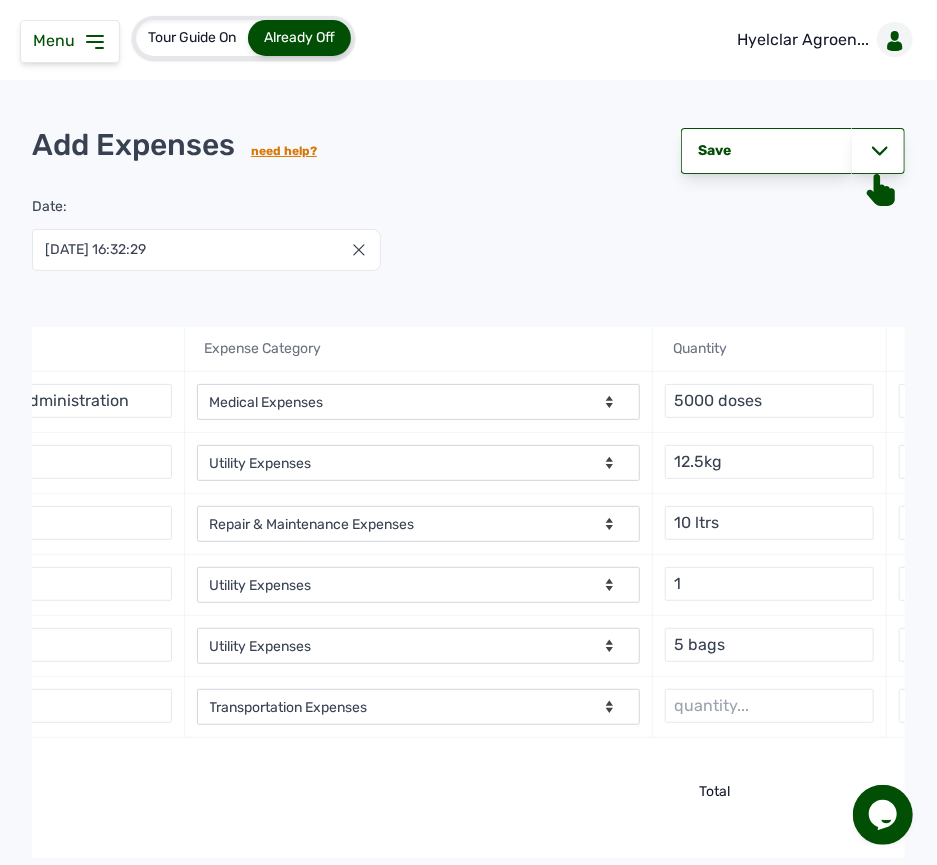 scroll, scrollTop: 0, scrollLeft: 320, axis: horizontal 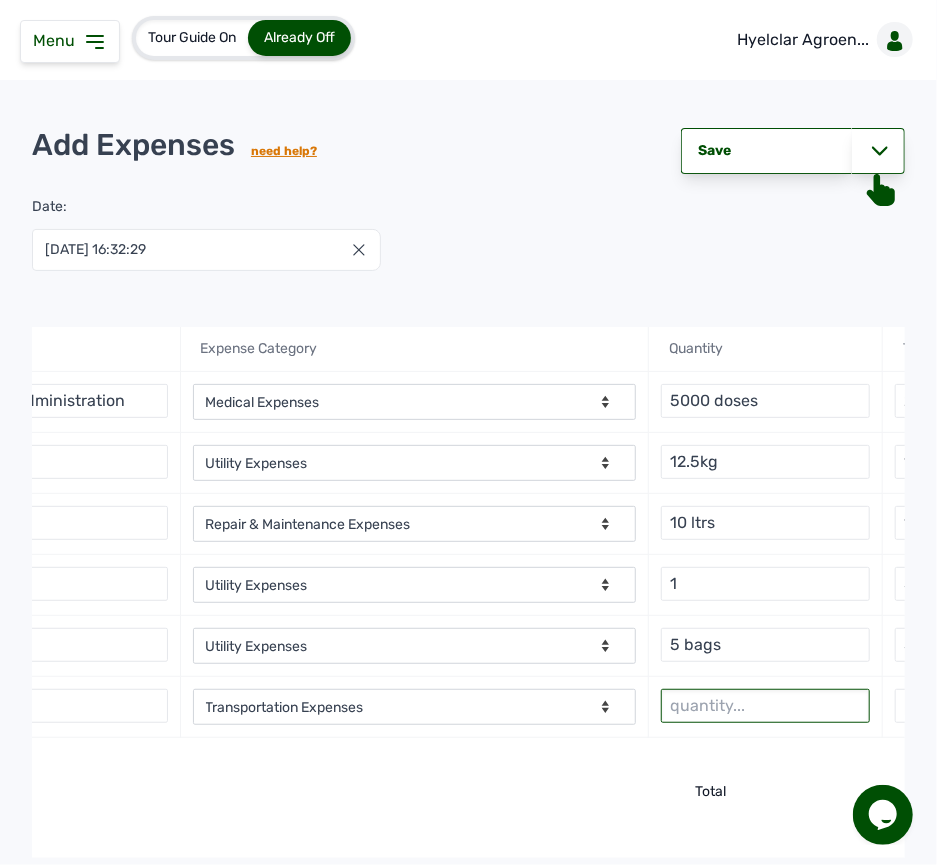click at bounding box center (765, 706) 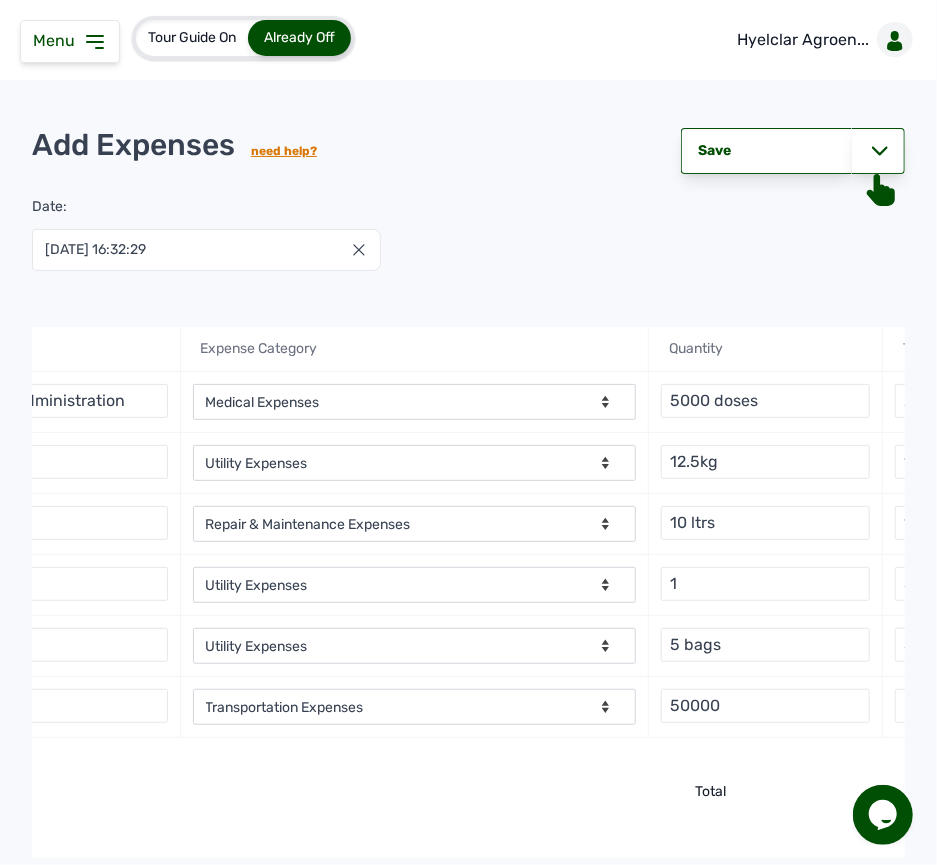 click on "+Add new item line -Remove last line Total NGN 110,500" 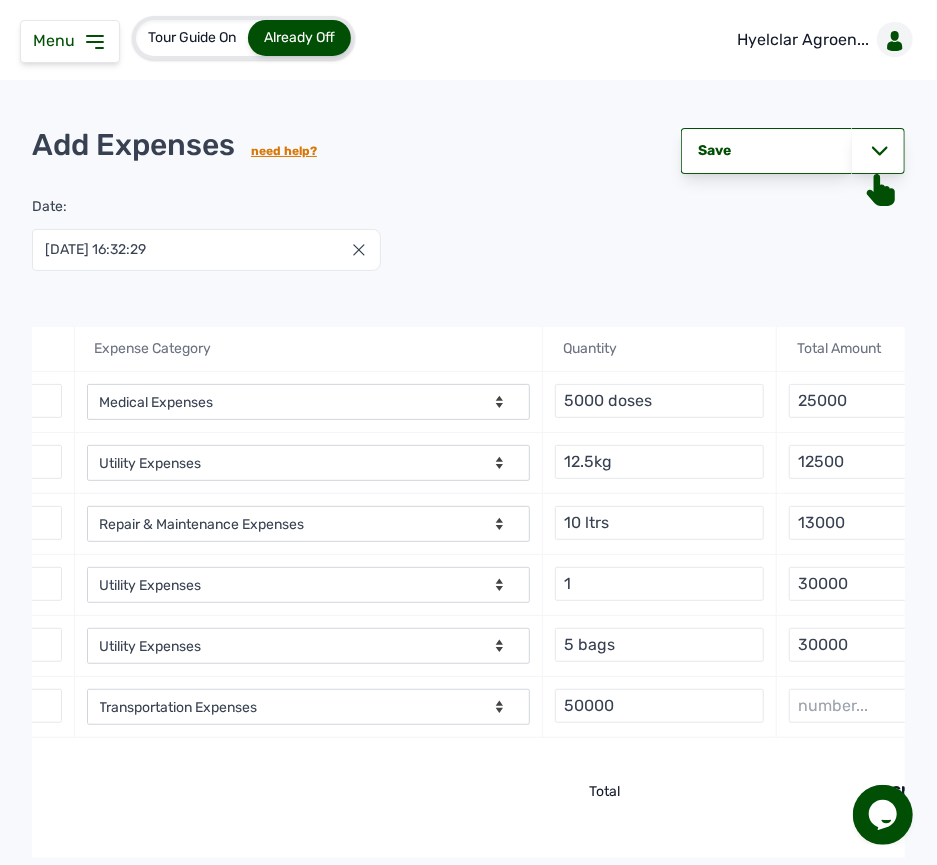 scroll, scrollTop: 0, scrollLeft: 542, axis: horizontal 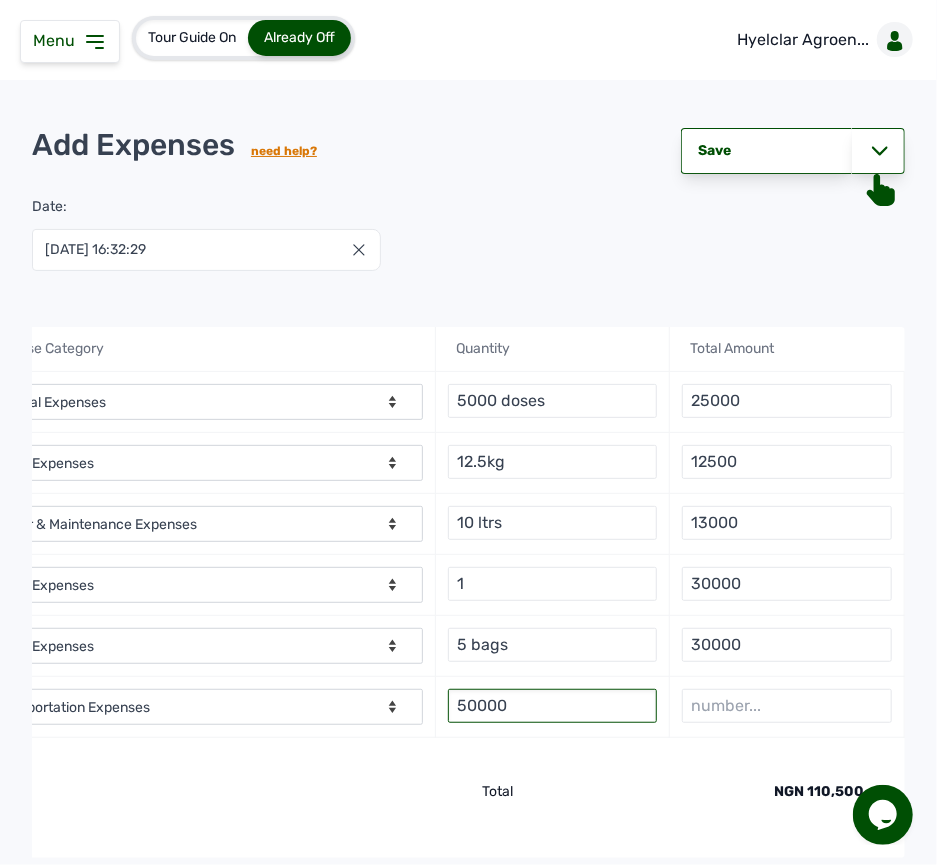 click on "50000" at bounding box center [552, 706] 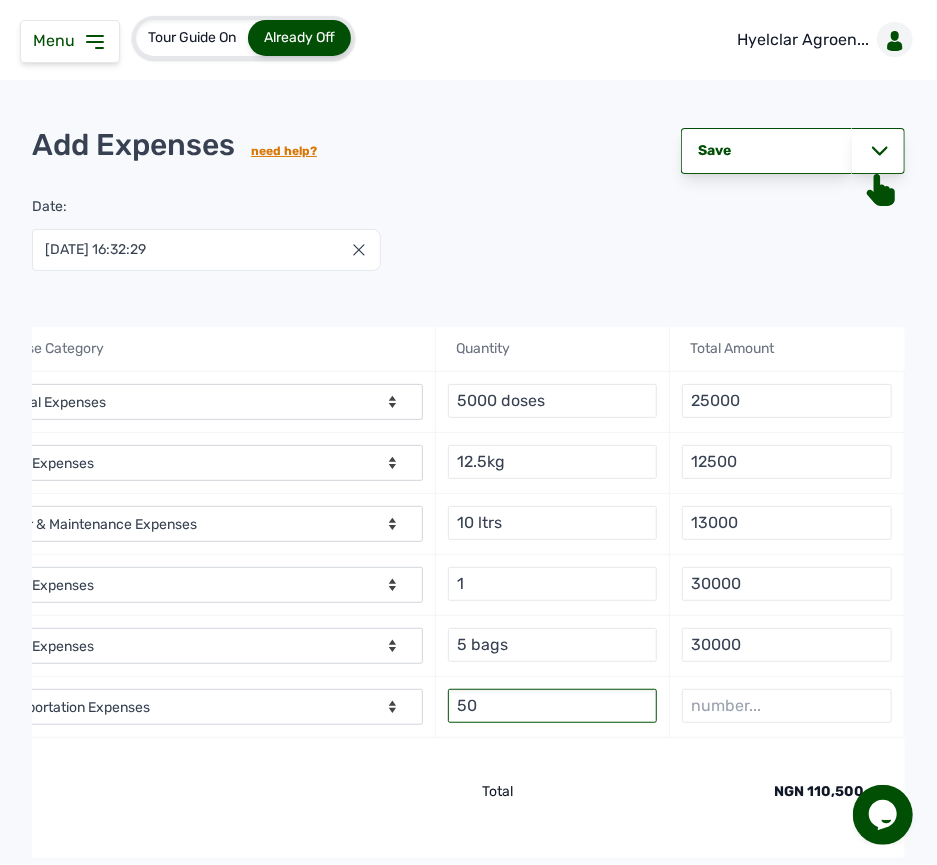 type on "5" 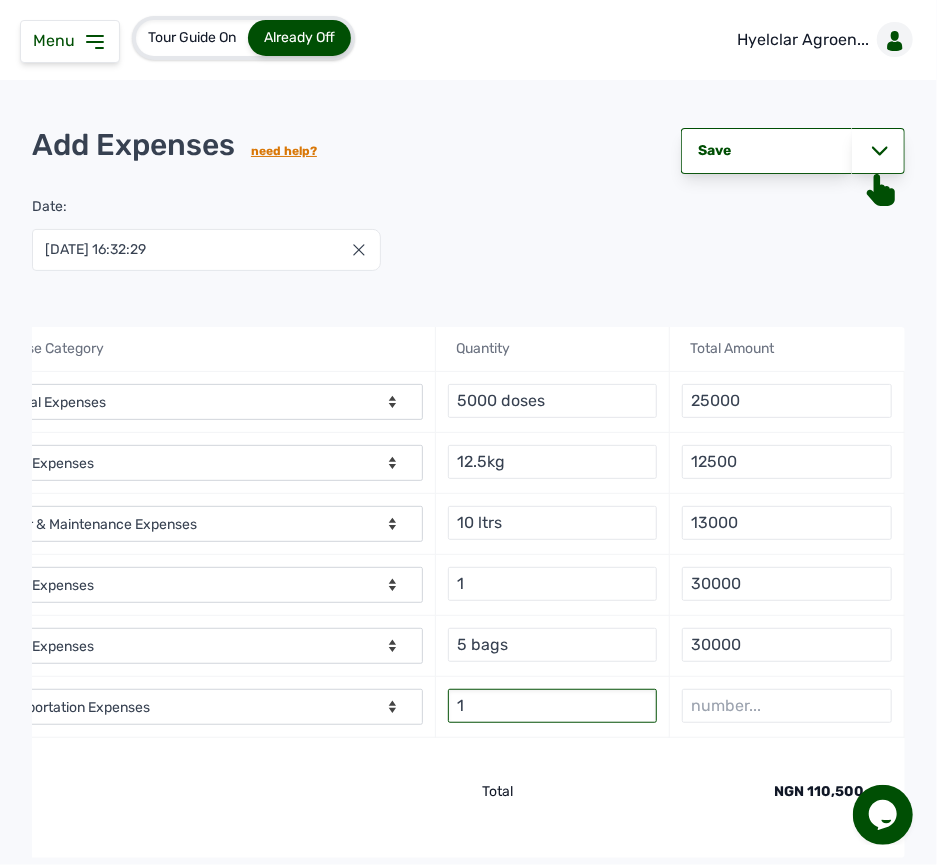 type on "1" 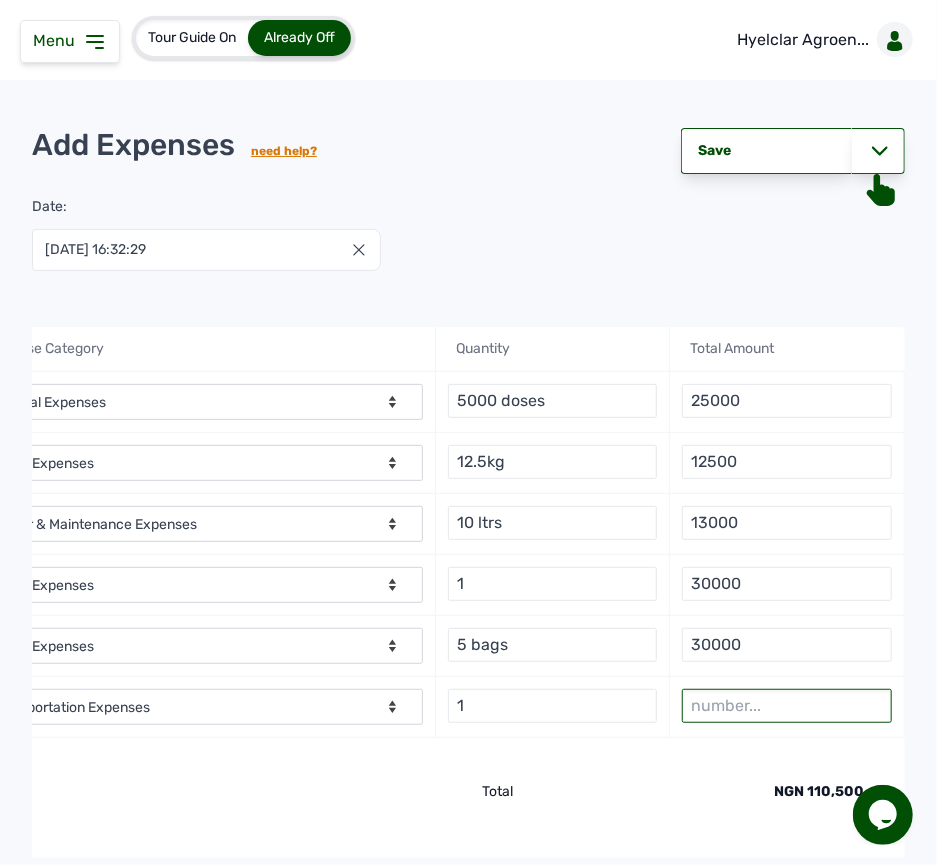 click at bounding box center (786, 706) 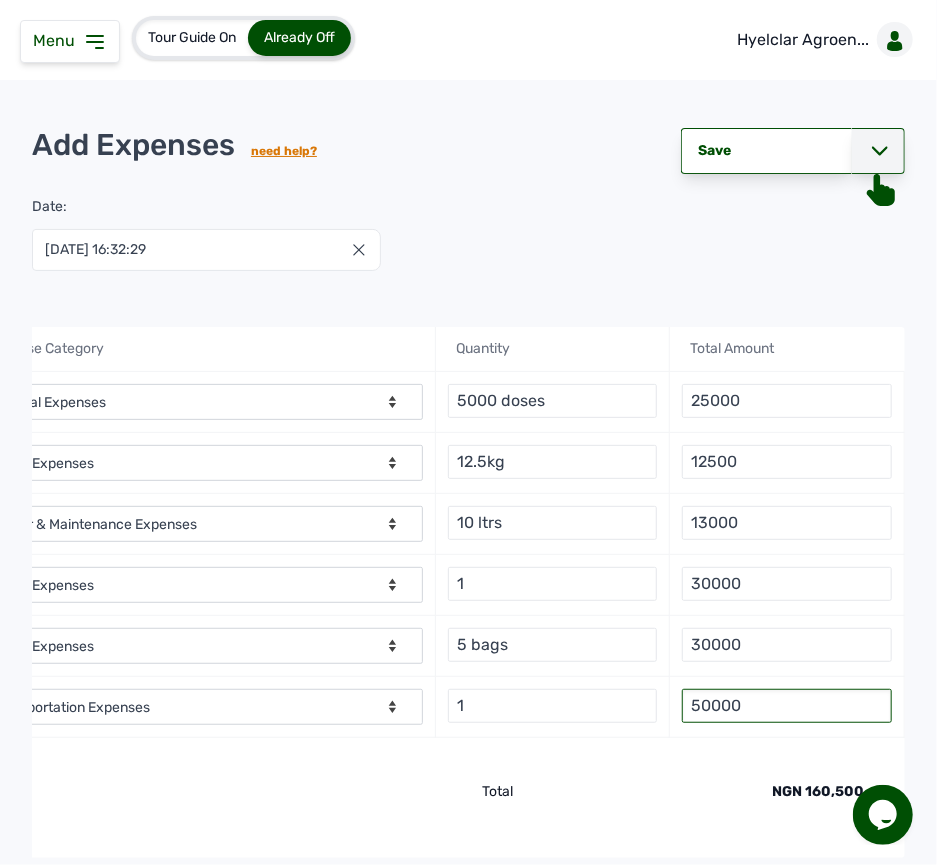 type on "50000" 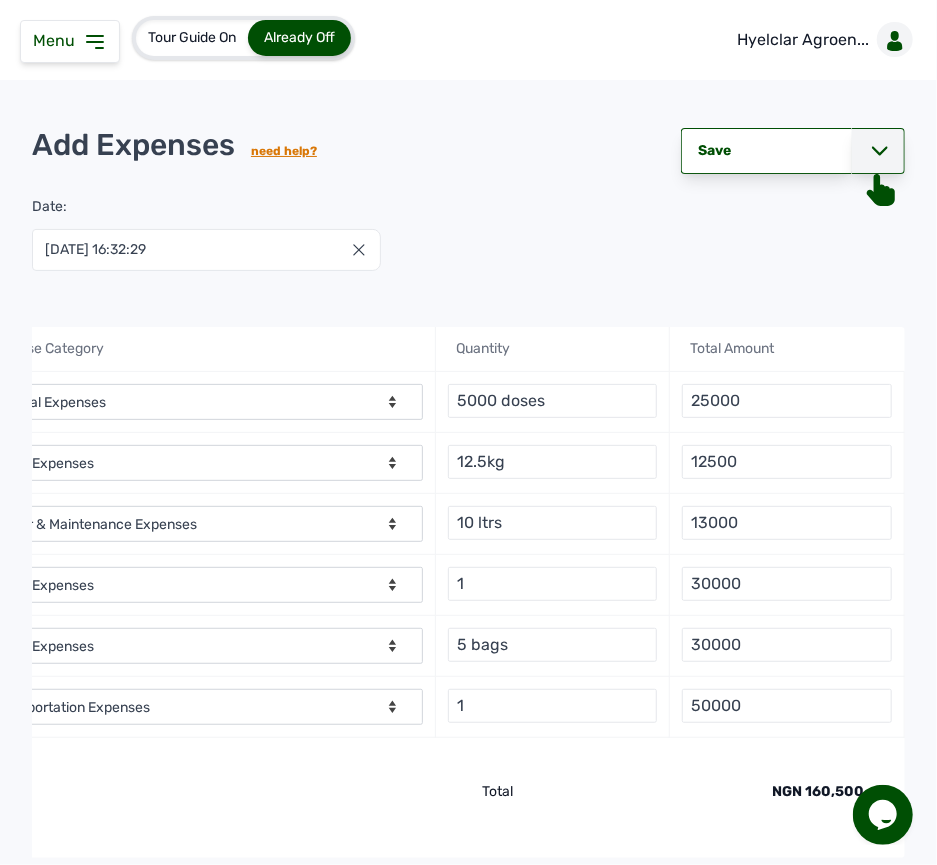click 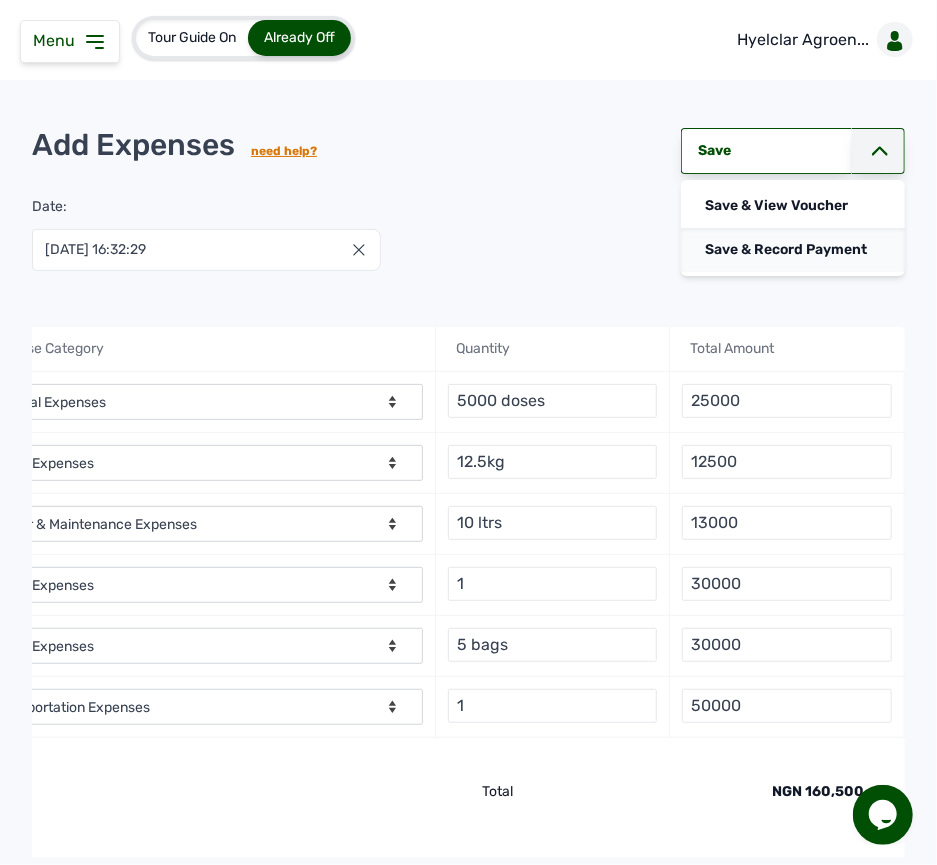 click on "Save & Record Payment" at bounding box center [793, 250] 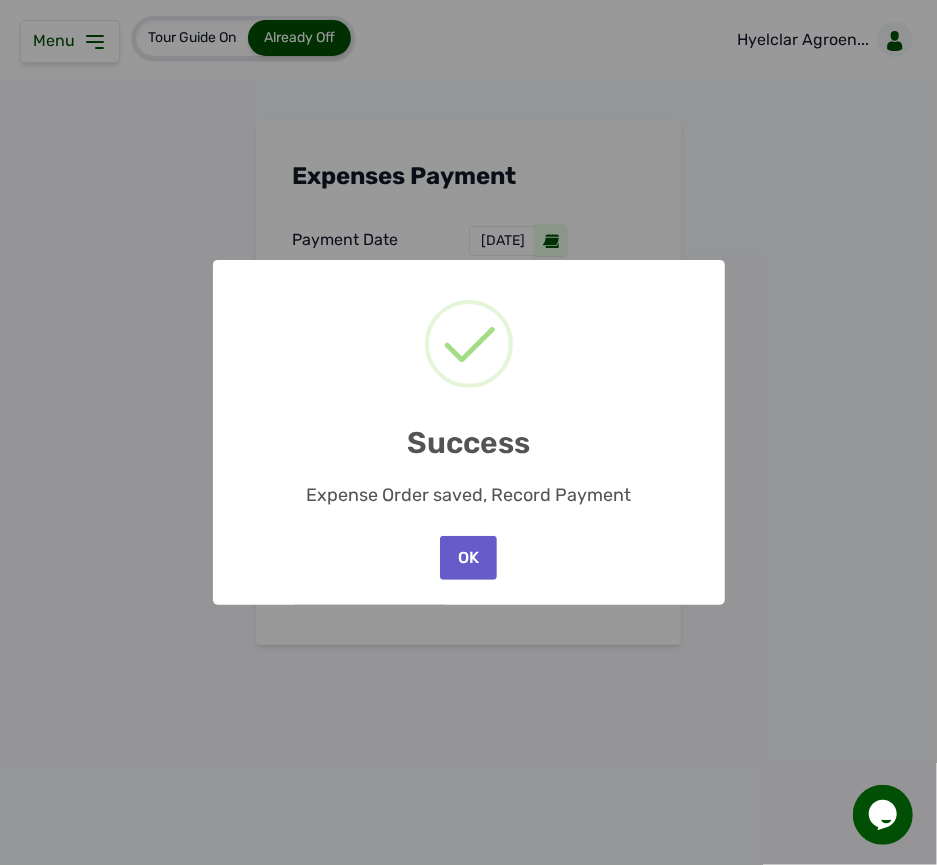 click on "OK" at bounding box center [468, 558] 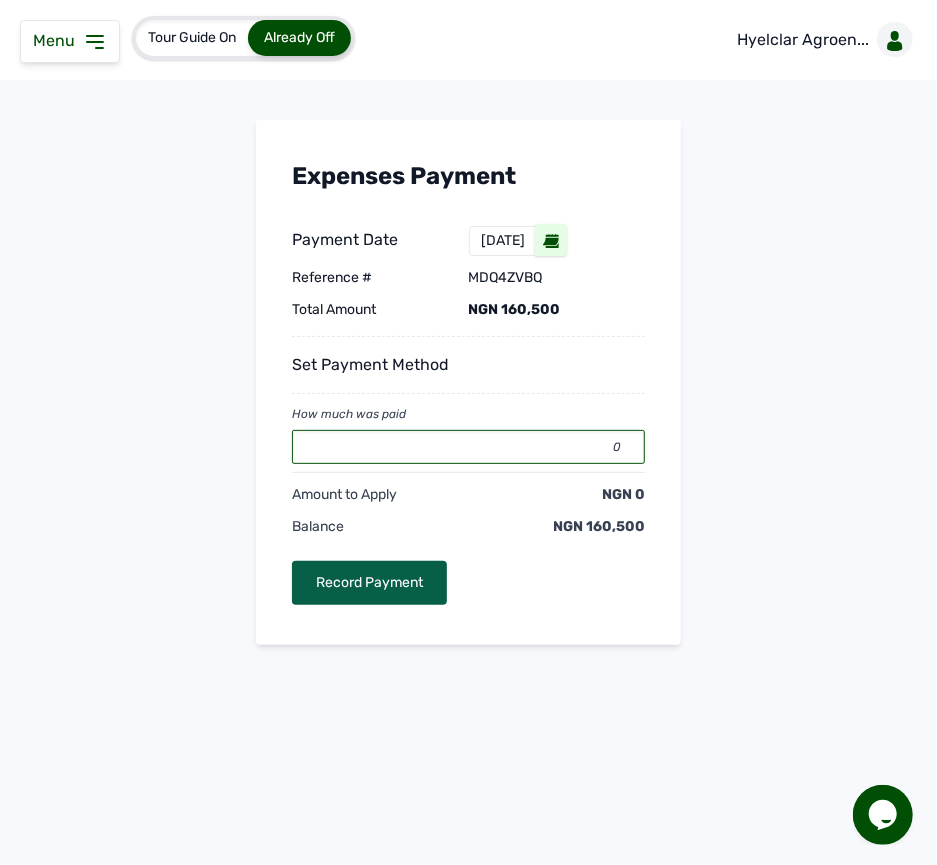 click on "0" at bounding box center (468, 447) 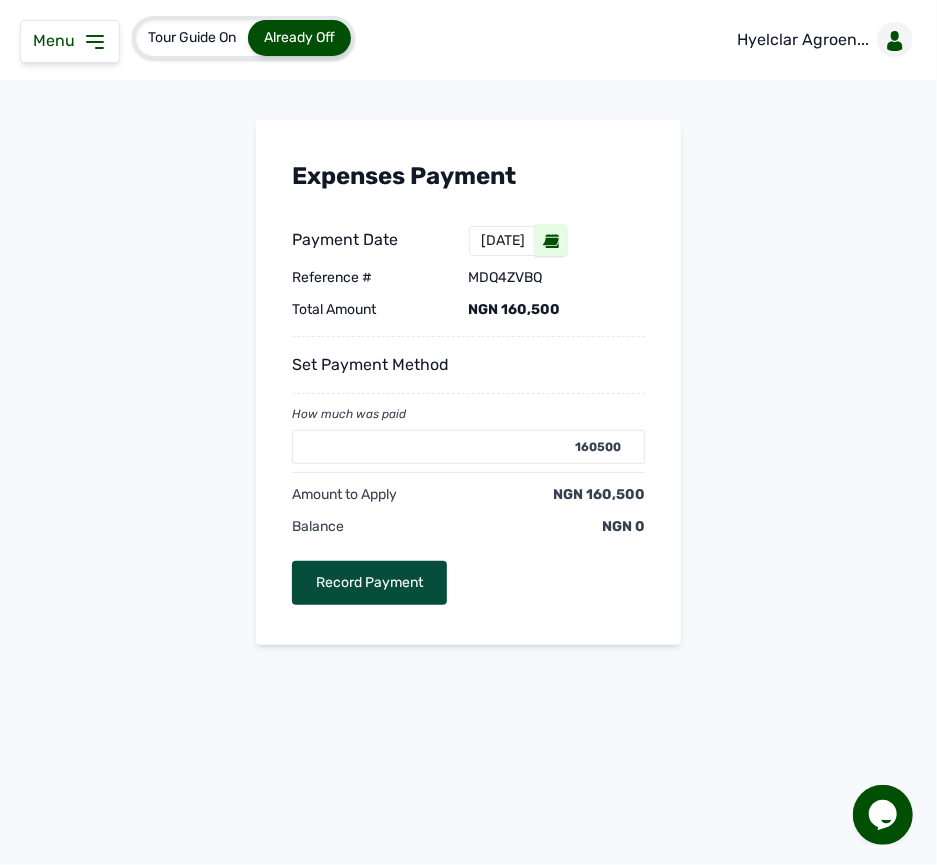 click on "Record Payment" at bounding box center (369, 583) 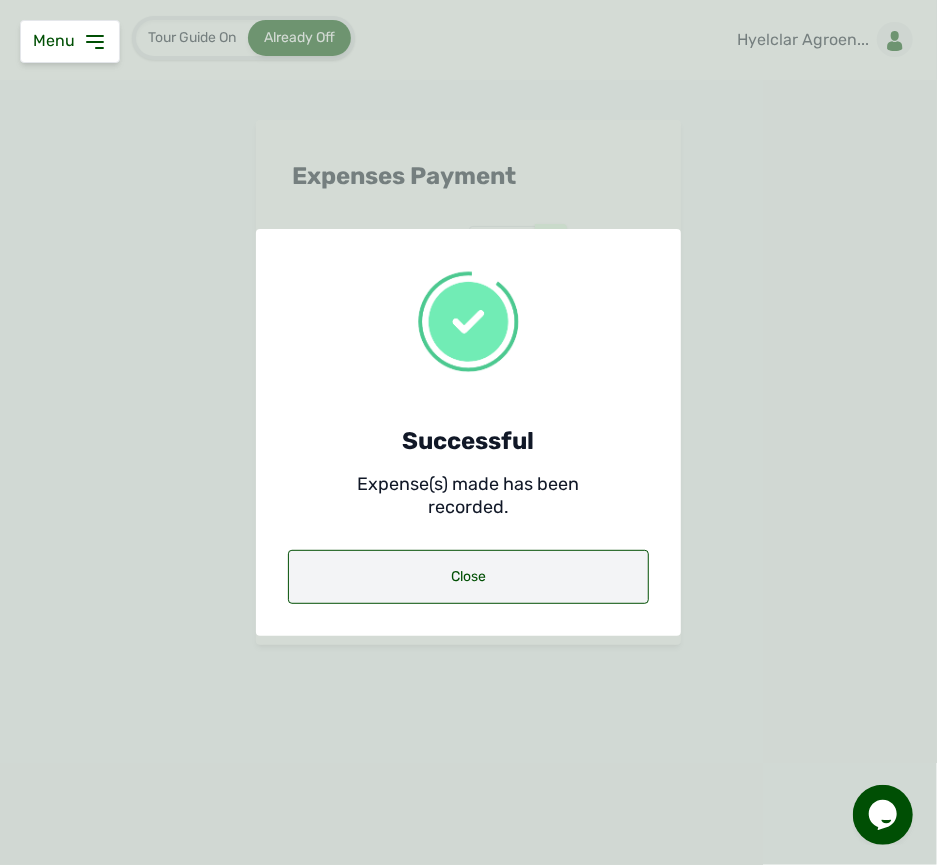 click on "Close" at bounding box center [468, 577] 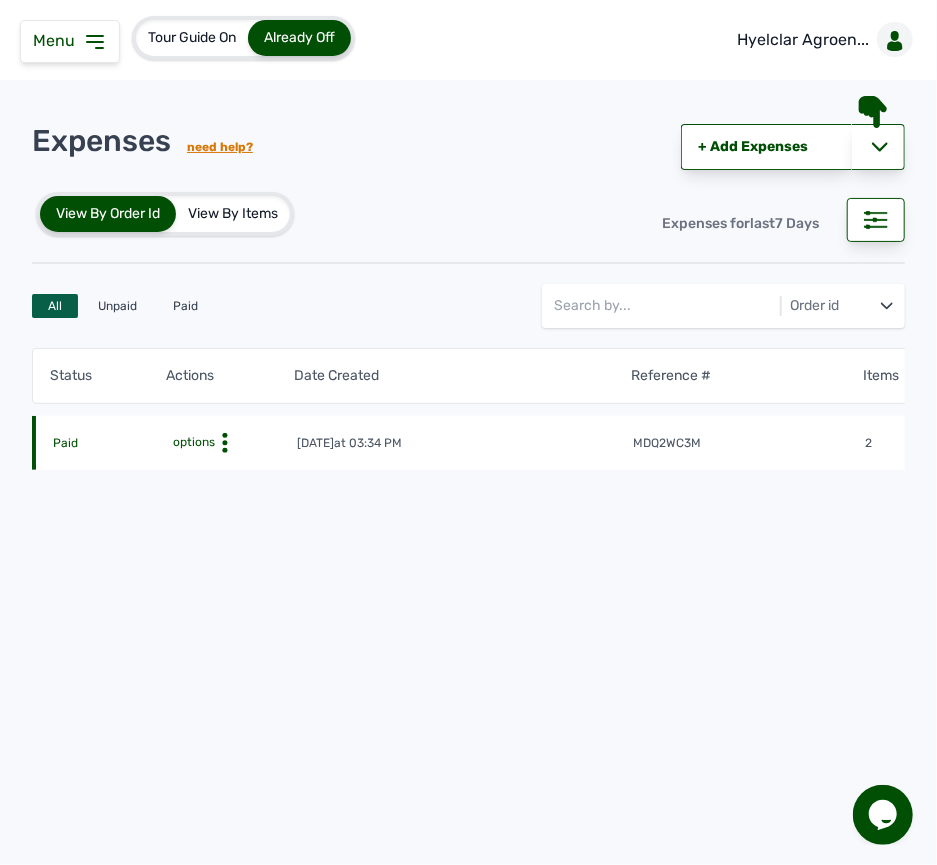 click 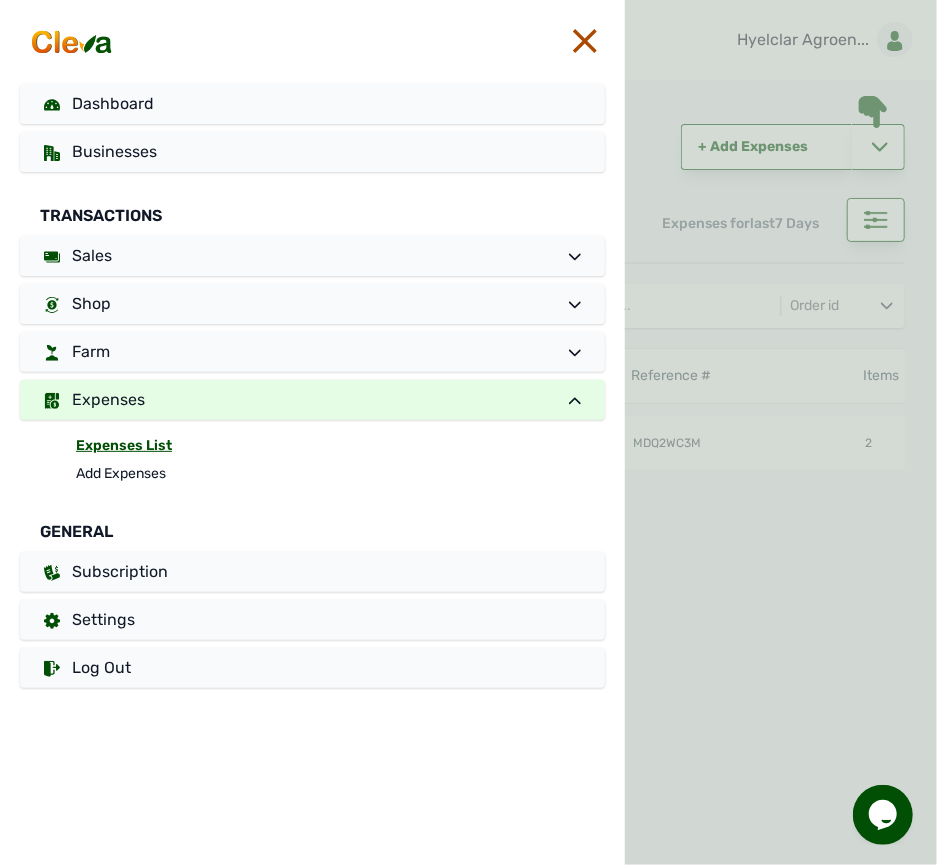 click at bounding box center (781, 432) 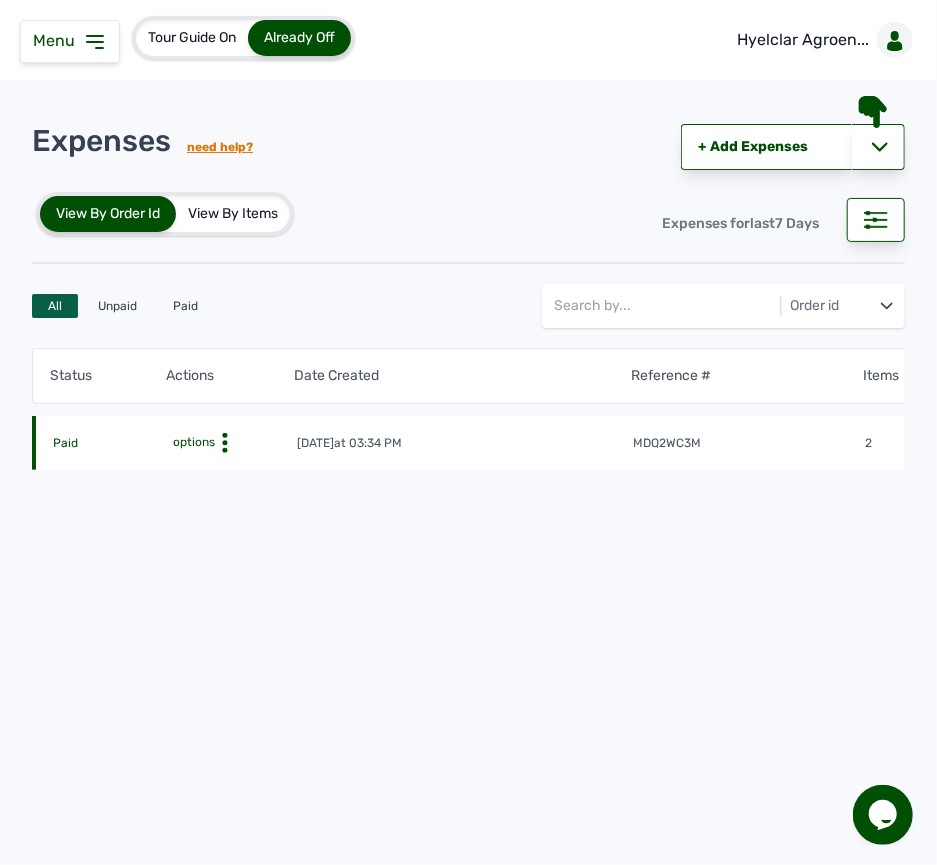 click at bounding box center [870, 220] 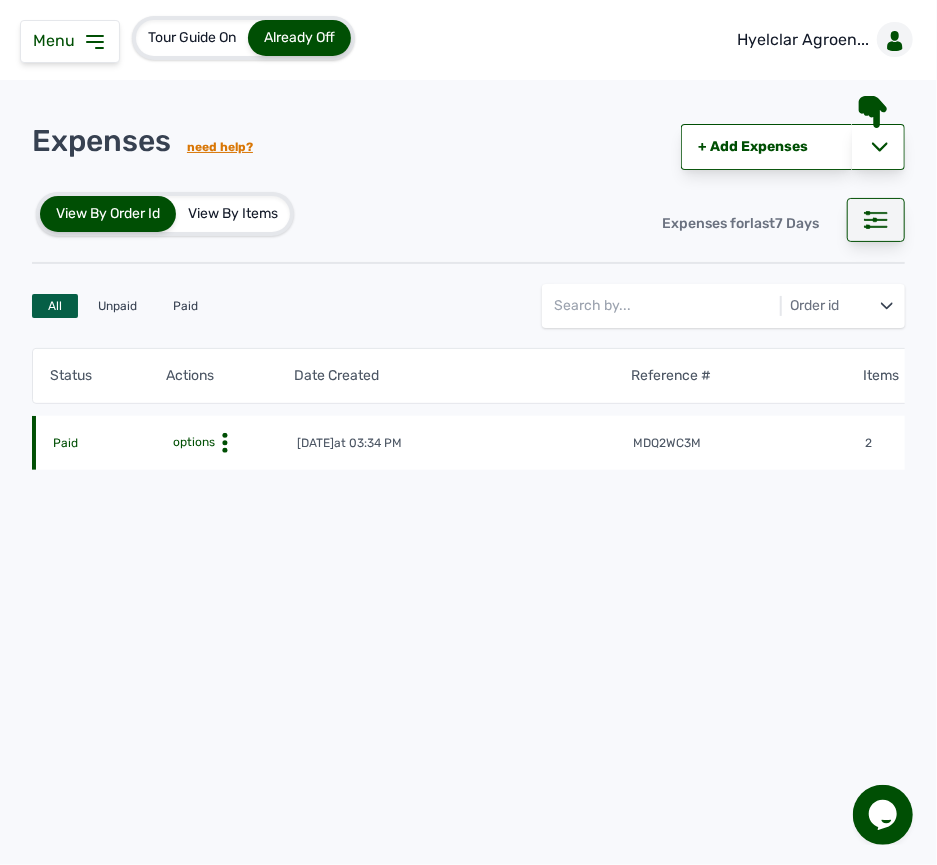 click 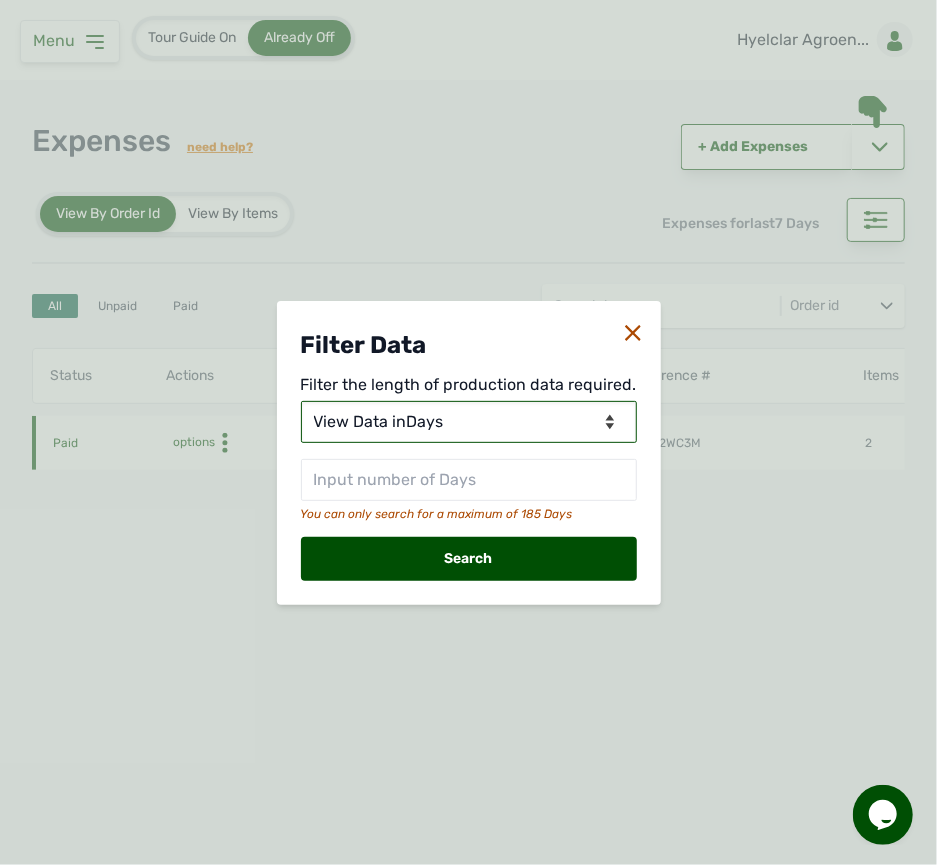 click on "View Data for  [DATE] View Data in  Days View Data in  Months View Data in  Between Dates" at bounding box center (469, 422) 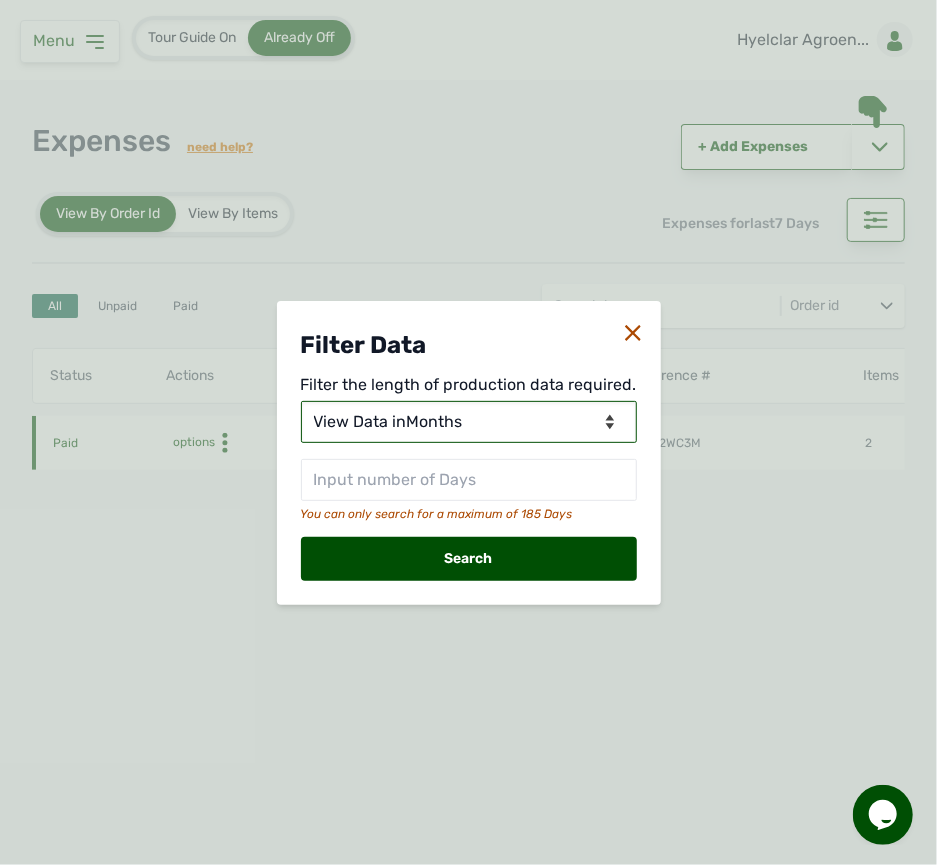click on "View Data for  [DATE] View Data in  Days View Data in  Months View Data in  Between Dates" at bounding box center [469, 422] 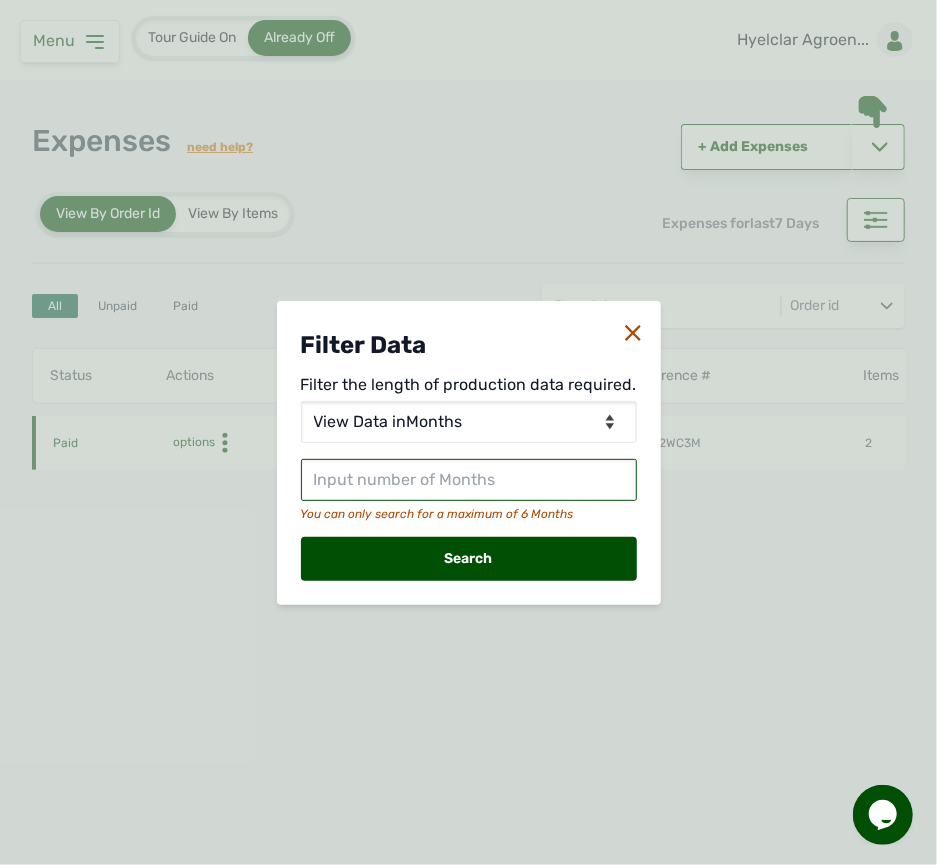 click at bounding box center (469, 480) 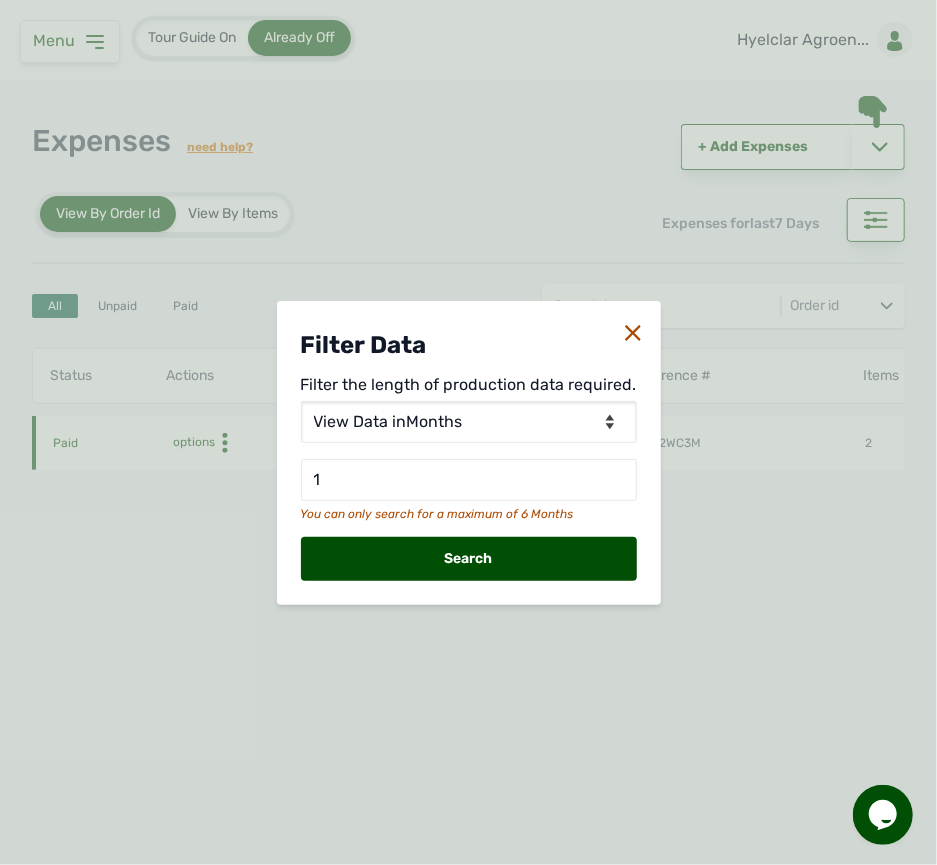 click on "Search" at bounding box center (469, 559) 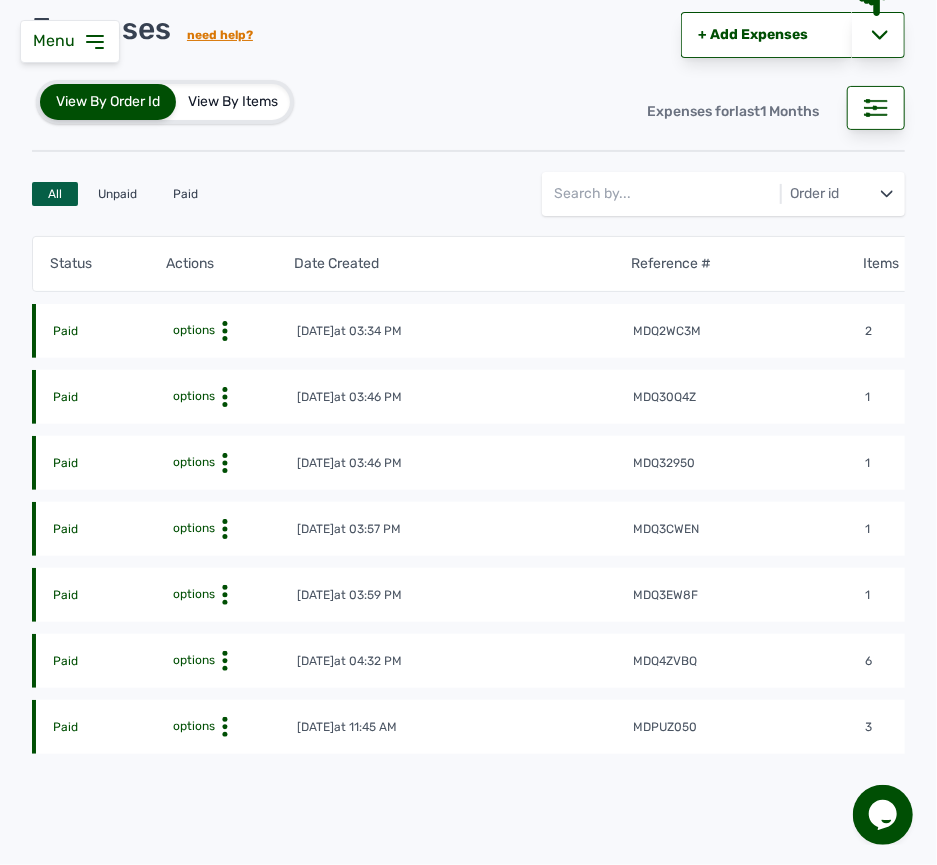 scroll, scrollTop: 160, scrollLeft: 0, axis: vertical 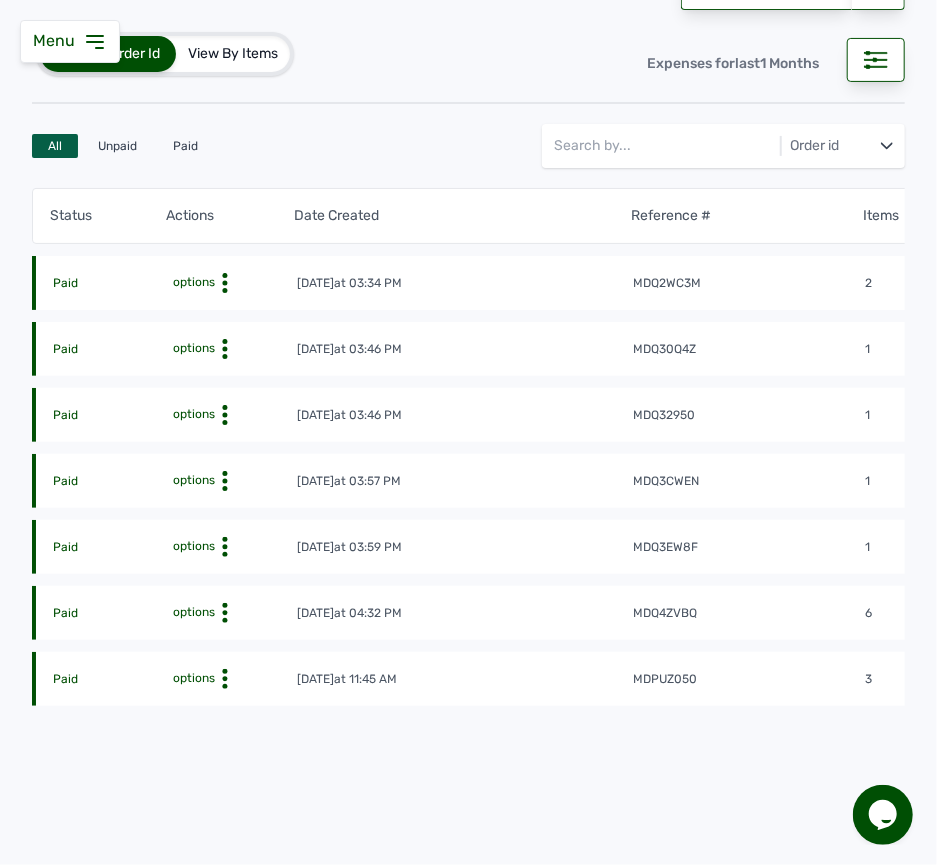 click on "Status Actions Date Created Reference # Items Total Amount Paid options [DATE] 03:34 PM mdq2wc3m 2 NGN 50,000 Paid options [DATE] 03:46 PM mdq30q4z 1 NGN 60,000 Paid options [DATE] 03:46 PM mdq32950 1 NGN 30,000 Paid options [DATE] 03:57 PM mdq3cwen 1 NGN 25,000 Paid options [DATE] 03:59 PM mdq3ew8f 1 NGN 12,000 Paid options [DATE] 04:32 PM mdq4zvbq 6 NGN 160,500 Paid options [DATE] 11:45 AM mdpuz050 3 NGN 189,000" at bounding box center [468, 521] 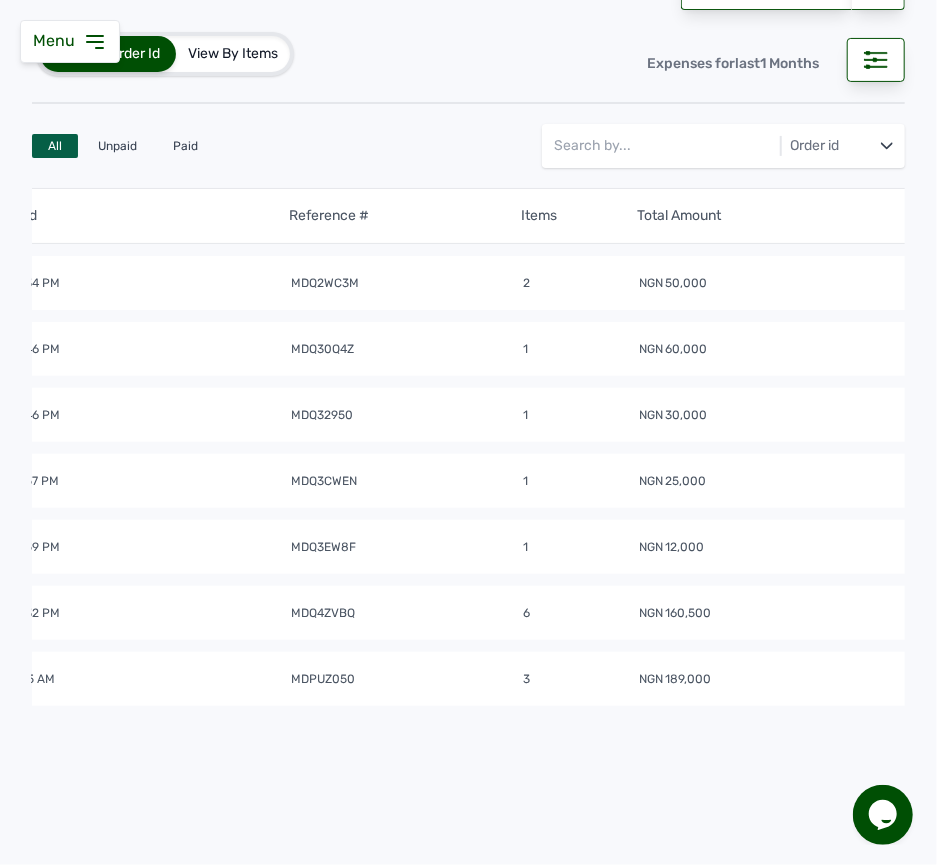 scroll, scrollTop: 0, scrollLeft: 448, axis: horizontal 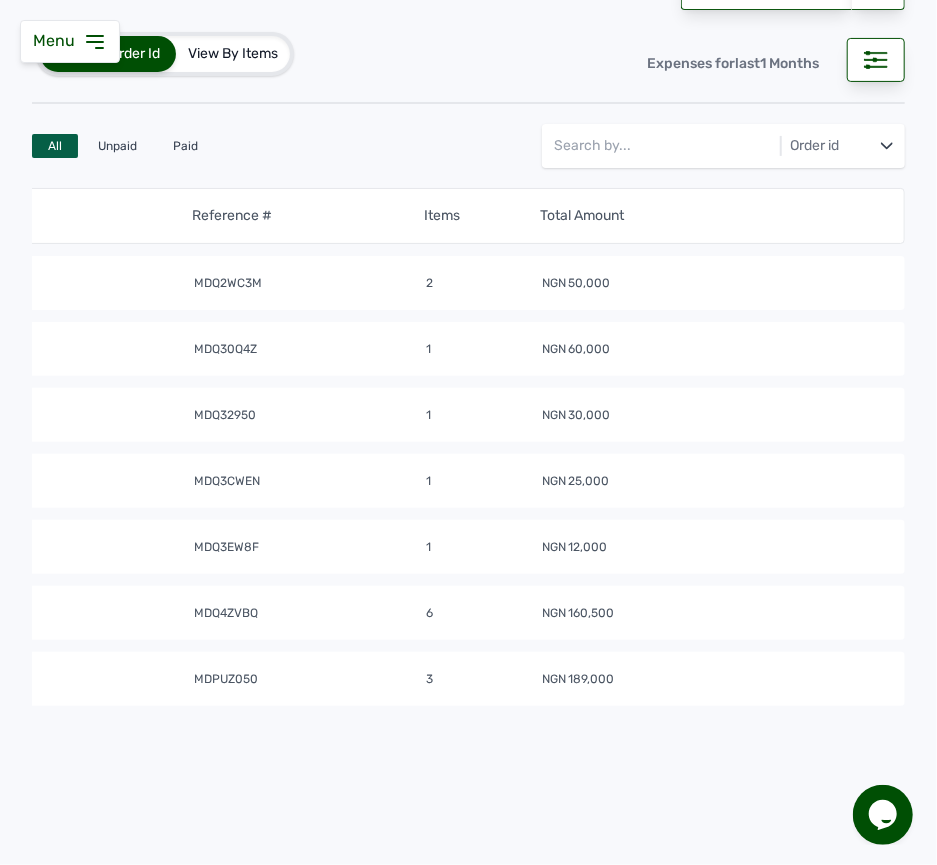 click on "Status Actions Date Created Reference # Items Total Amount Paid options [DATE] 03:34 PM mdq2wc3m 2 NGN 50,000 Paid options [DATE] 03:46 PM mdq30q4z 1 NGN 60,000 Paid options [DATE] 03:46 PM mdq32950 1 NGN 30,000 Paid options [DATE] 03:57 PM mdq3cwen 1 NGN 25,000 Paid options [DATE] 03:59 PM mdq3ew8f 1 NGN 12,000 Paid options [DATE] 04:32 PM mdq4zvbq 6 NGN 160,500 Paid options [DATE] 11:45 AM mdpuz050 3 NGN 189,000" at bounding box center (468, 521) 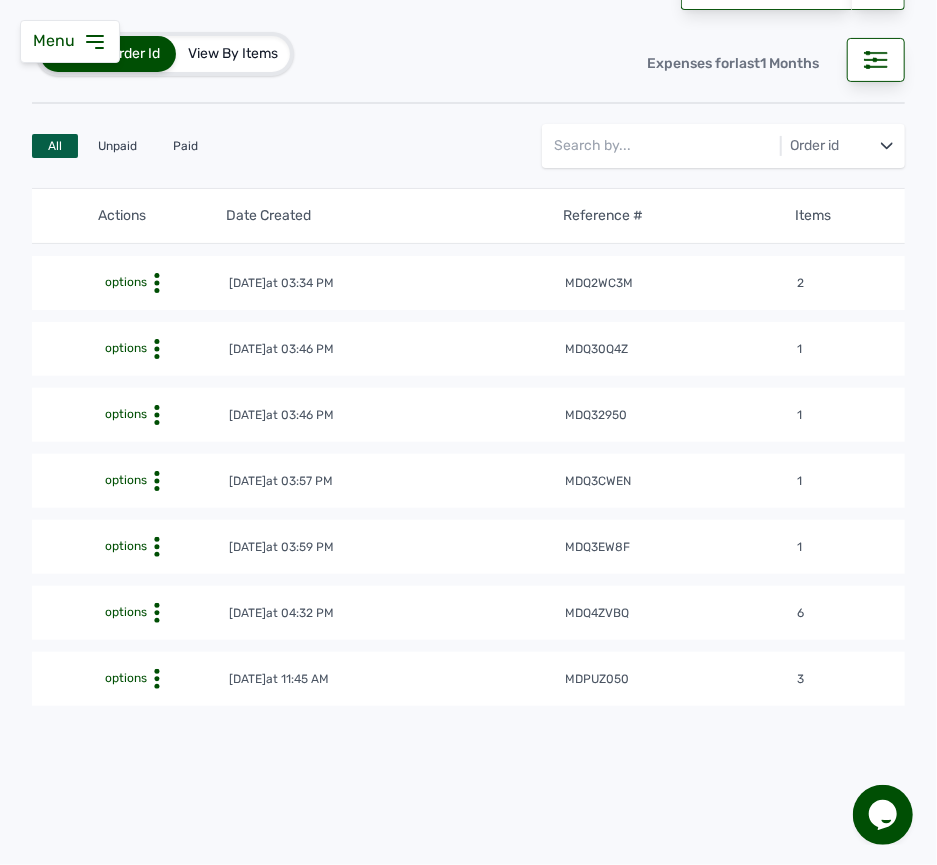 scroll, scrollTop: 0, scrollLeft: 0, axis: both 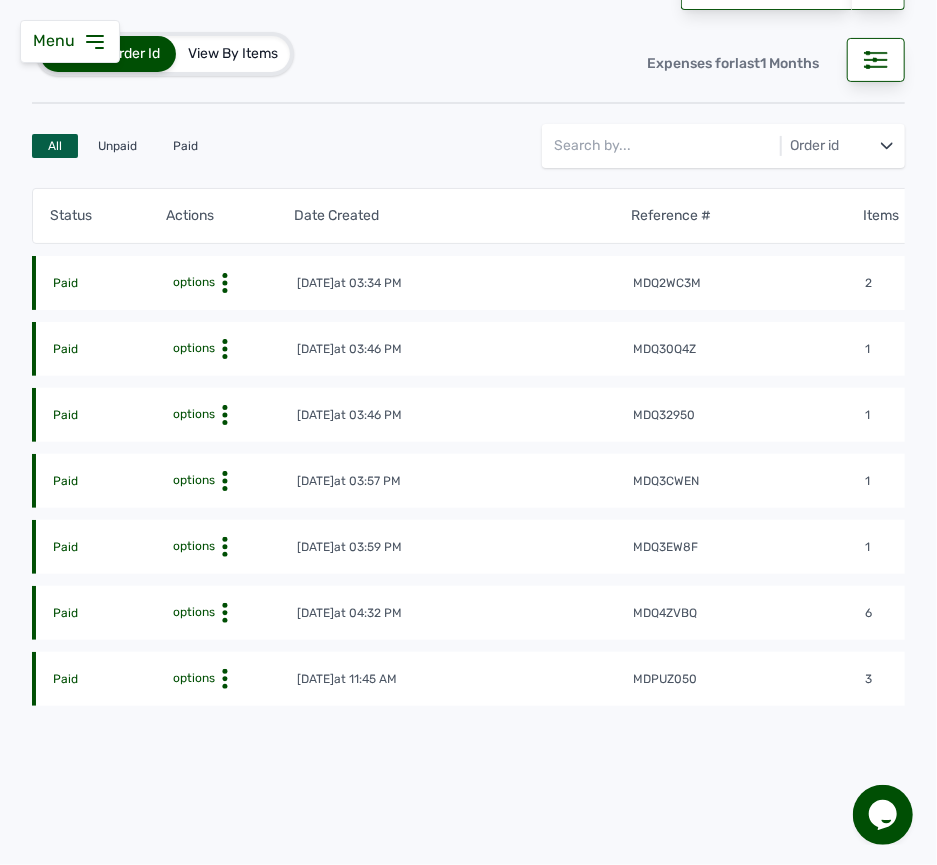 click 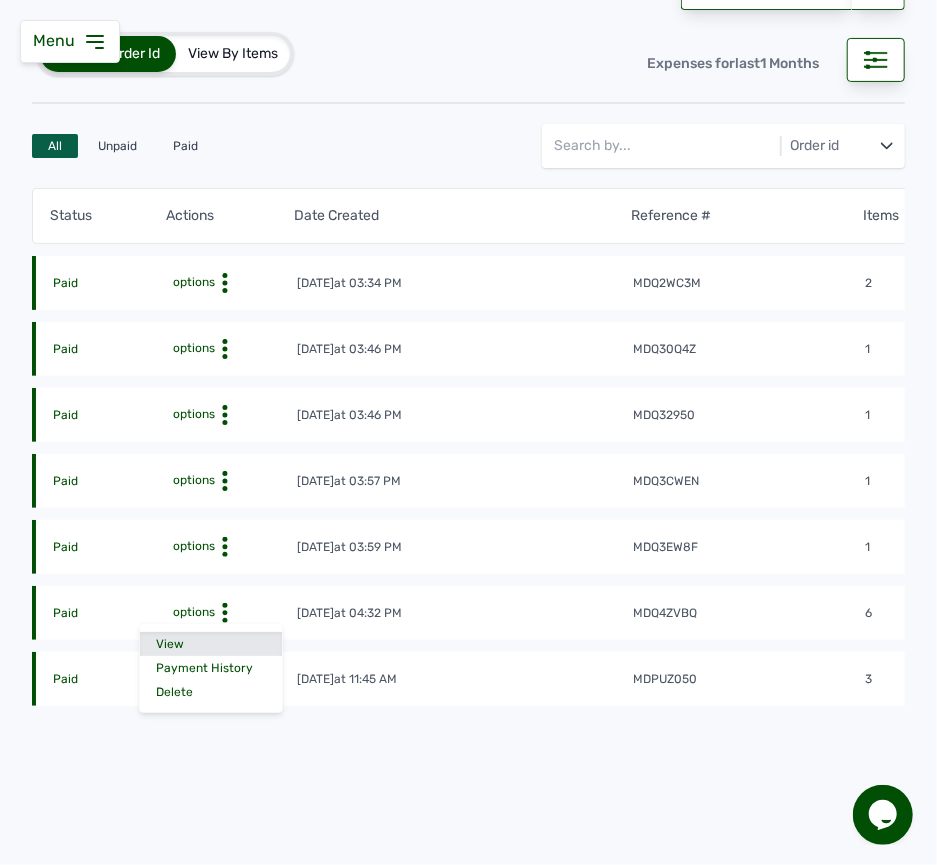 click on "View" at bounding box center [211, 644] 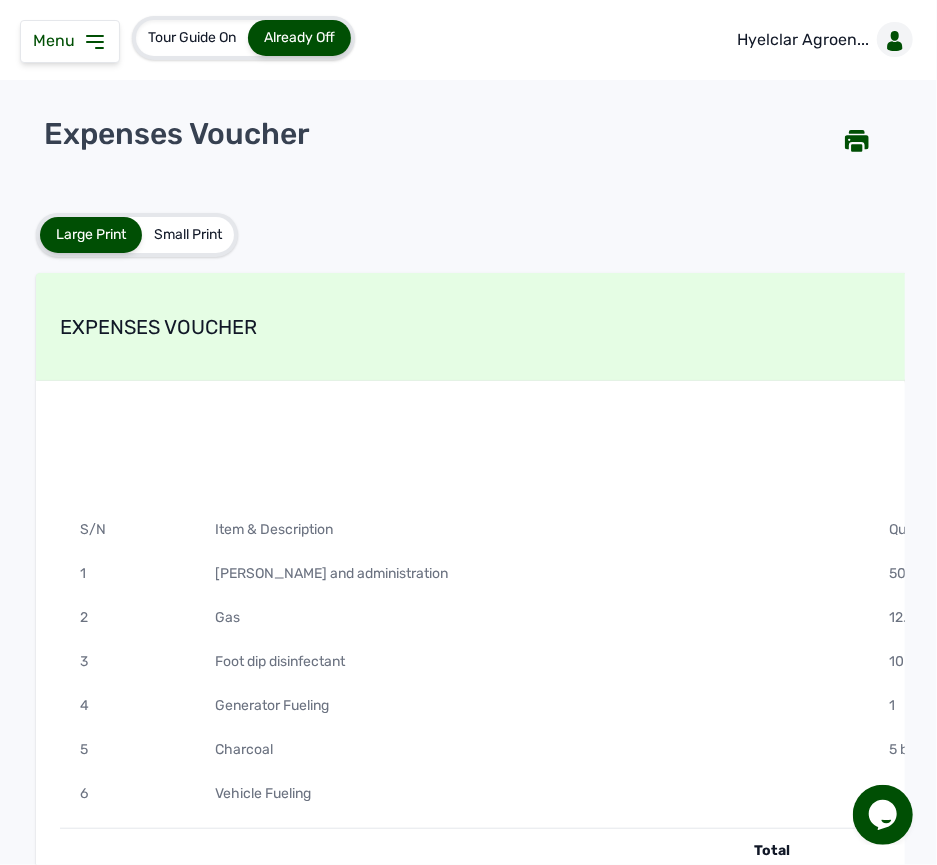 click on "Foot dip disinfectant" at bounding box center [532, 662] 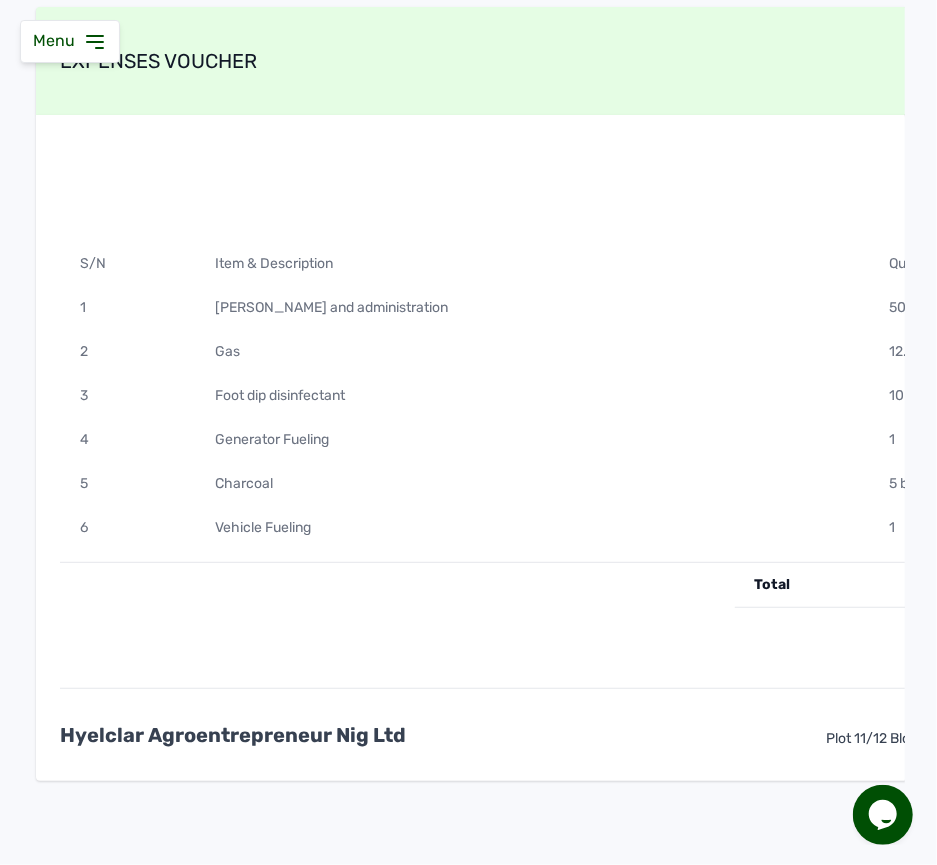 scroll, scrollTop: 304, scrollLeft: 0, axis: vertical 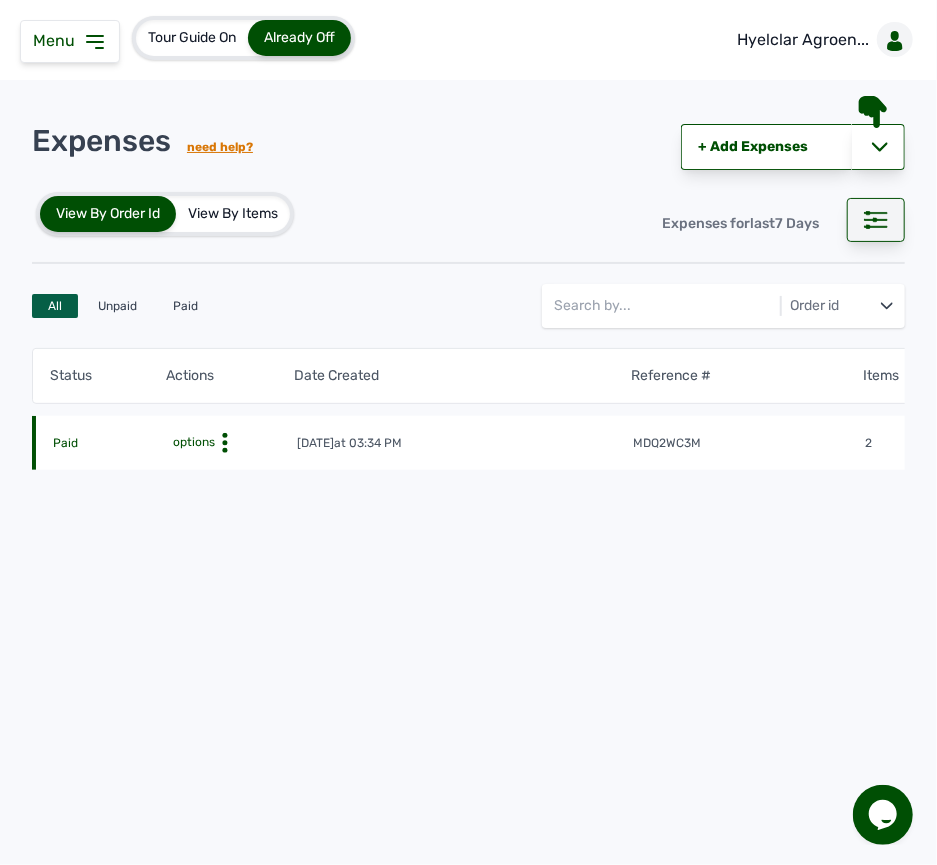 click 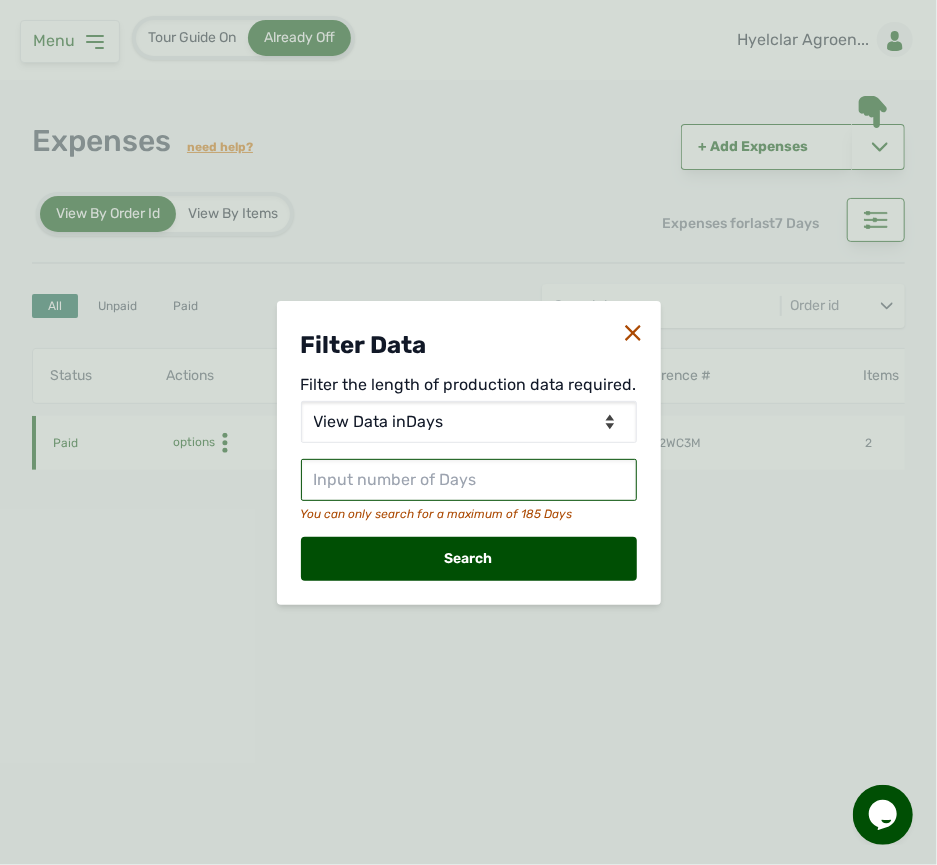 click at bounding box center (469, 480) 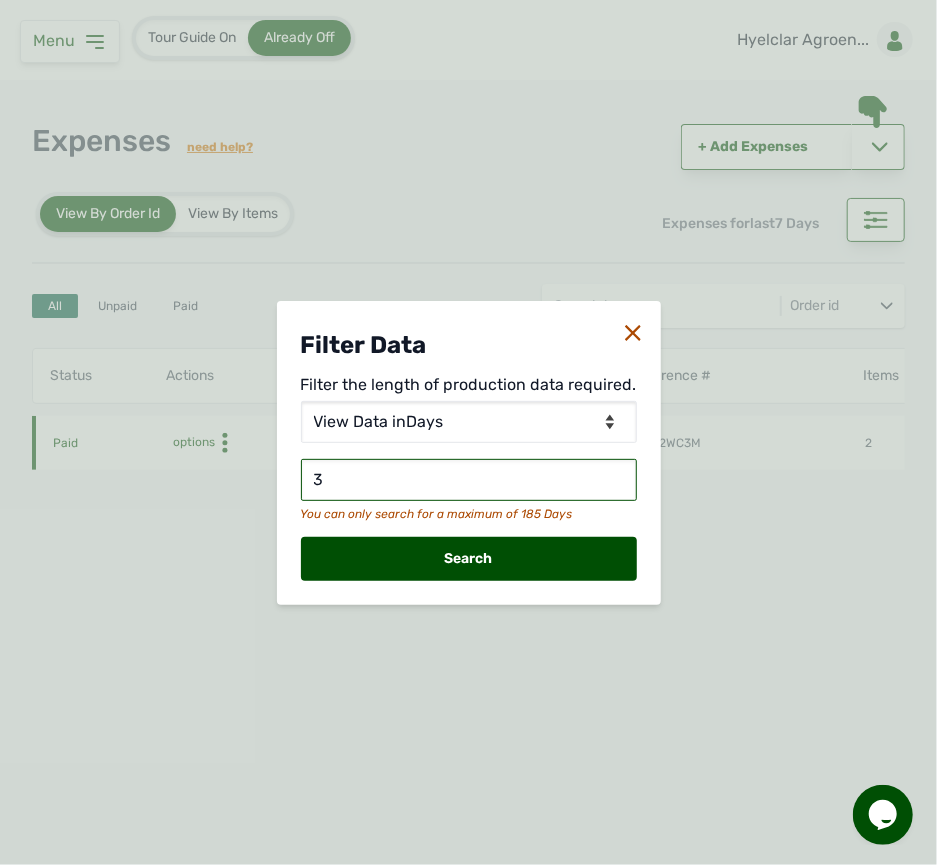 type on "30" 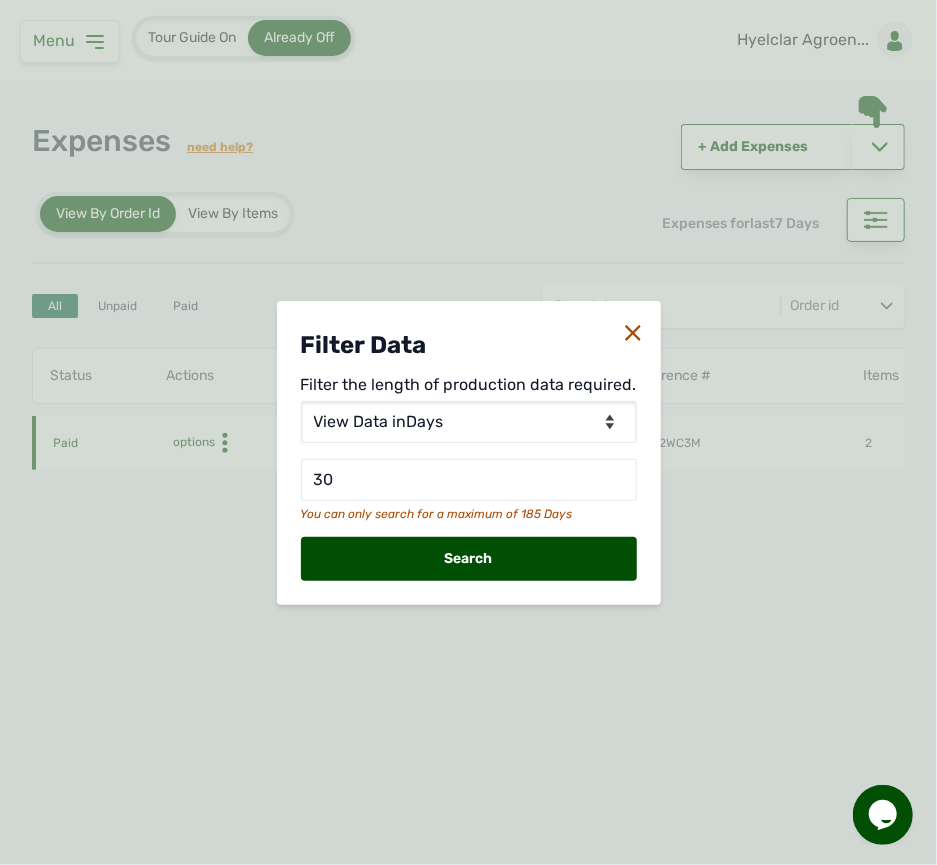 click on "Search" at bounding box center (469, 559) 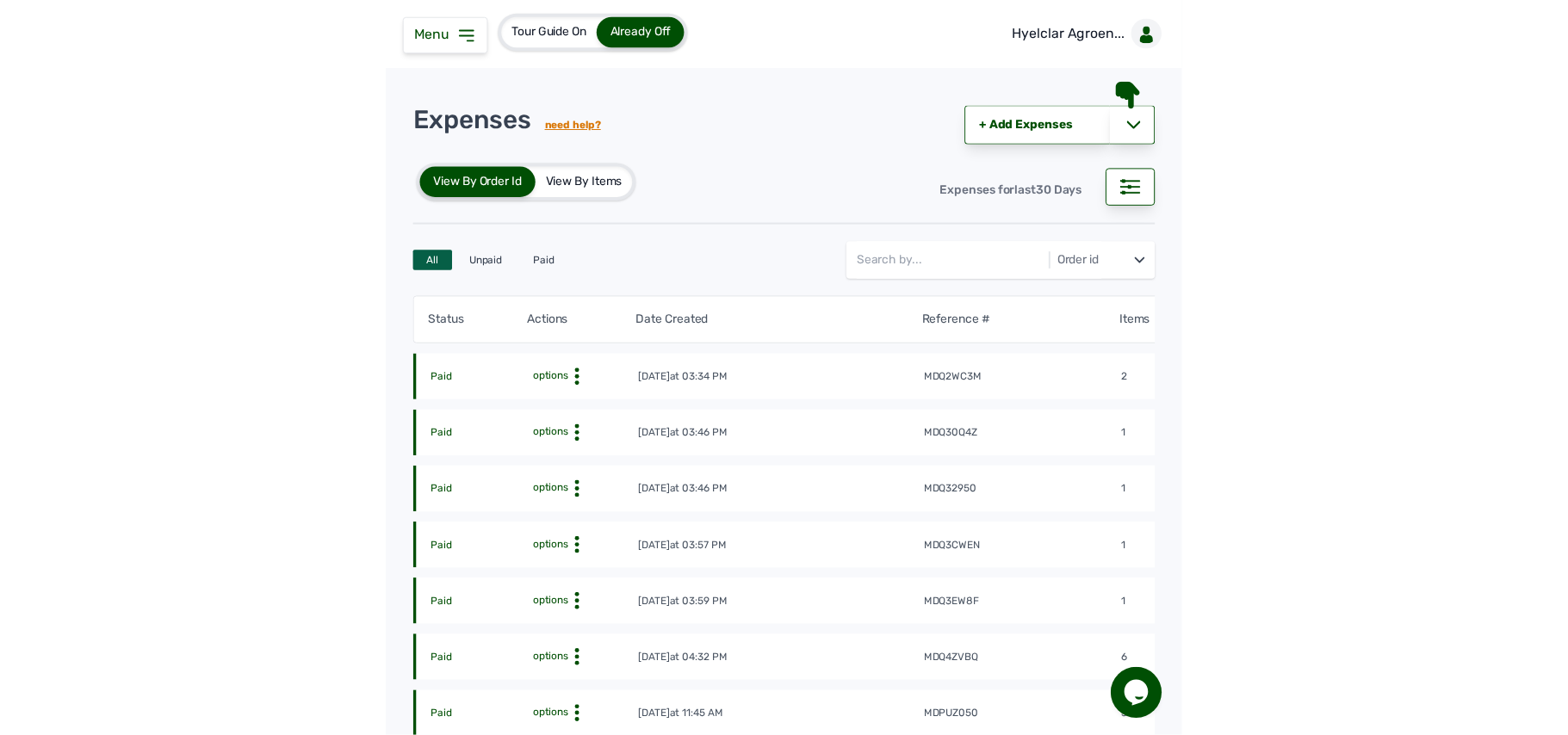 scroll, scrollTop: 208, scrollLeft: 0, axis: vertical 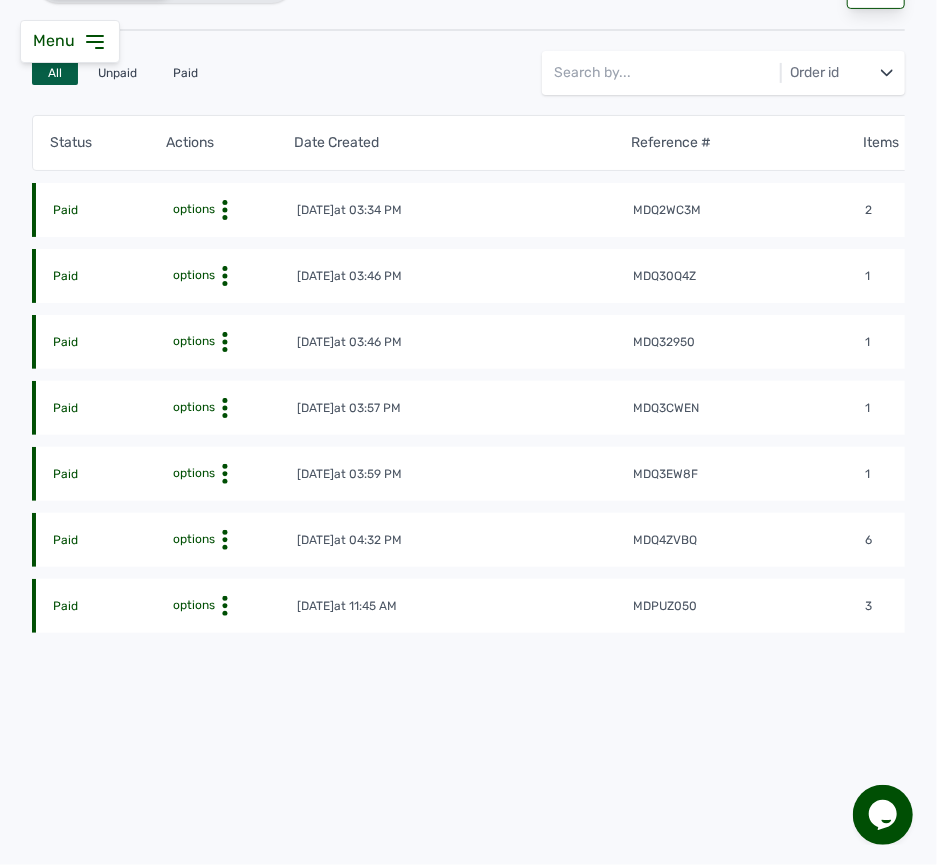 click 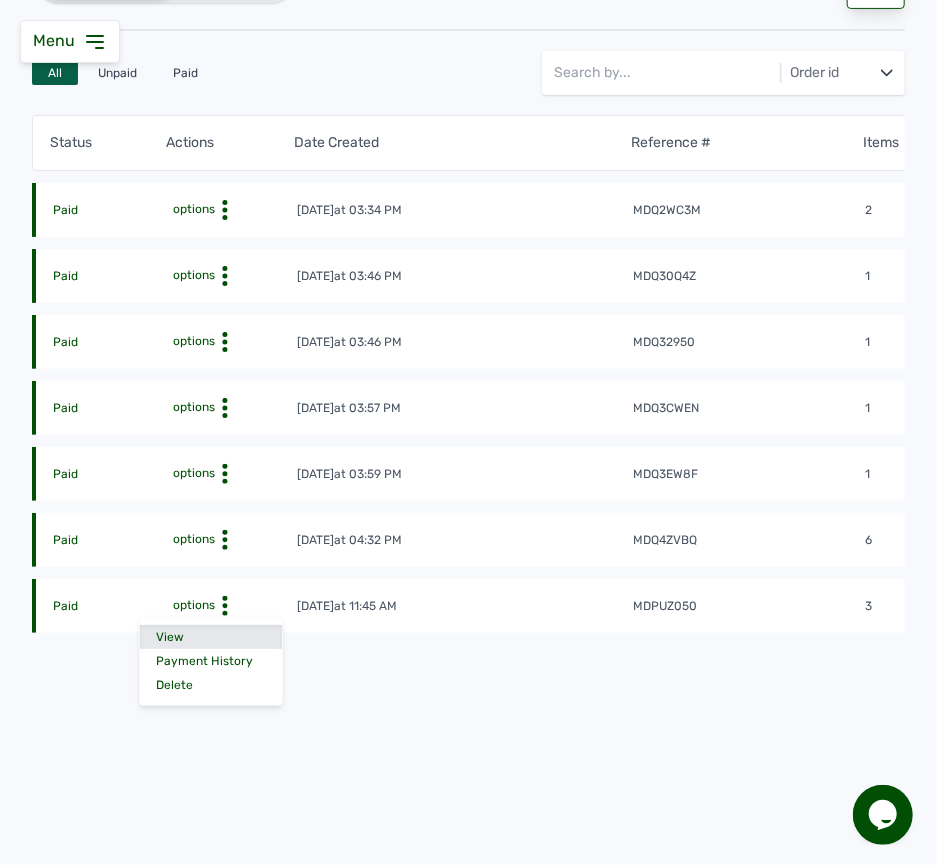 click on "View" at bounding box center (211, 637) 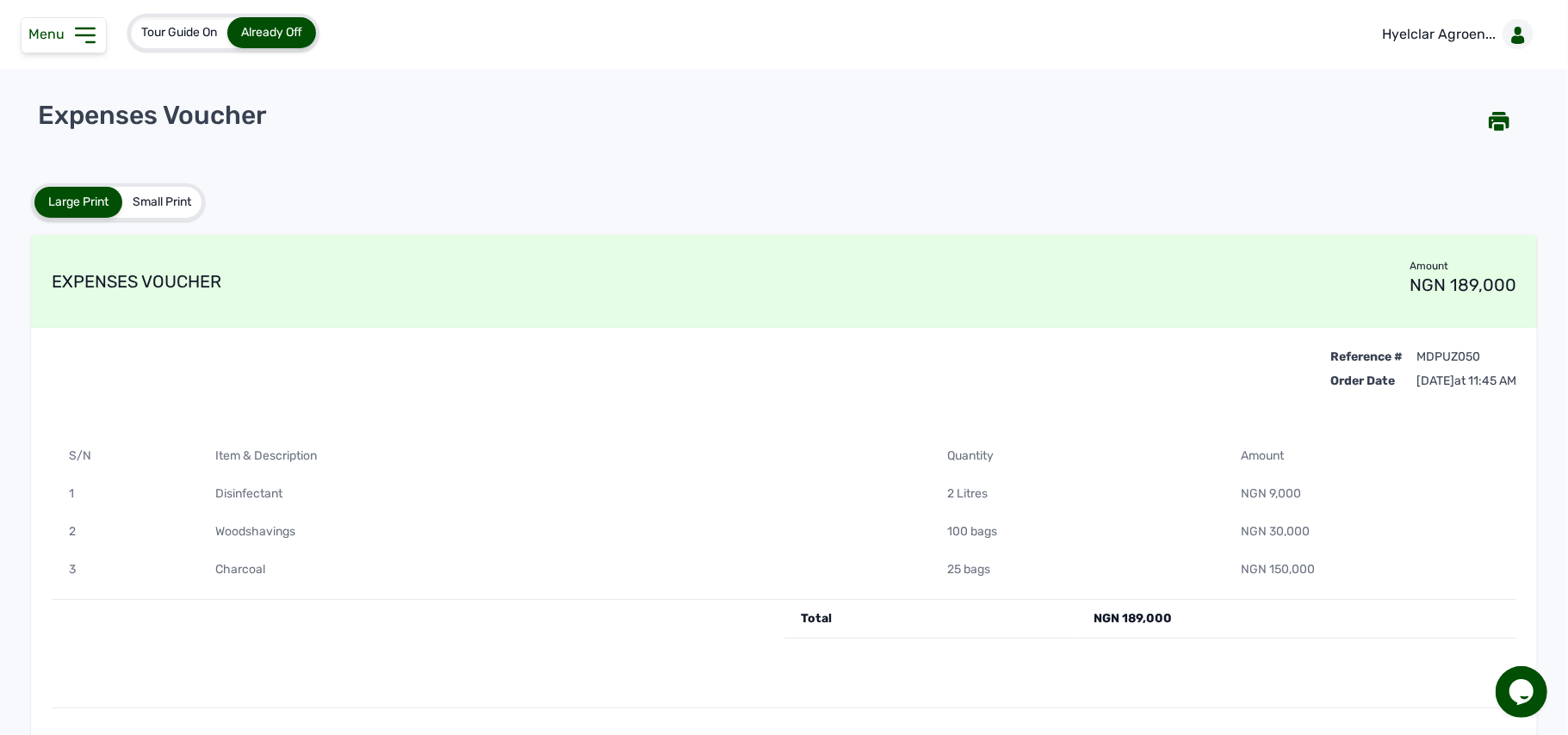 click 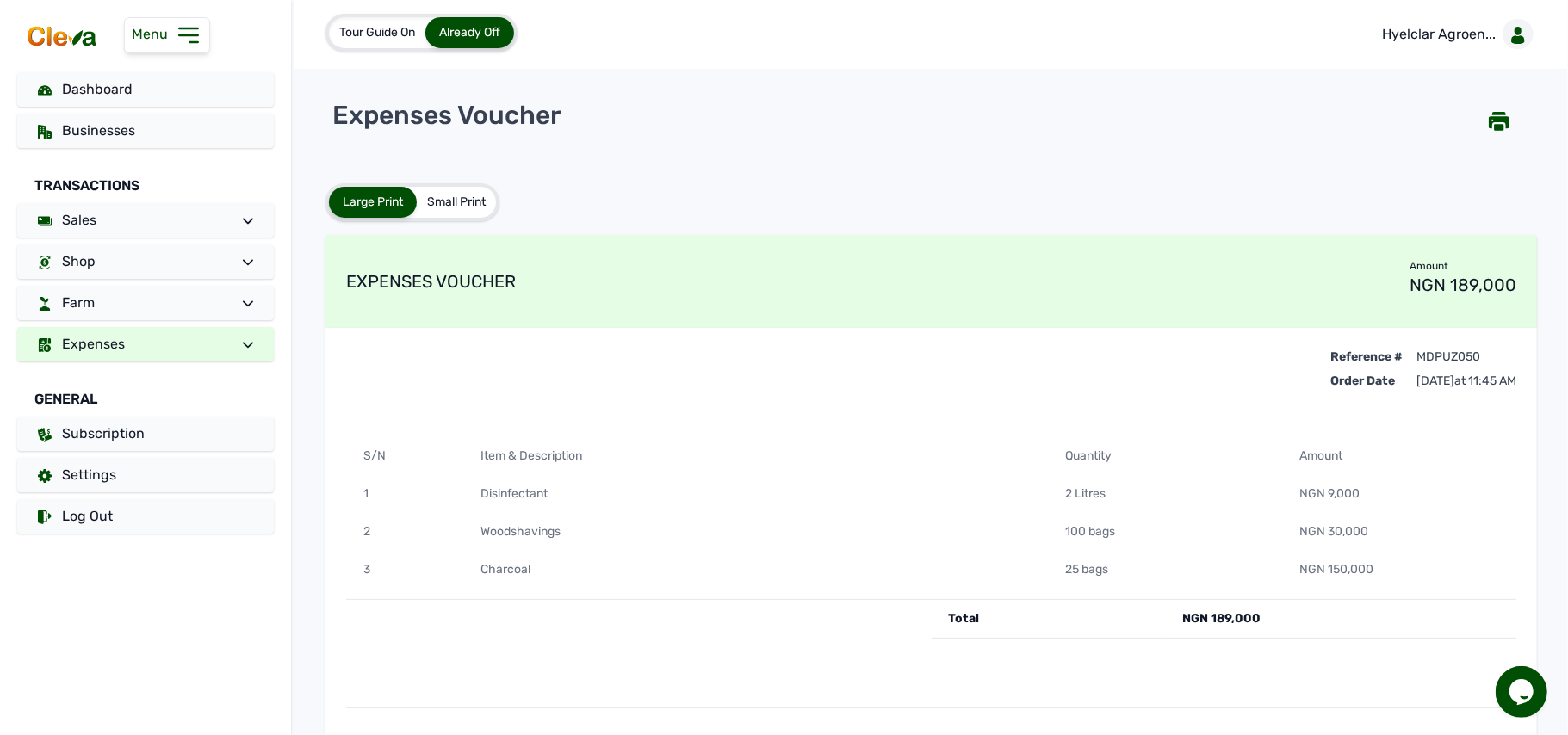 click on "Large Print   Small Print   EXPENSES VOUCHER  Amount NGN 189,000 Reference #  Order Date  mdpuz050 [DATE] 11:45 AM  S/N   Item & Description   Quantity   Amount  1 Disinfectant 2 Litres NGN 9,000 2 Woodshavings 100 bags NGN 30,000 3 Charcoal 25 bags NGN 150,000  Total  NGN 189,000 Hyelclar Agroentrepreneur Nig Ltd Plot 11/12 Block 14 Alone hajj transit camp off [GEOGRAPHIC_DATA], Gbagba." at bounding box center (931, 470) 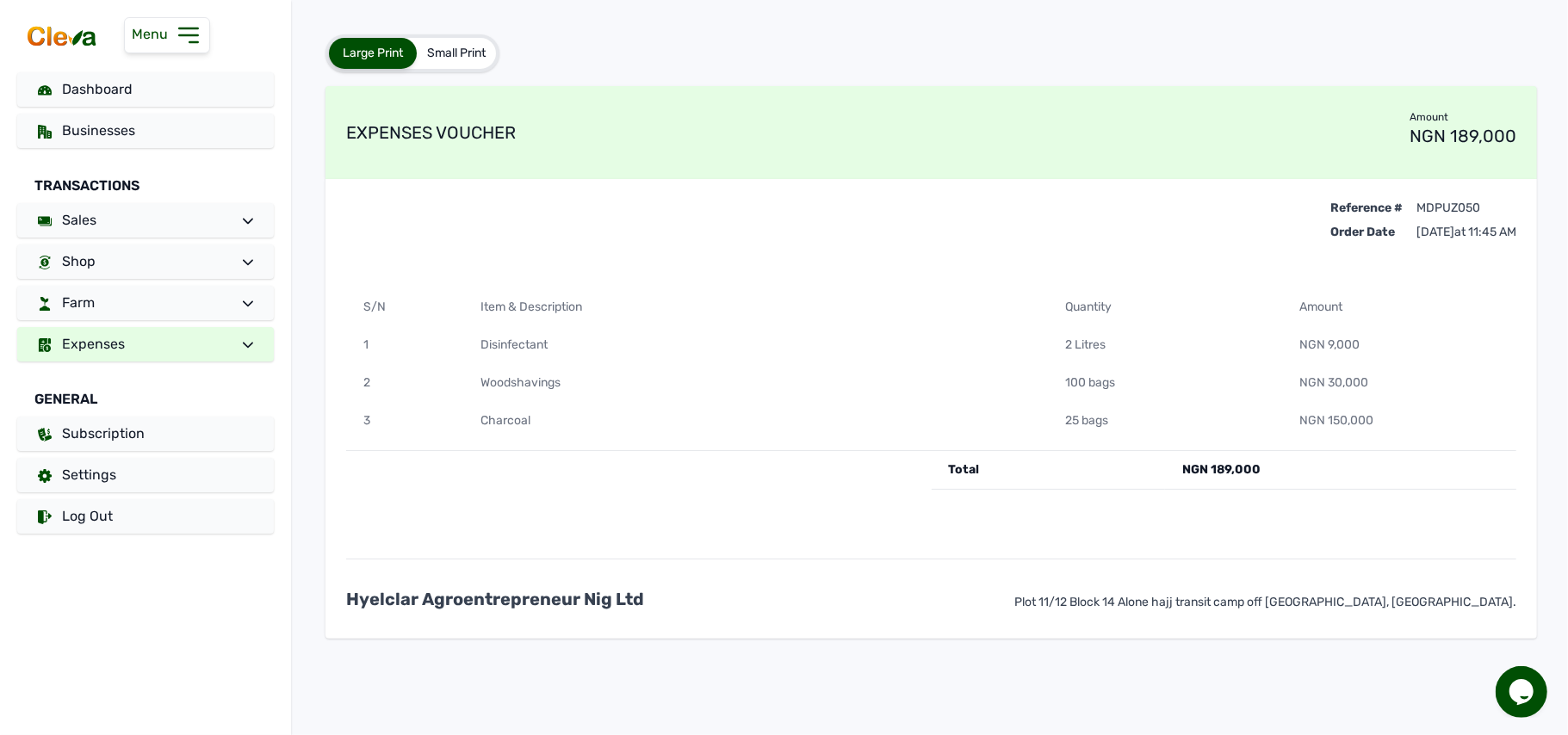 scroll, scrollTop: 0, scrollLeft: 0, axis: both 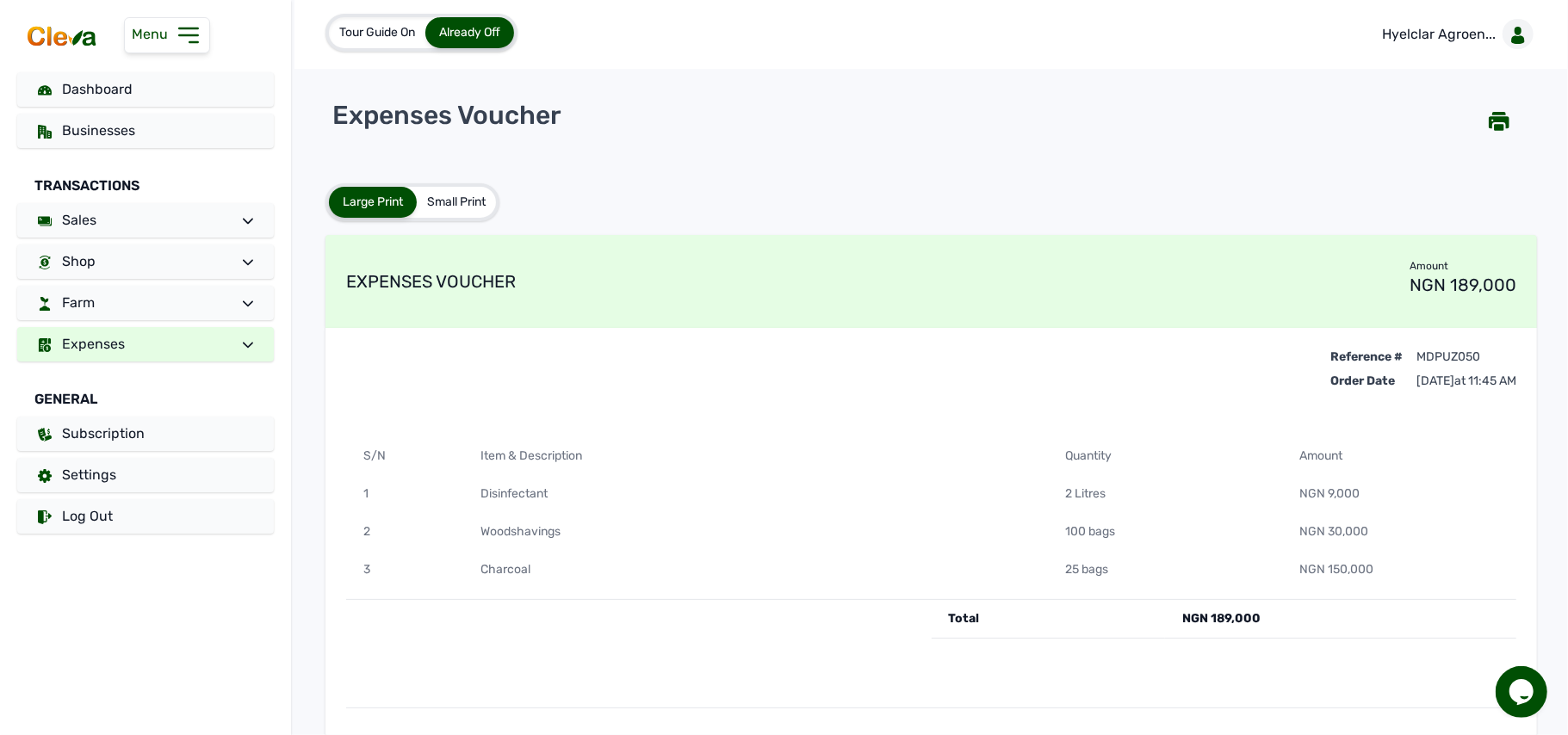 click at bounding box center (241, 344) 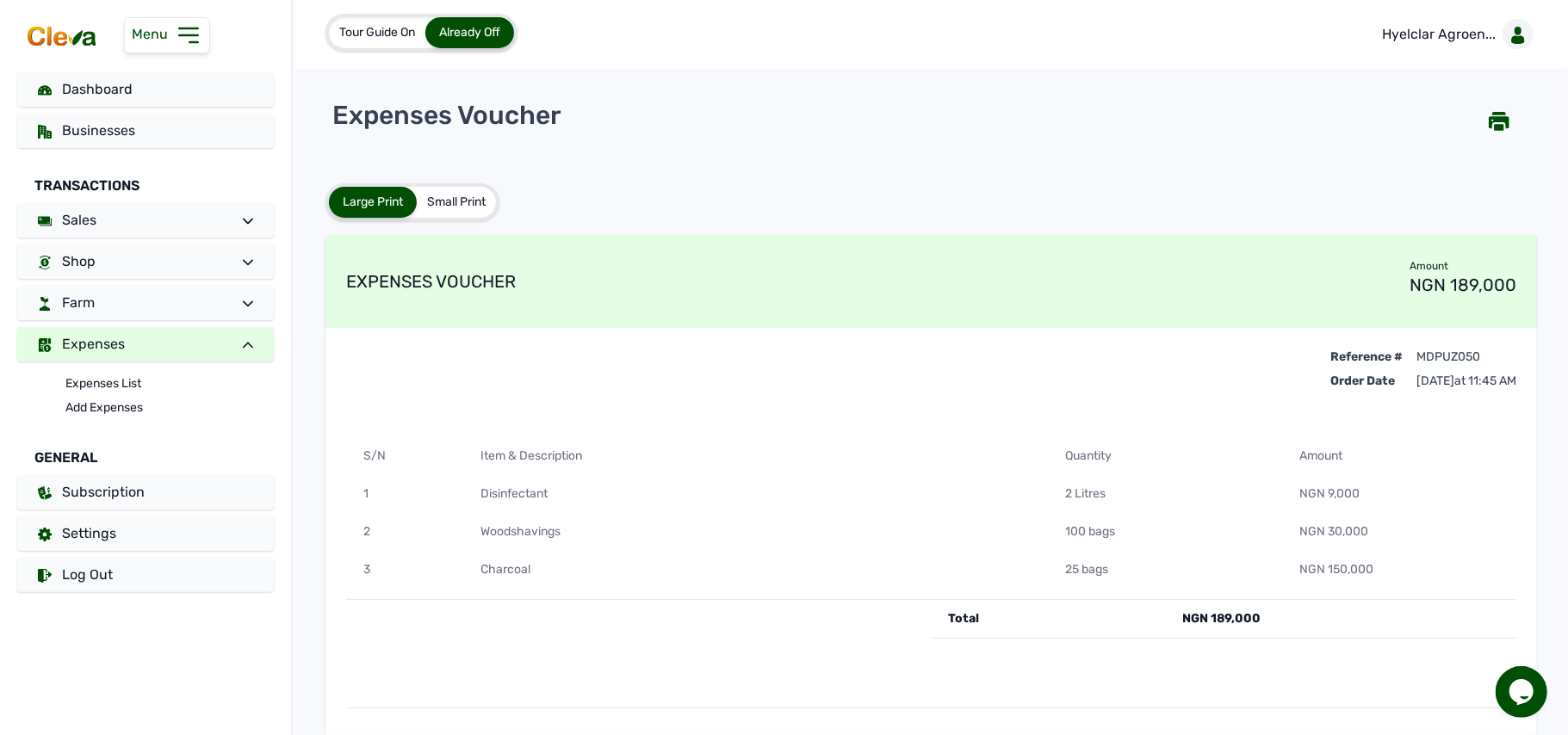 click on "Tour Guide On Already Off Hyelclar Agroen...  Expenses Voucher   Large Print   Small Print   EXPENSES VOUCHER  Amount NGN 189,000 Reference #  Order Date  mdpuz050 [DATE] 11:45 AM  S/N   Item & Description   Quantity   Amount  1 Disinfectant 2 Litres NGN 9,000 2 Woodshavings 100 bags NGN 30,000 3 Charcoal 25 bags NGN 150,000  Total  NGN 189,000 Hyelclar Agroentrepreneur Nig Ltd Plot 11/12 Block 14 Alone hajj transit camp off [GEOGRAPHIC_DATA], [GEOGRAPHIC_DATA]." at bounding box center [931, 368] 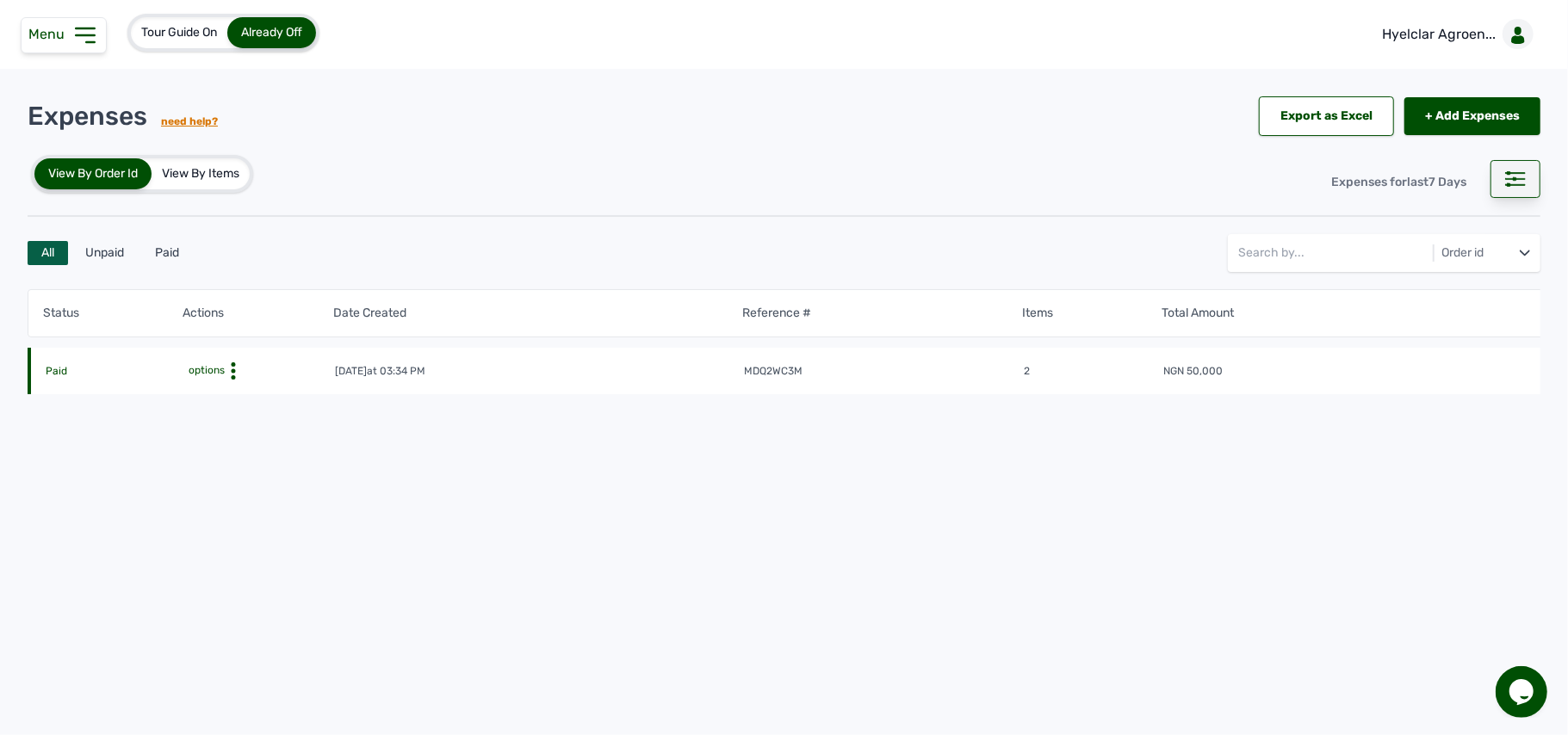 click 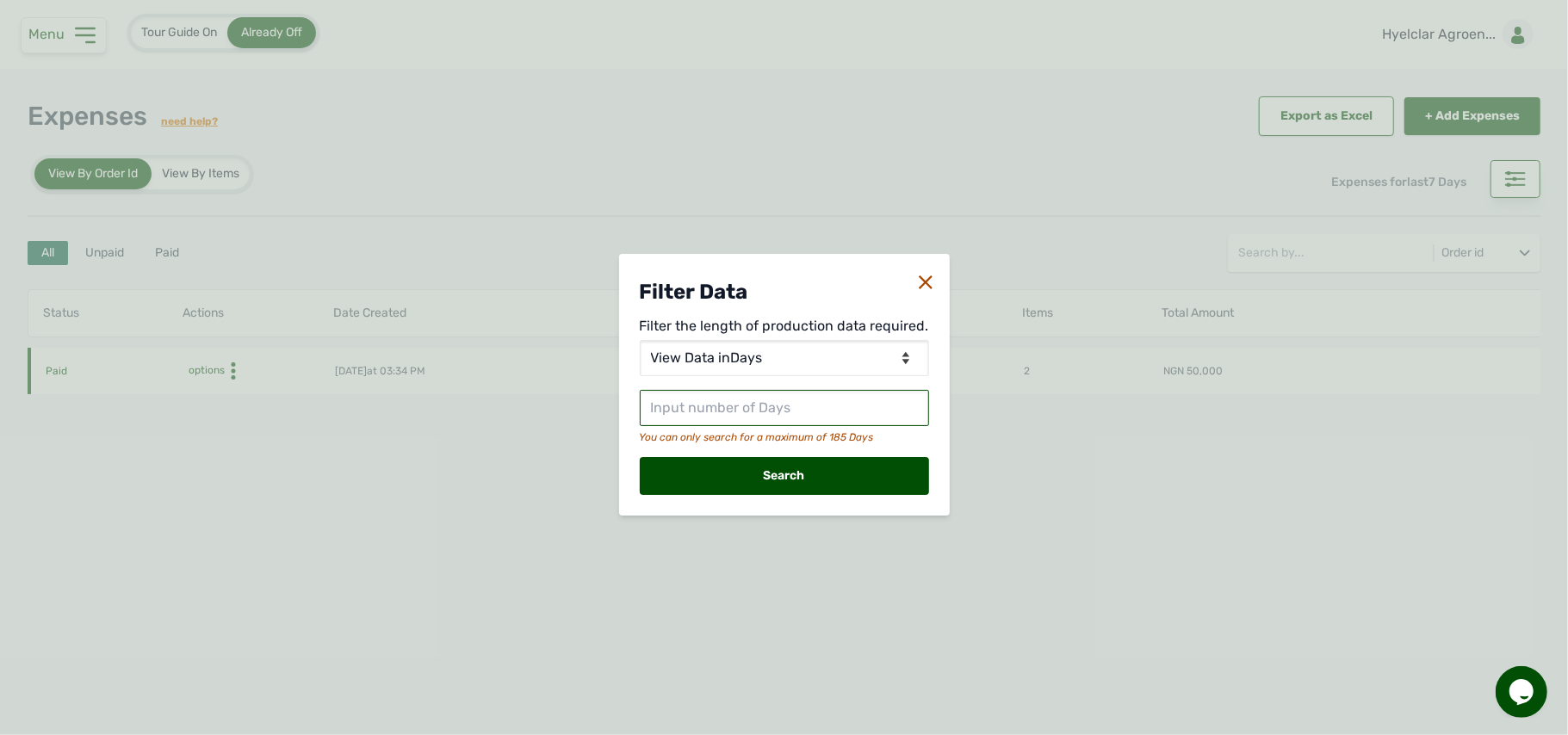 click at bounding box center [784, 408] 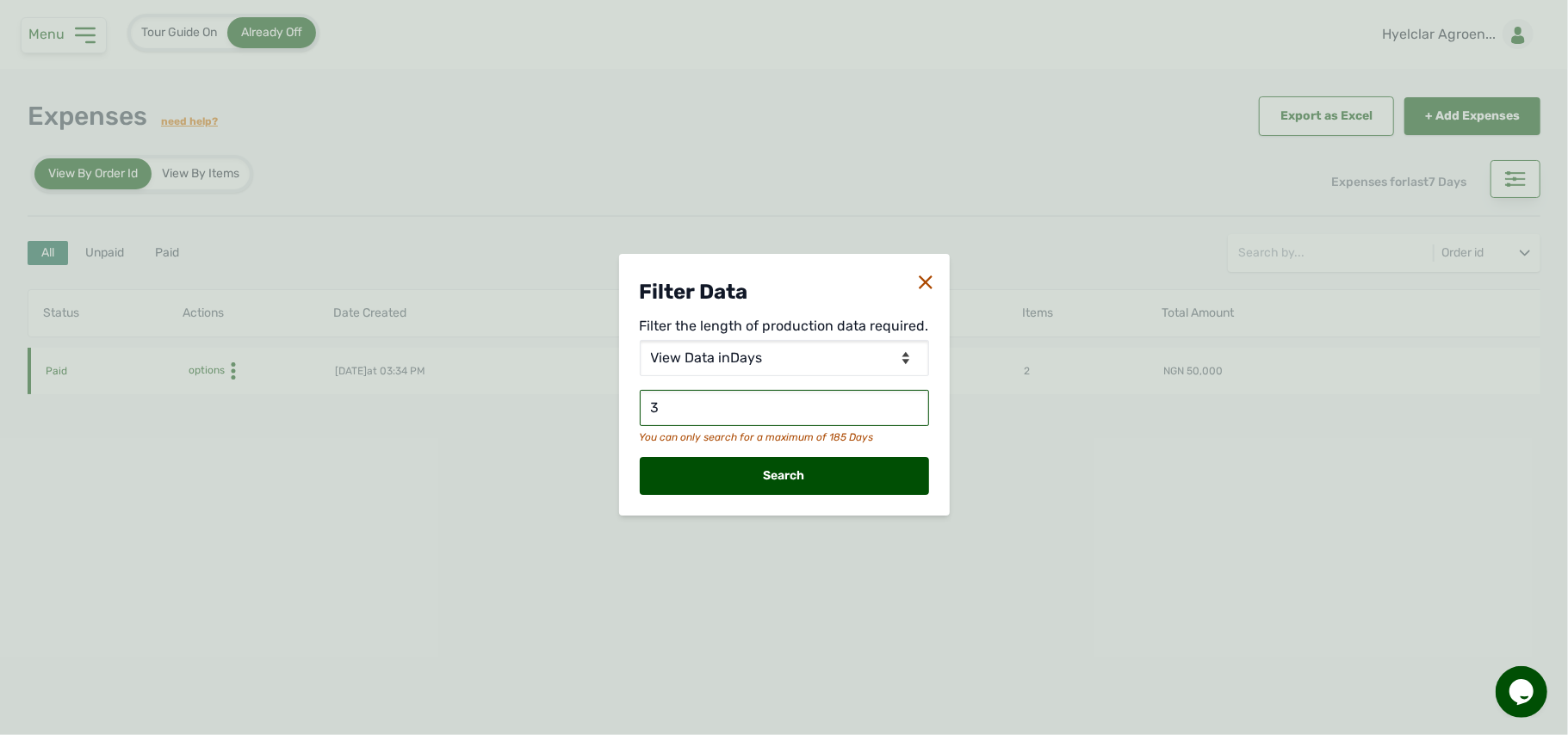 type on "30" 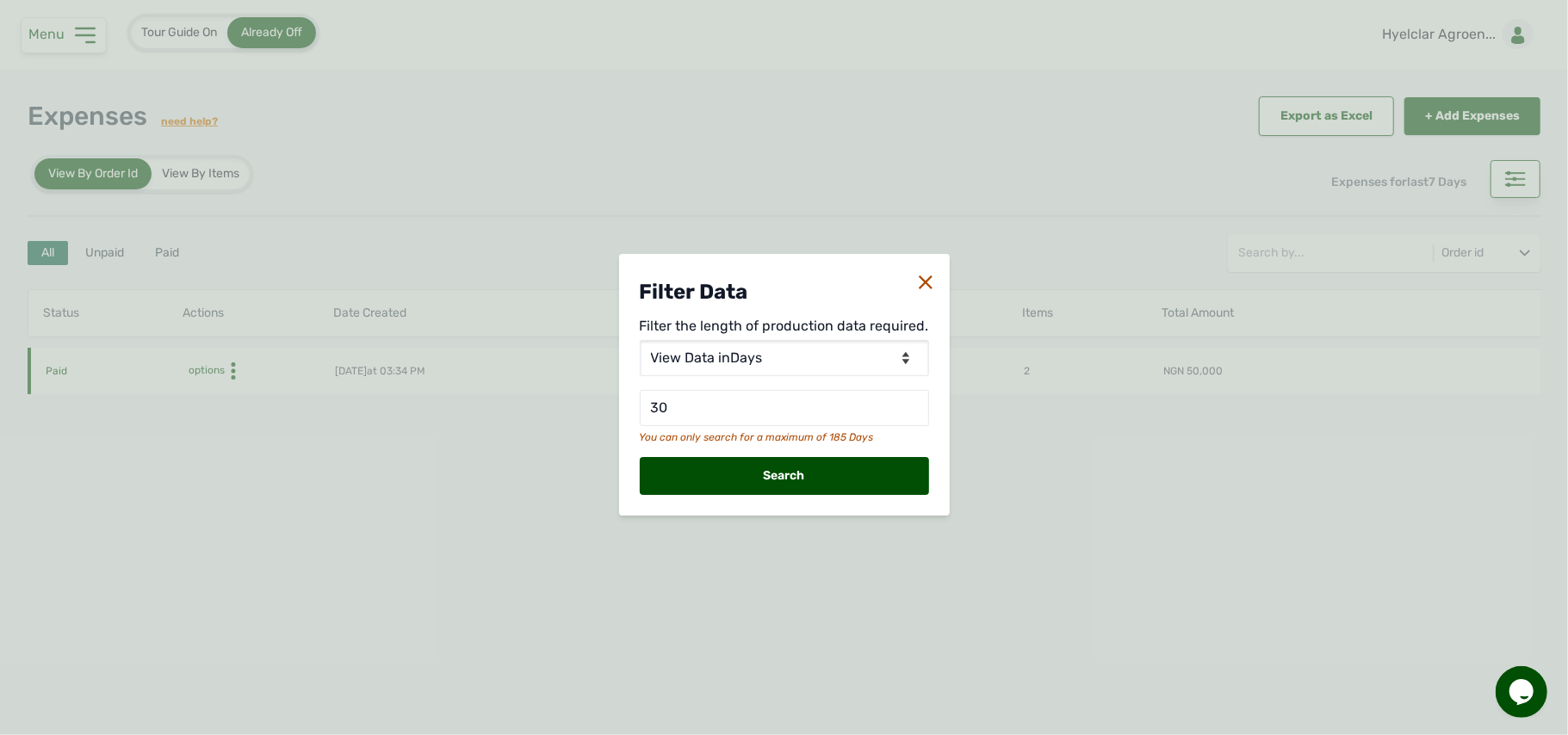 click on "Search" at bounding box center [784, 476] 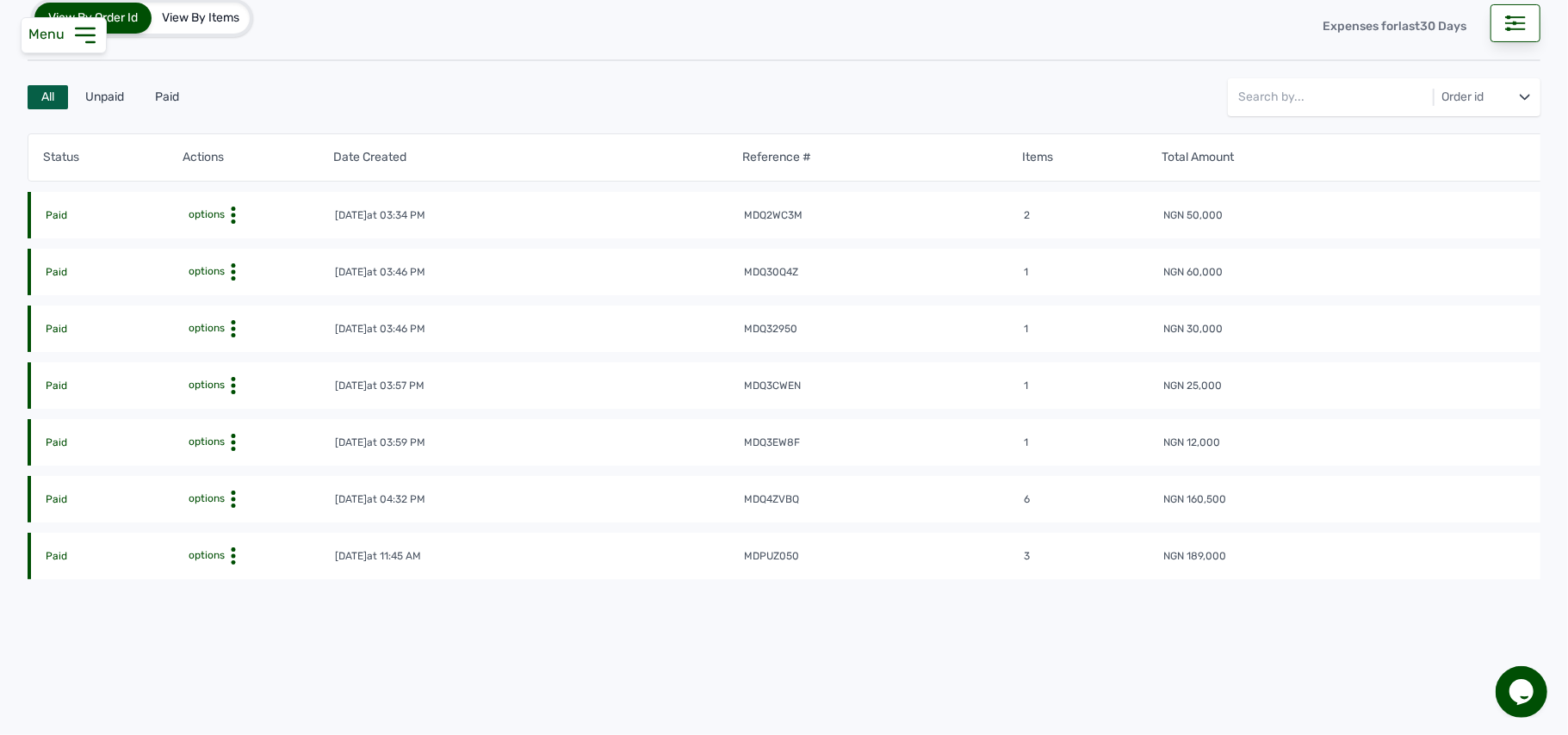 scroll, scrollTop: 207, scrollLeft: 0, axis: vertical 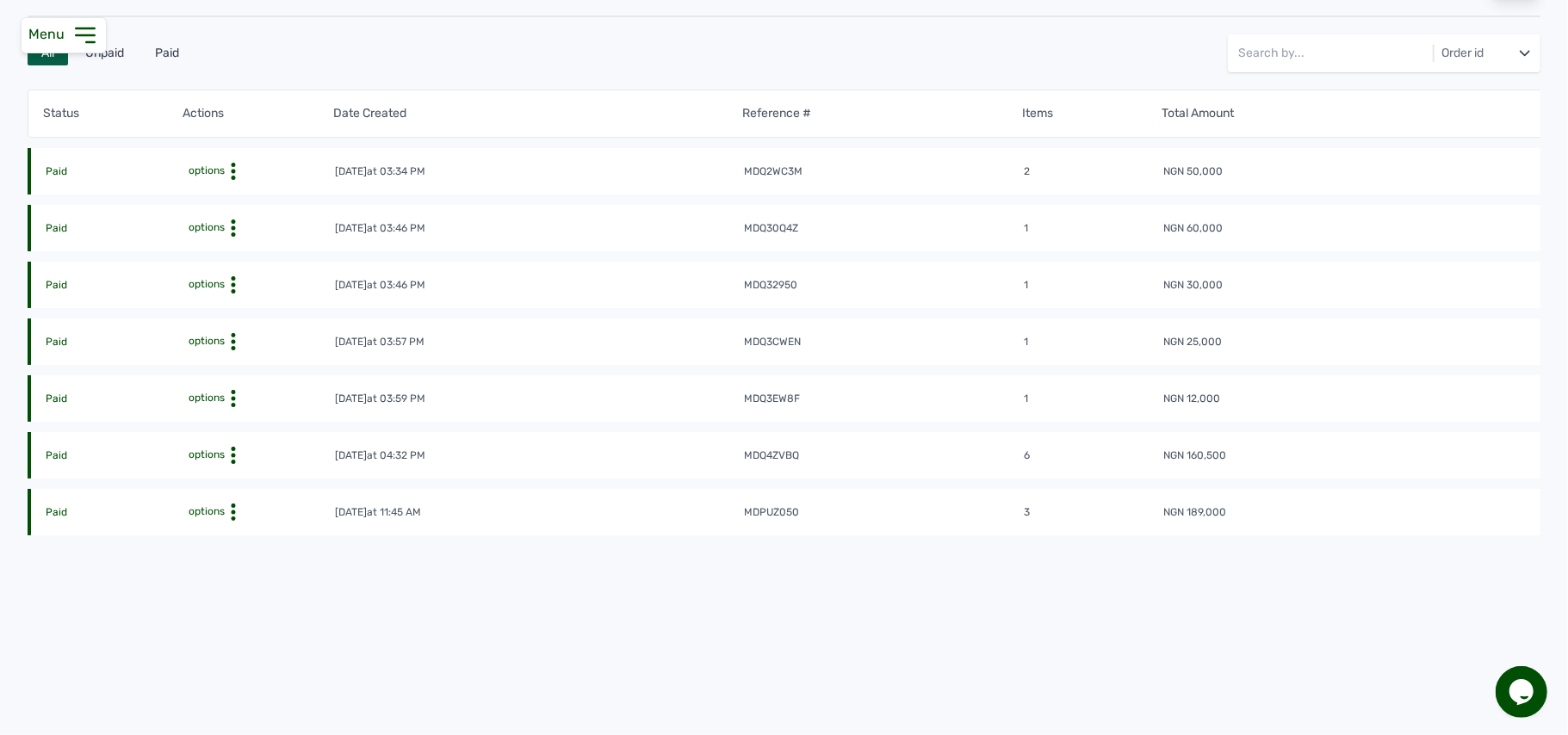click 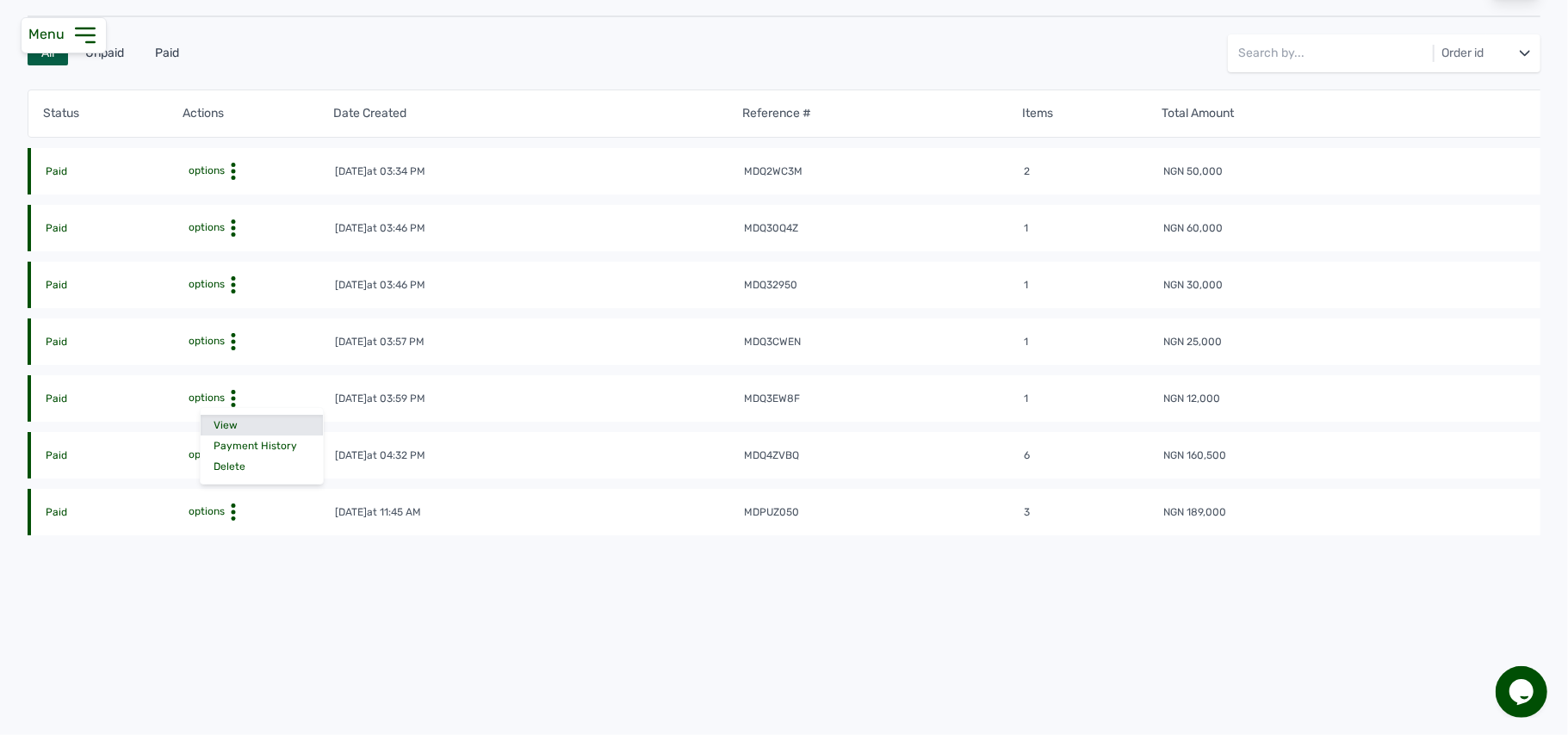 click on "View" at bounding box center (262, 425) 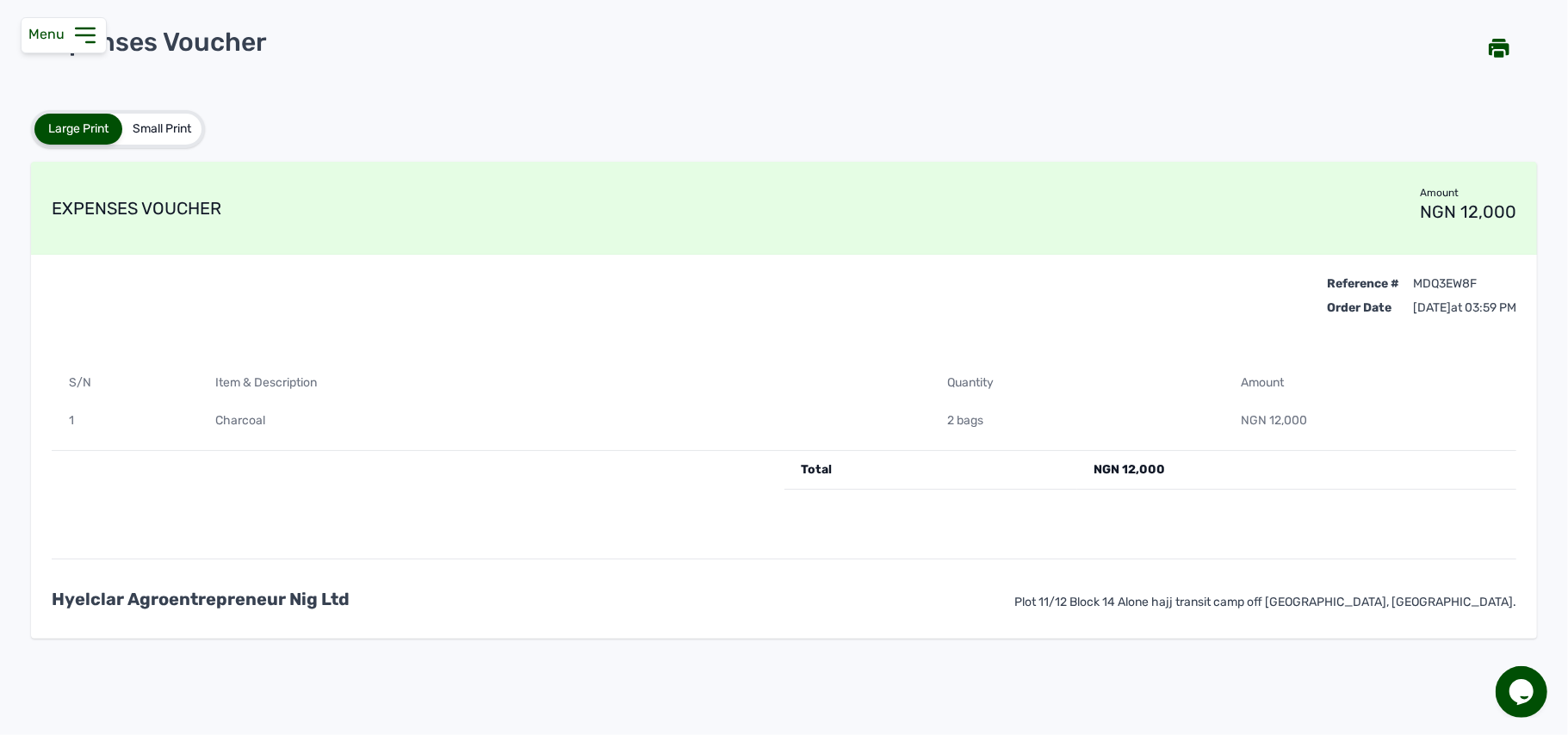 scroll, scrollTop: 0, scrollLeft: 0, axis: both 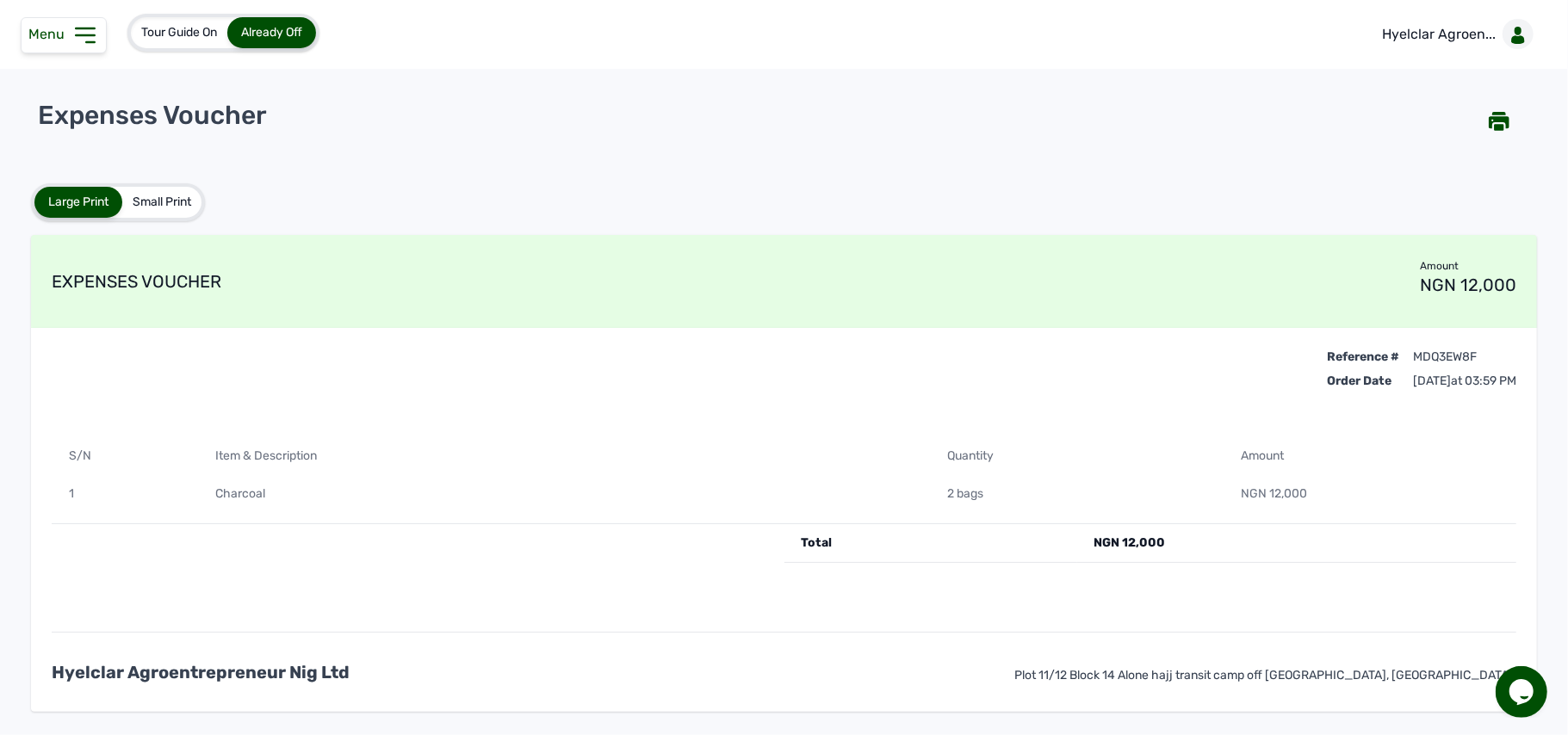 click on "Small Print" at bounding box center (162, 202) 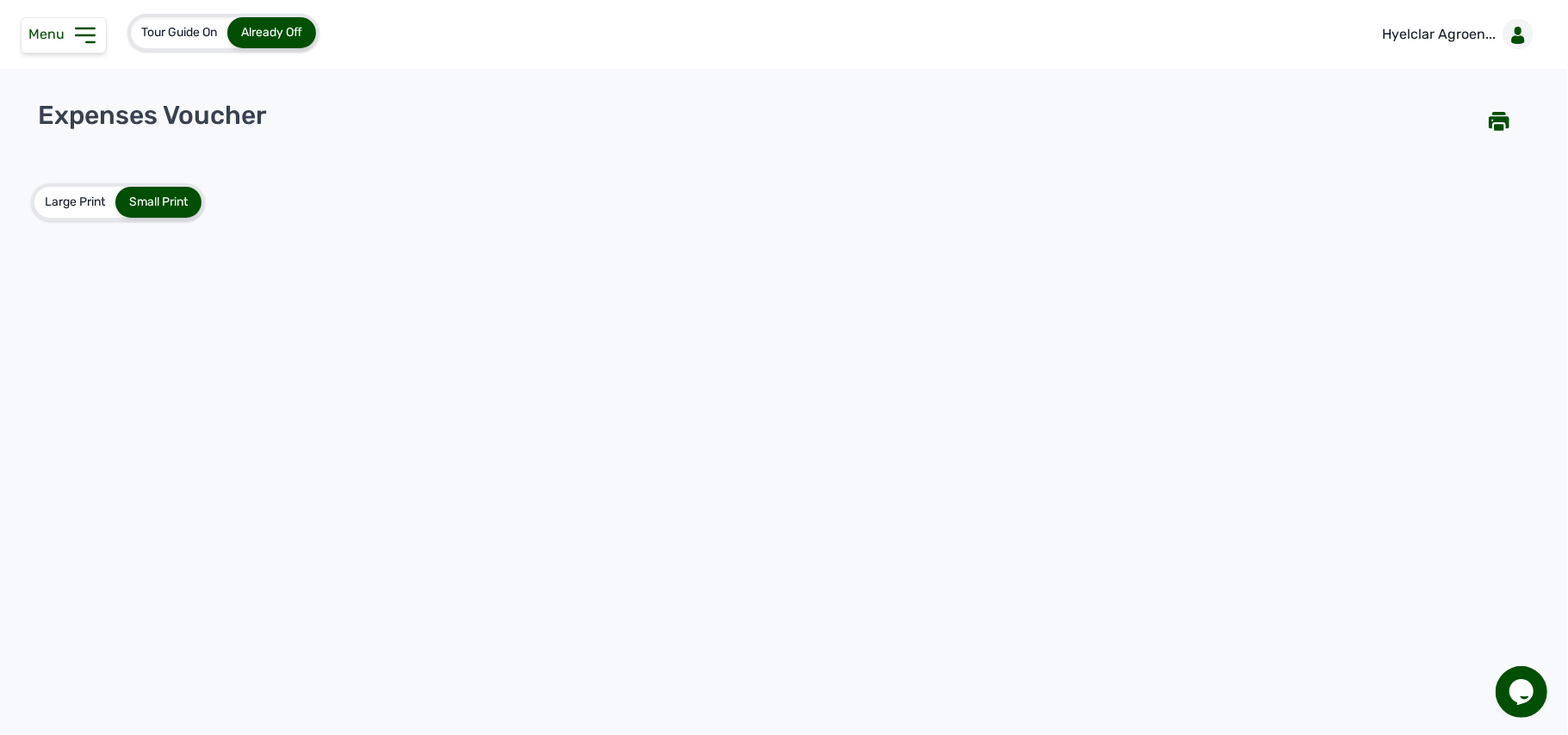 click on "Large Print" at bounding box center (75, 202) 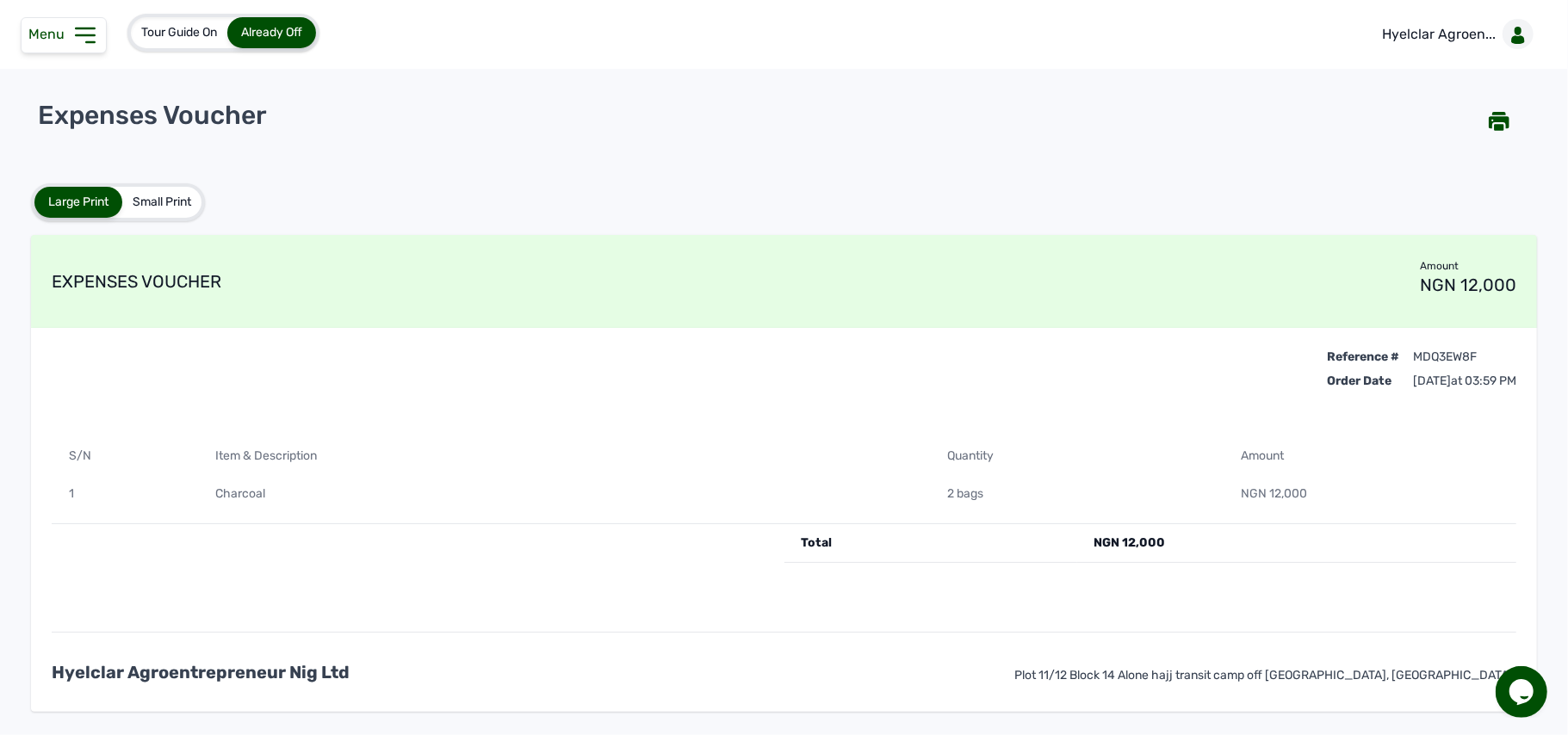 click 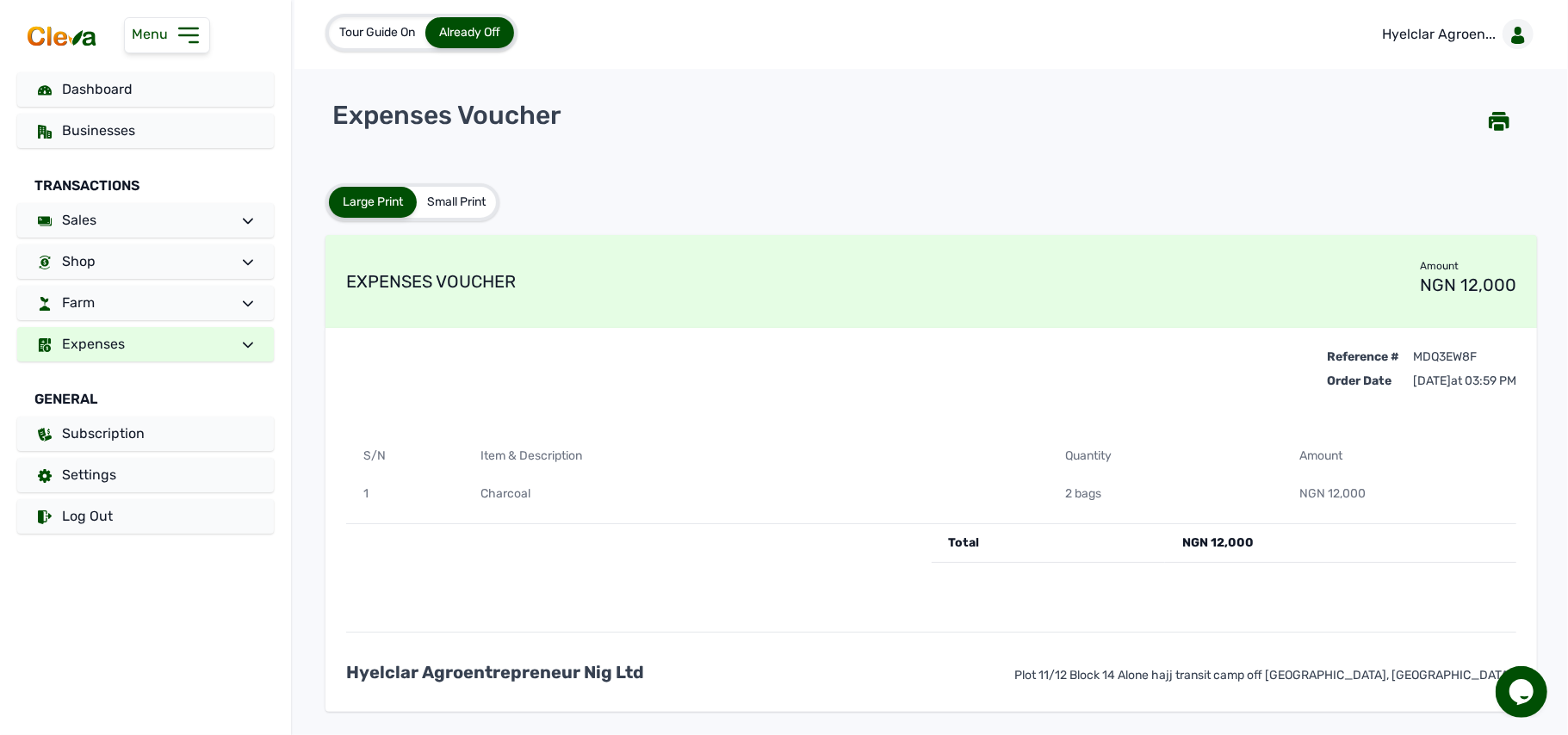 click on "Expenses" at bounding box center (146, 344) 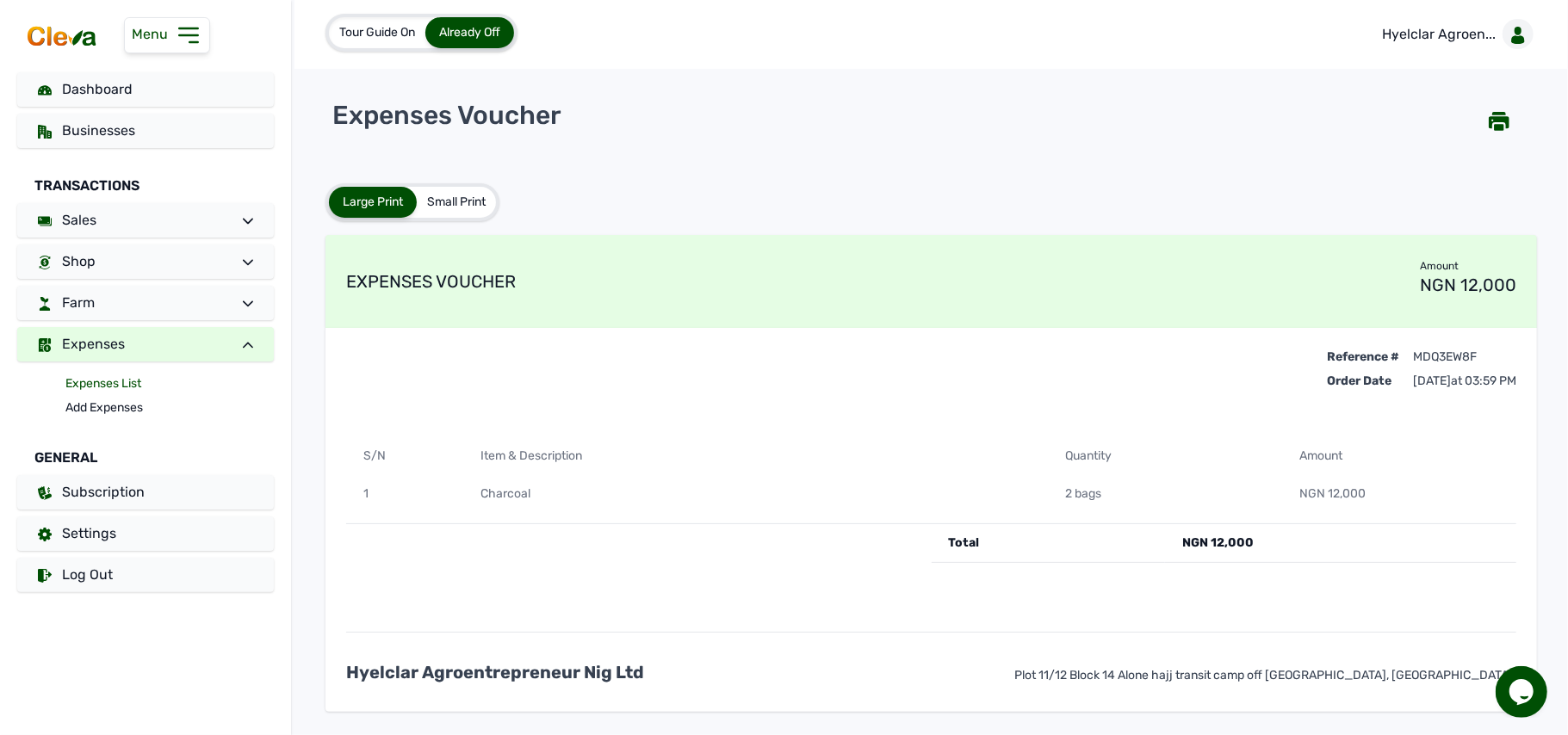 click on "Expenses List" at bounding box center (170, 384) 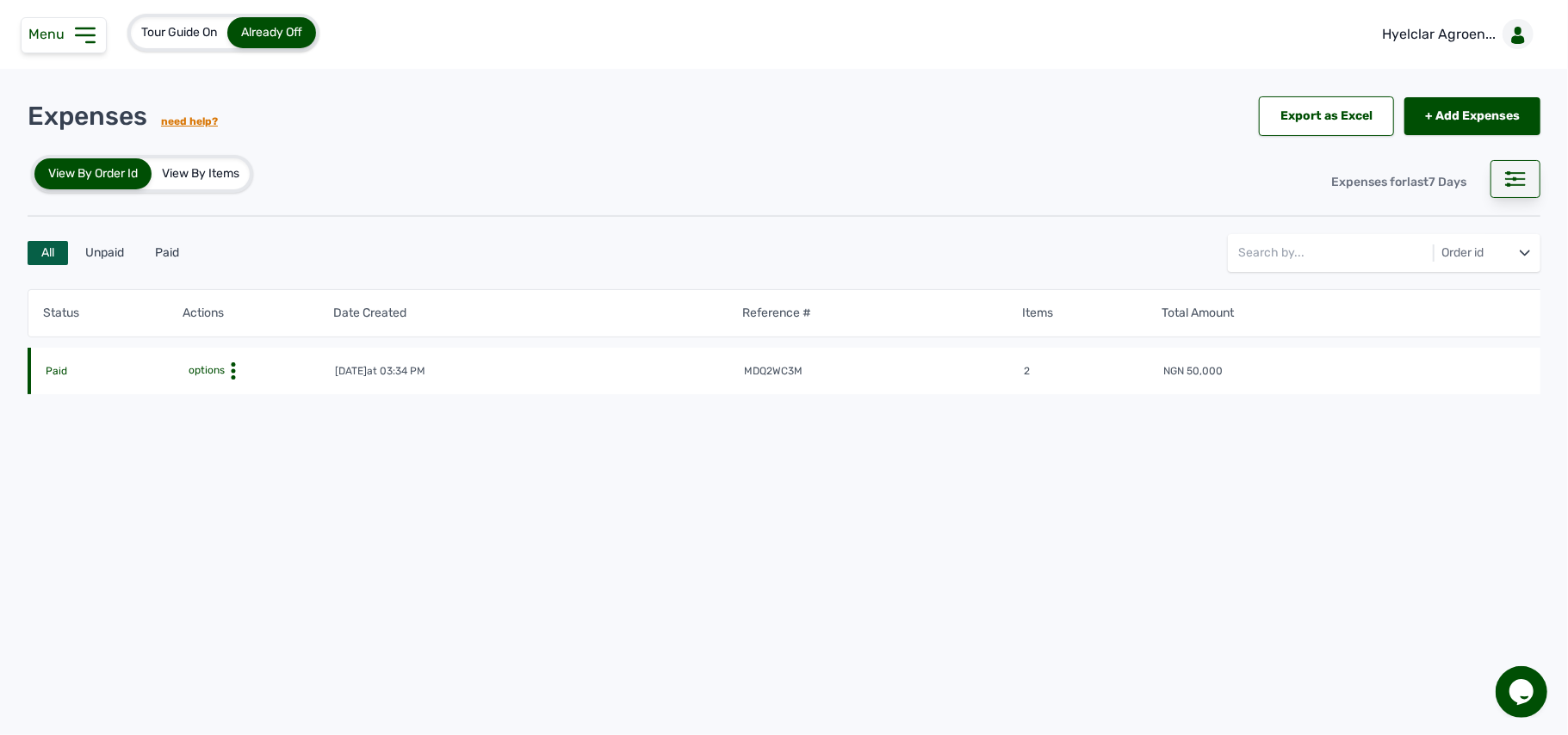 click at bounding box center (1515, 179) 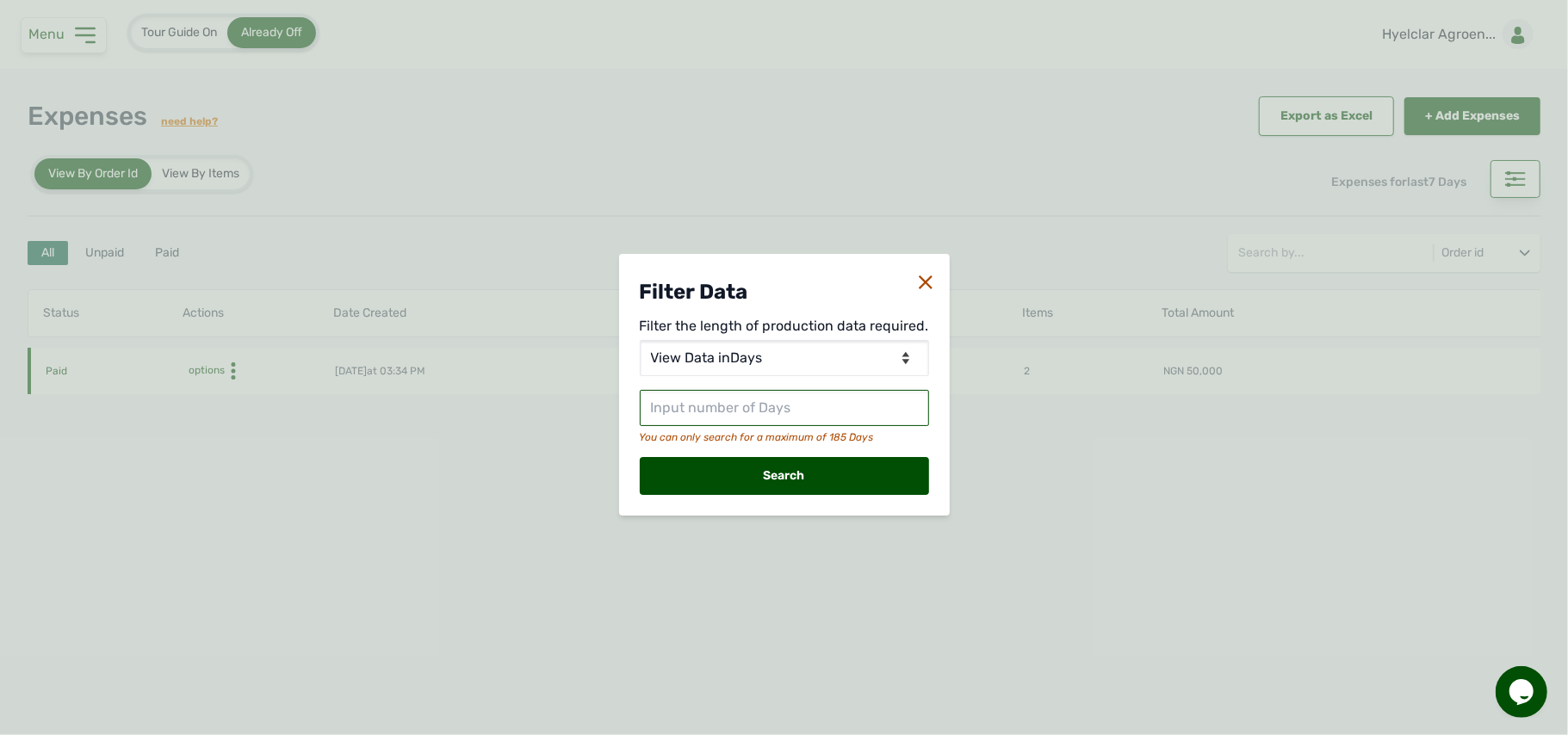 click at bounding box center [784, 408] 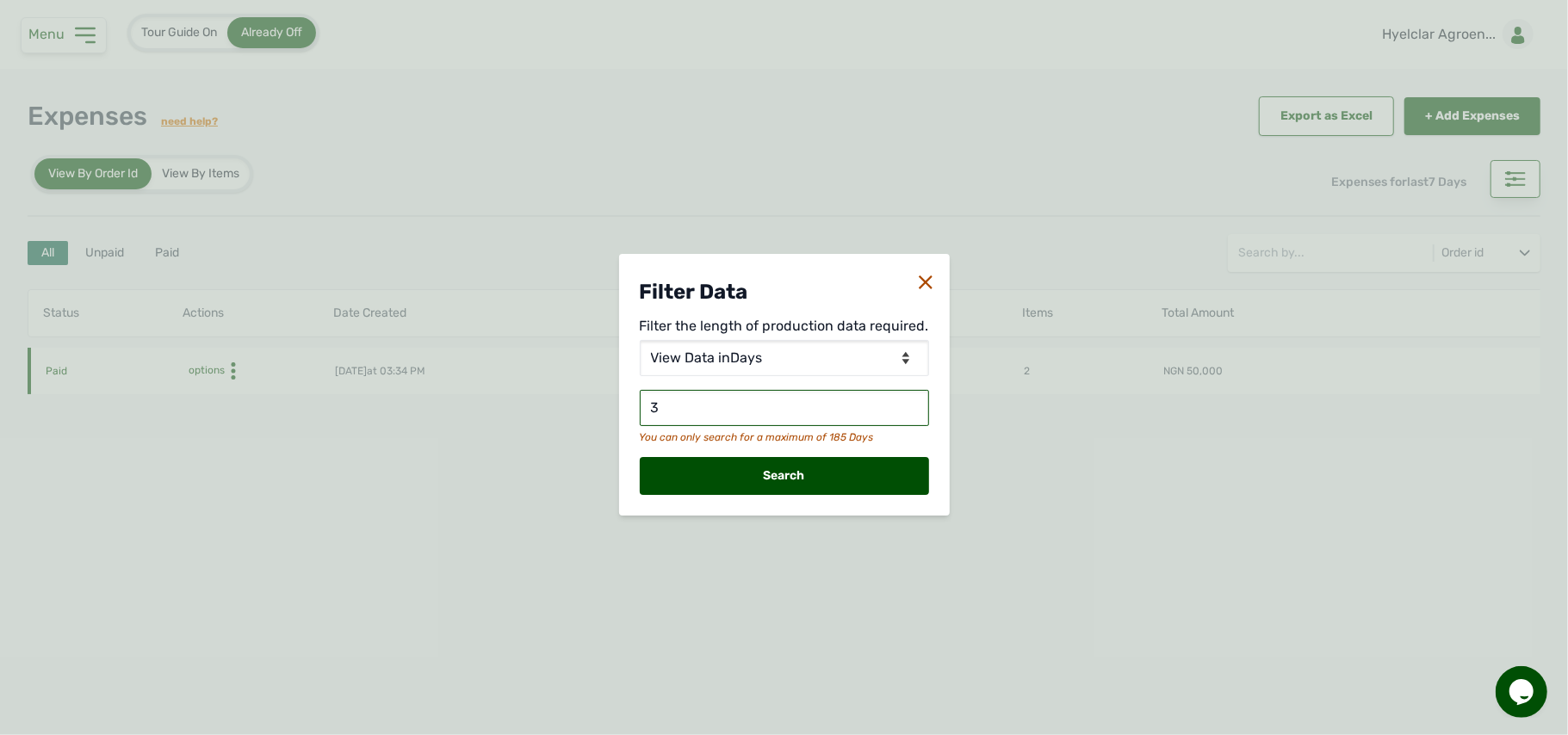 type on "30" 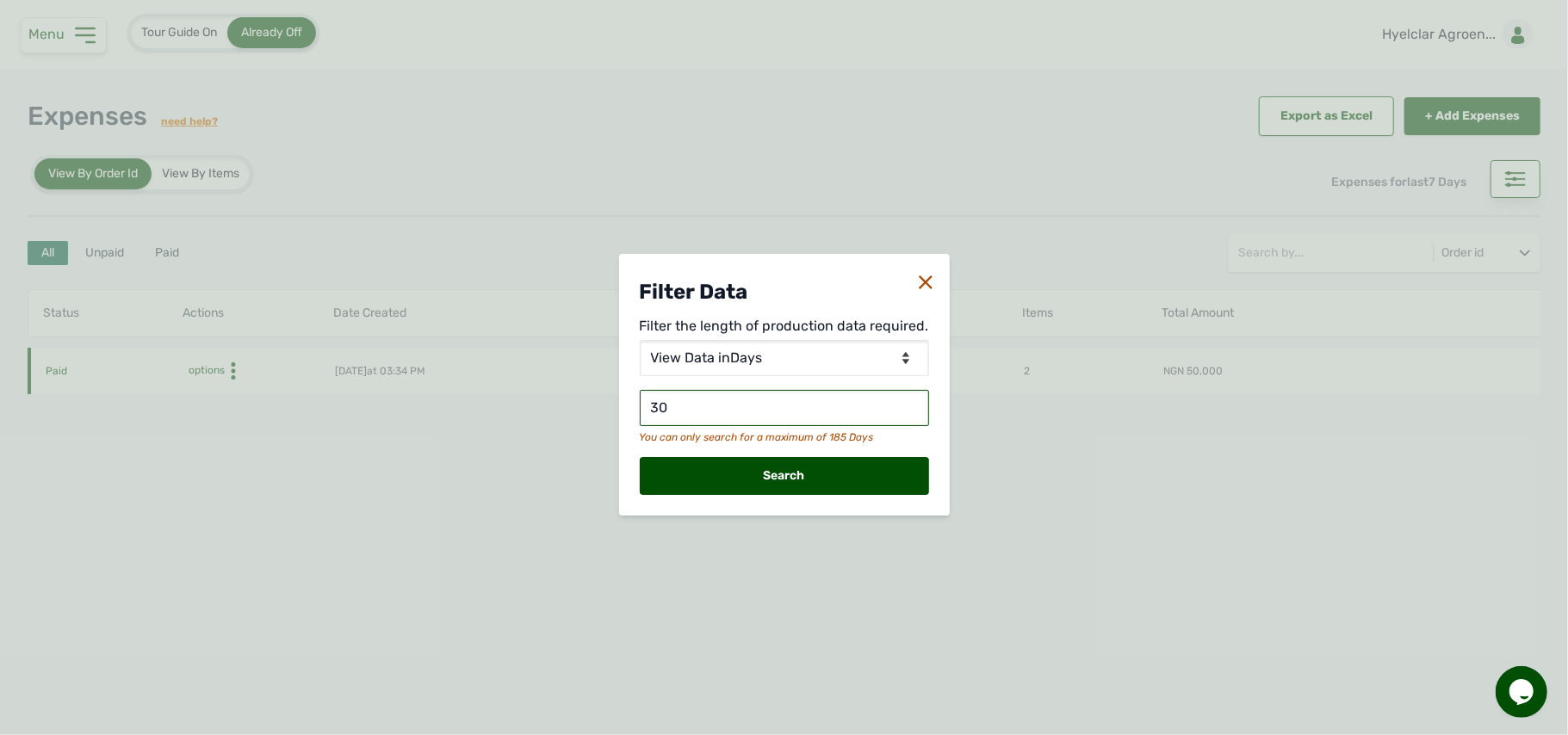 click on "Search" at bounding box center [784, 476] 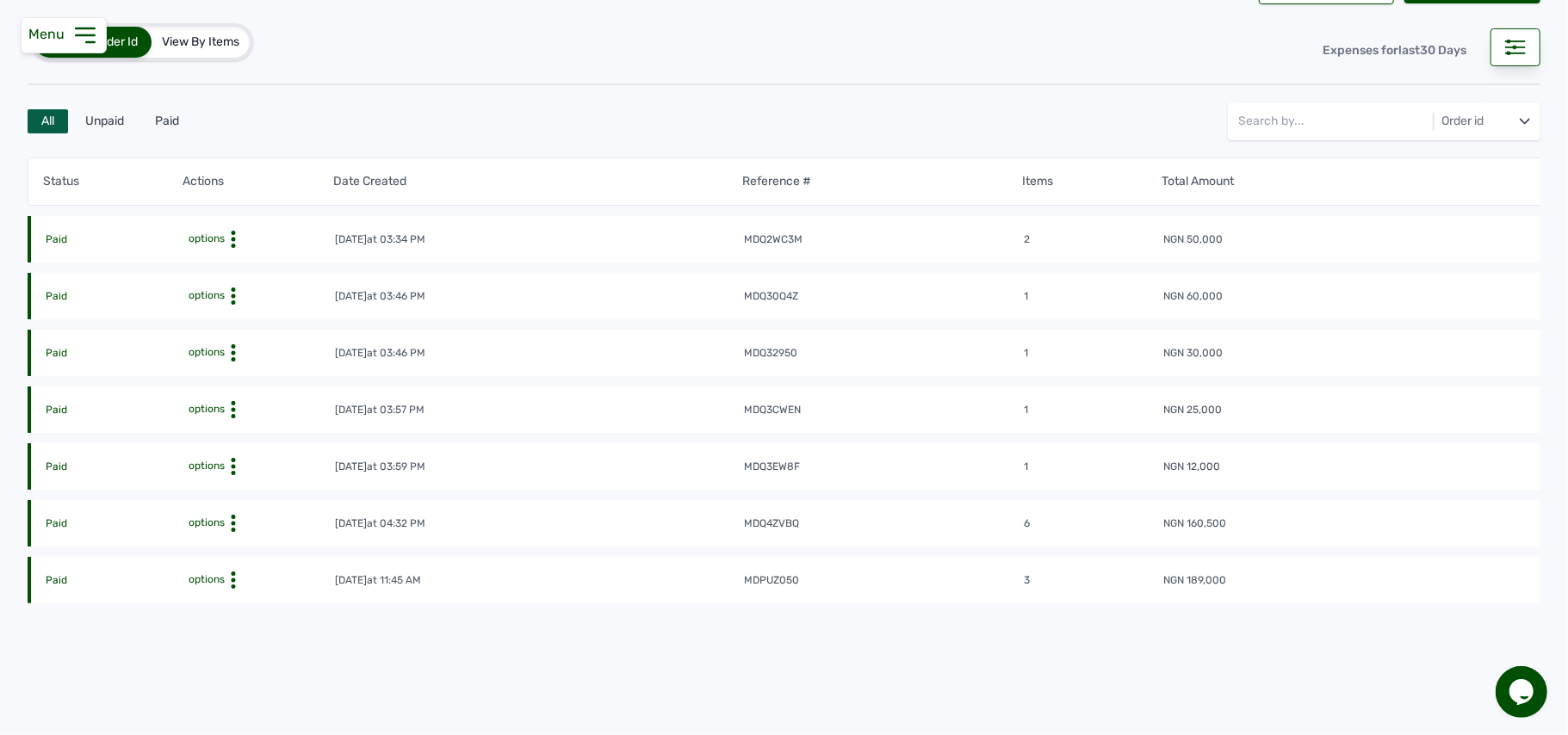 scroll, scrollTop: 207, scrollLeft: 0, axis: vertical 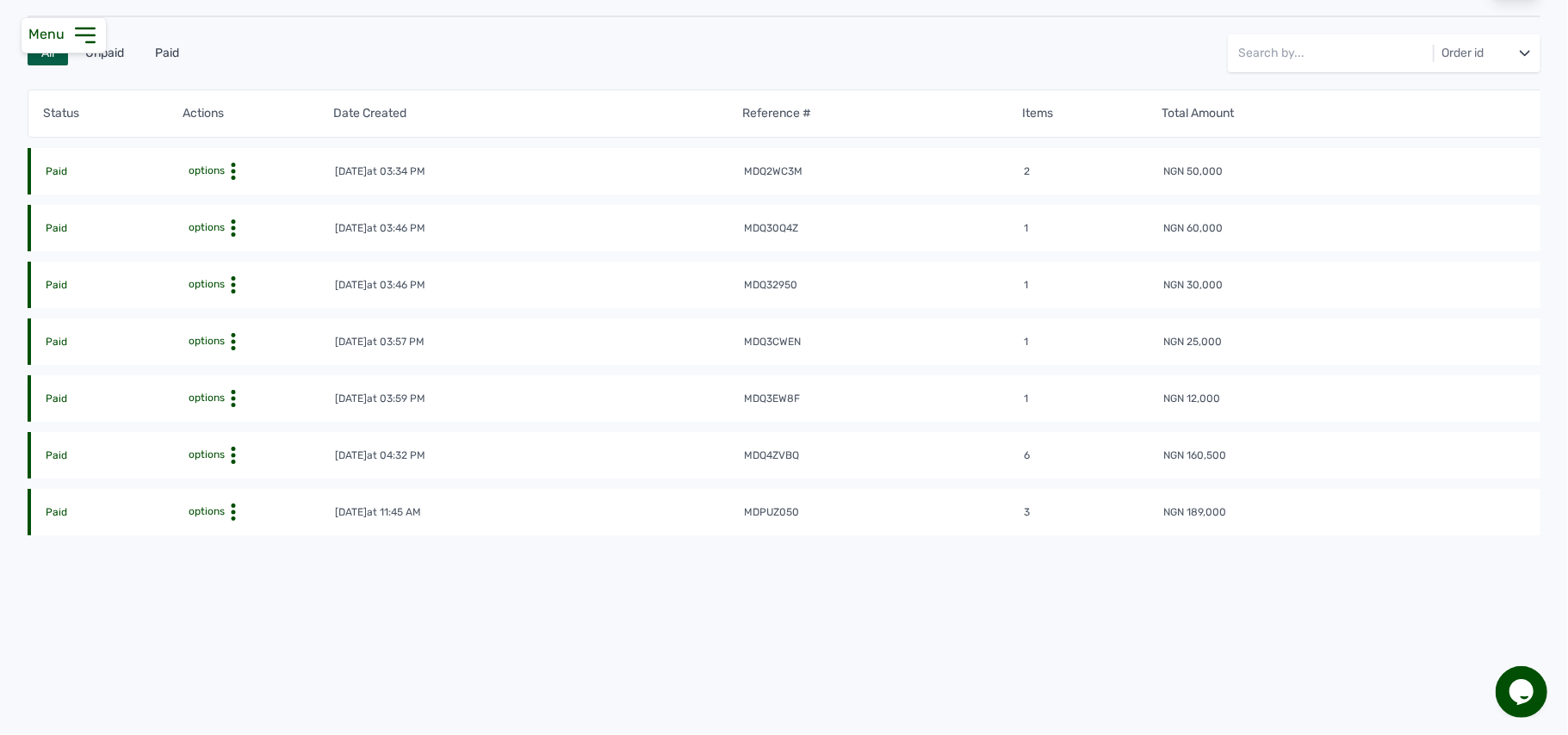 click 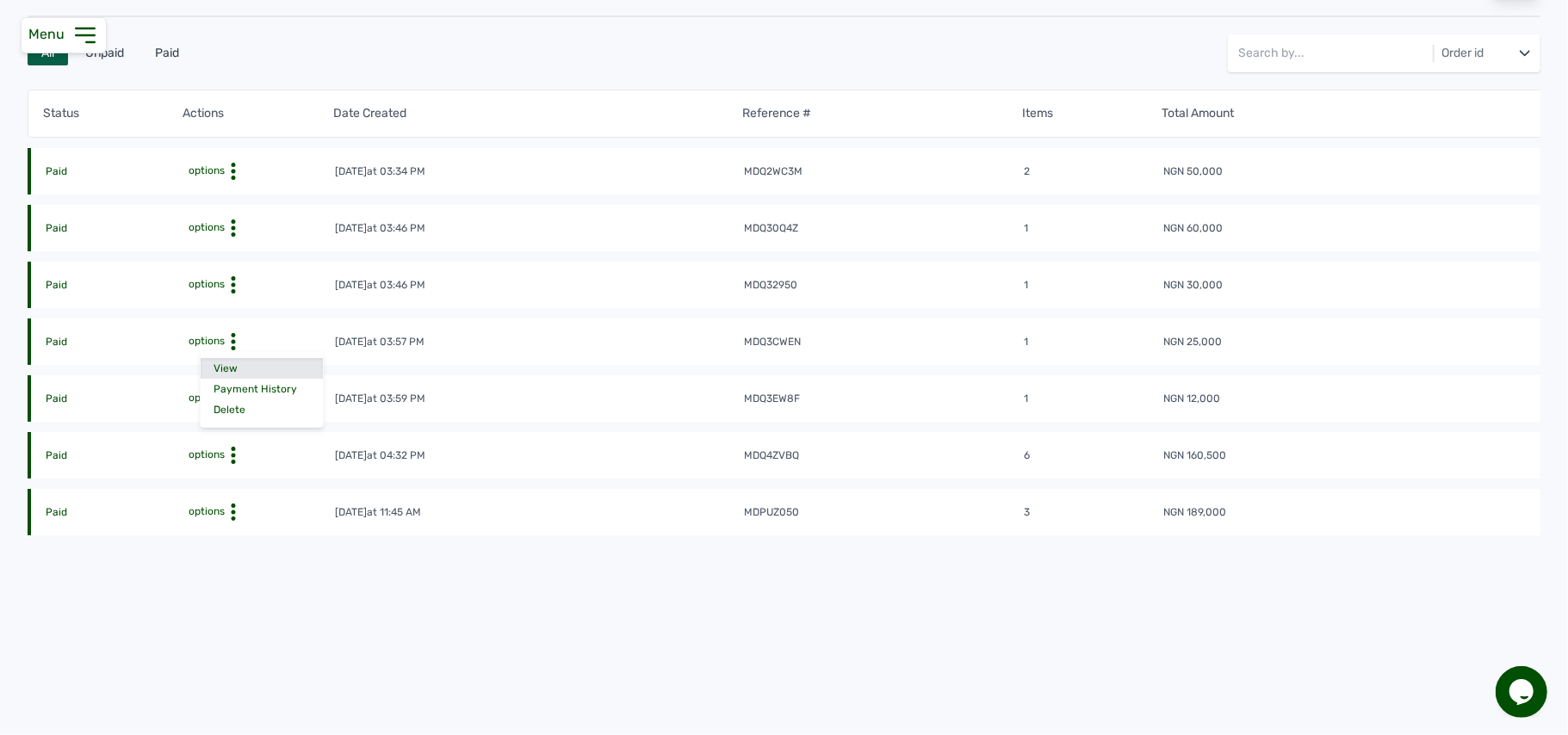 click on "View" at bounding box center [262, 368] 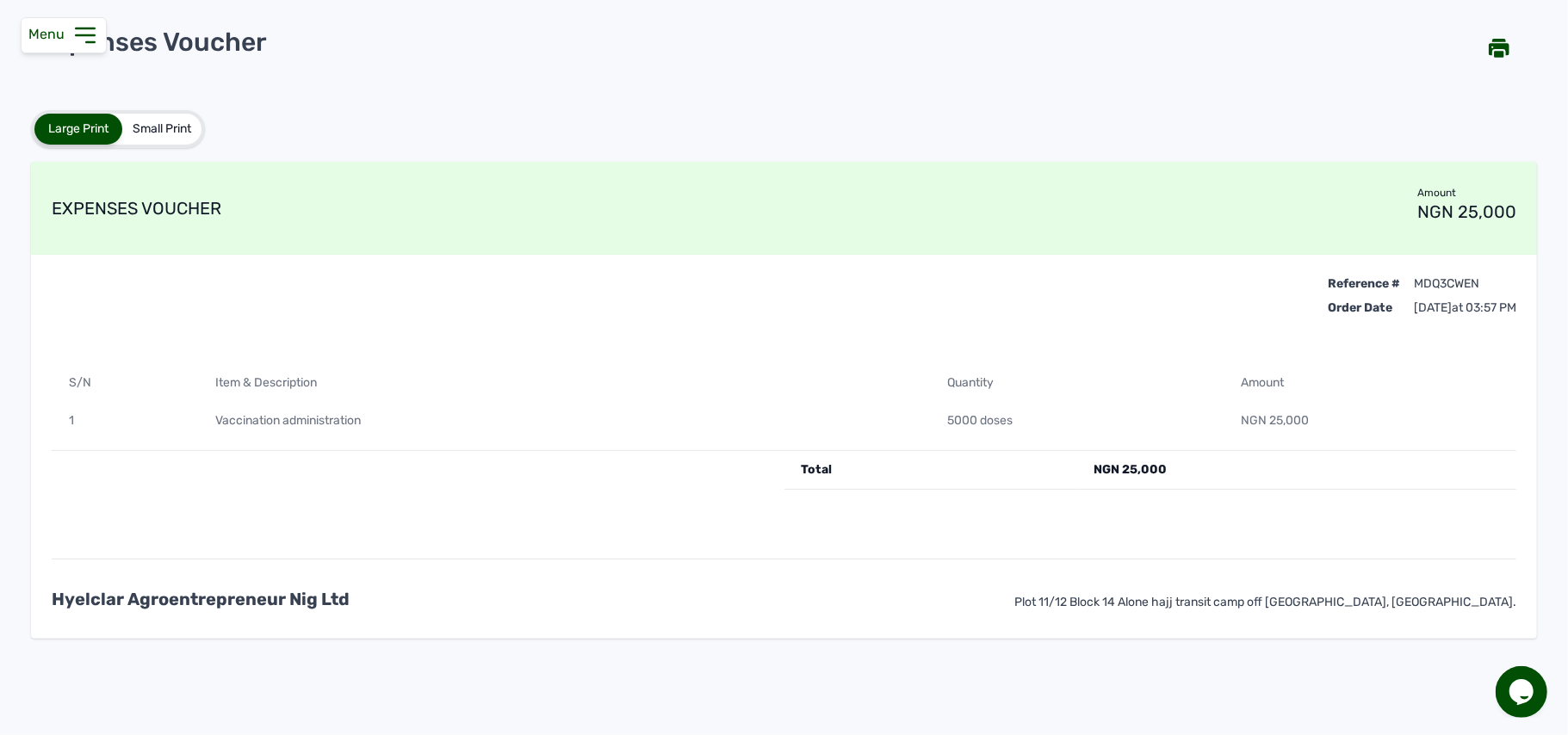 scroll, scrollTop: 0, scrollLeft: 0, axis: both 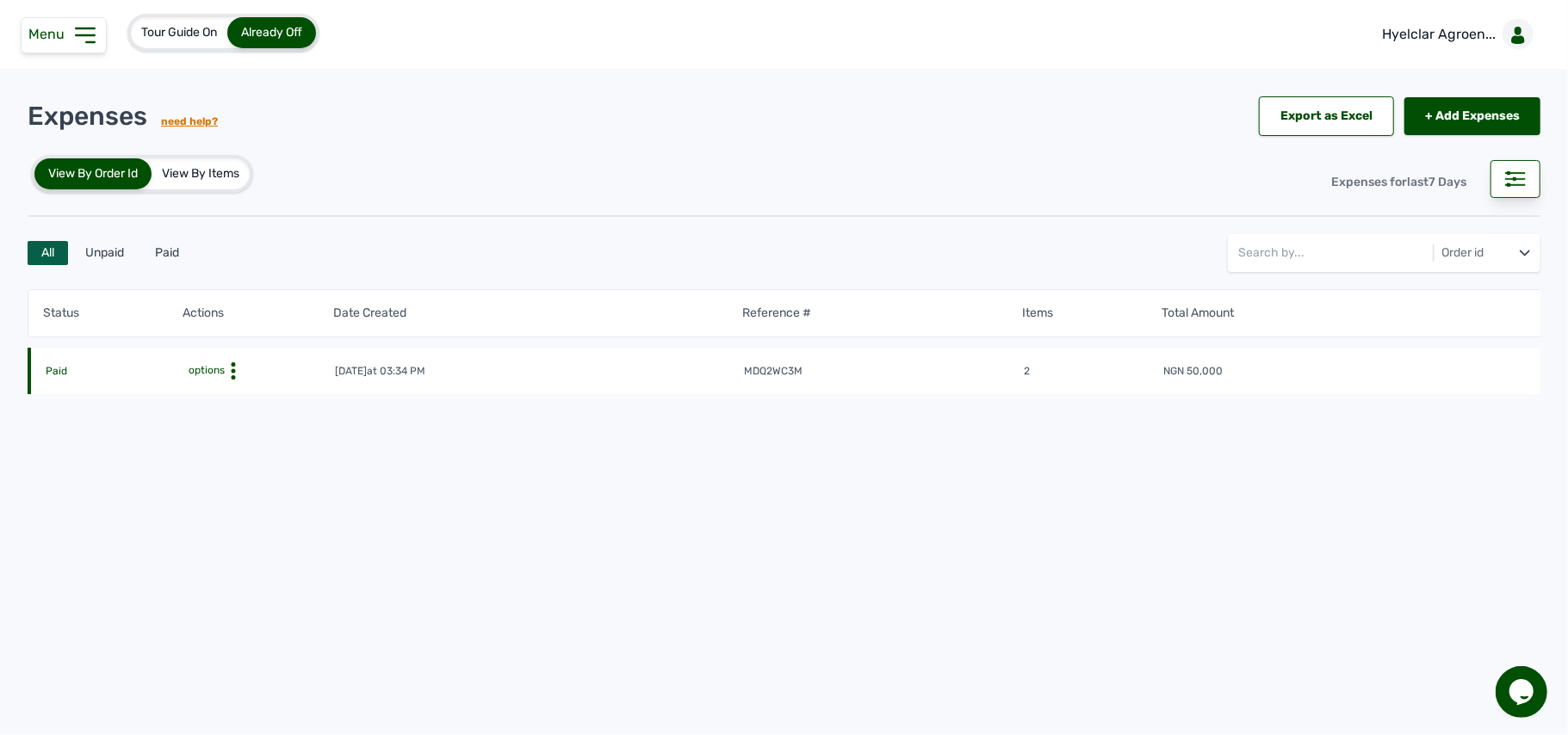 click 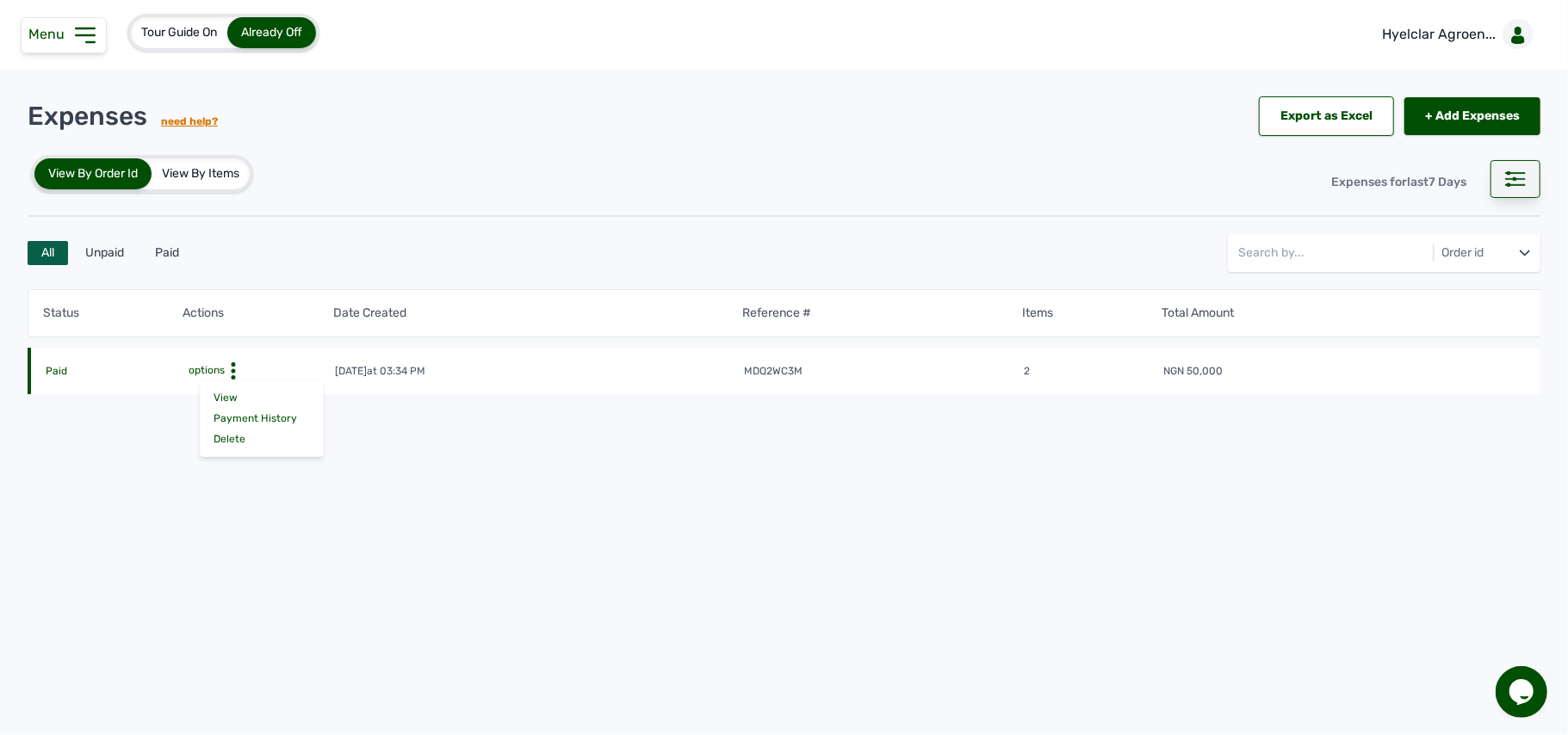 click 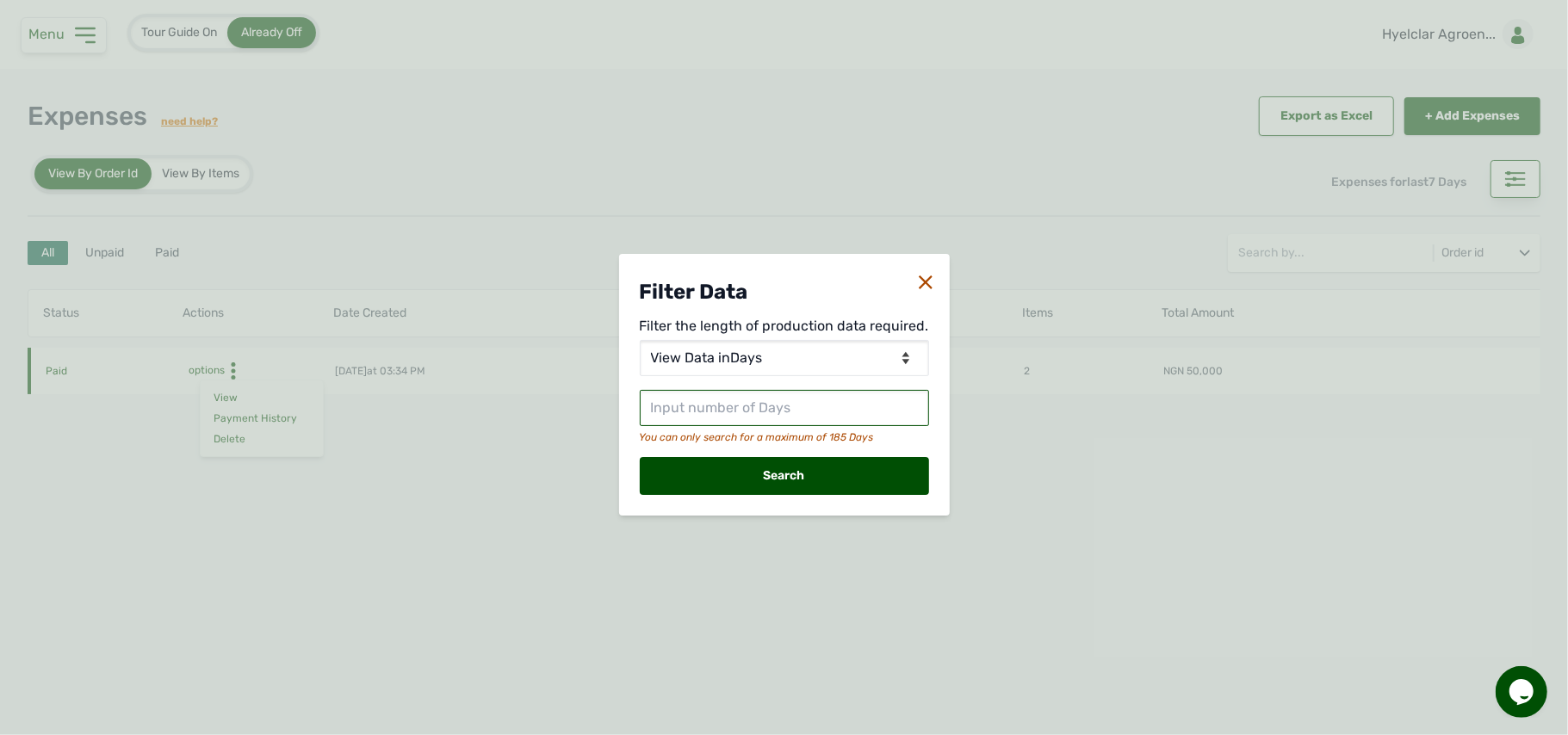 click at bounding box center [784, 408] 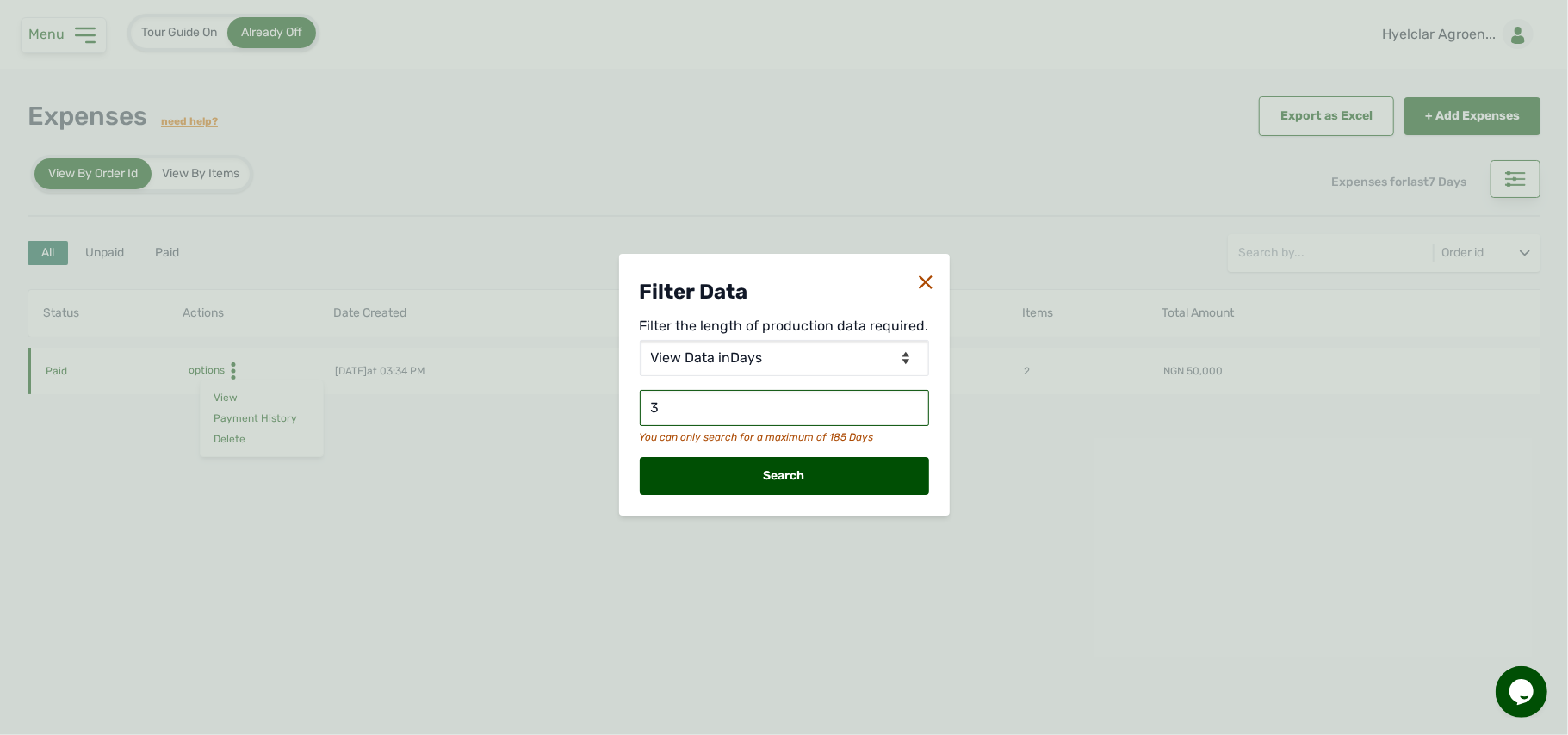 type on "30" 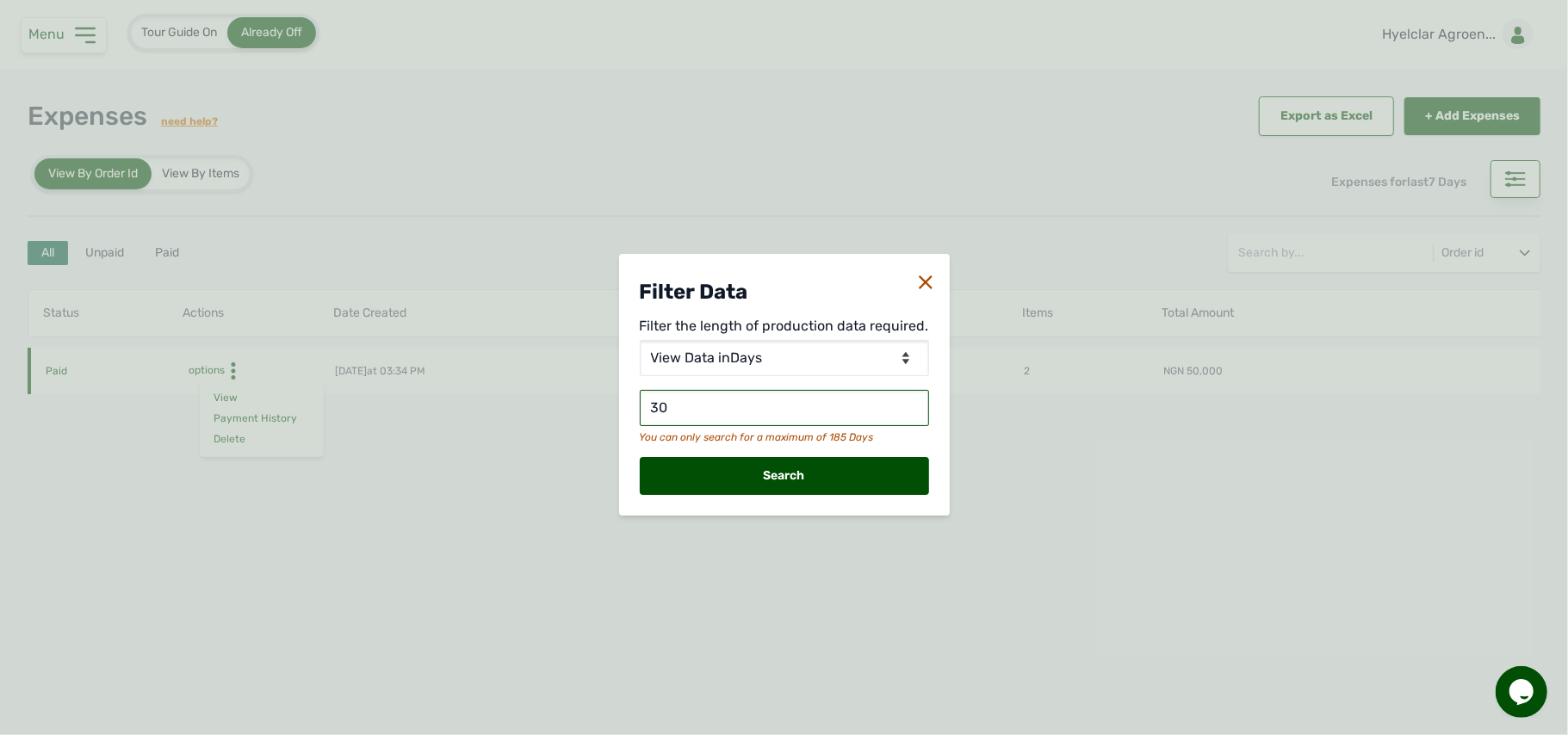 click on "Search" at bounding box center [784, 476] 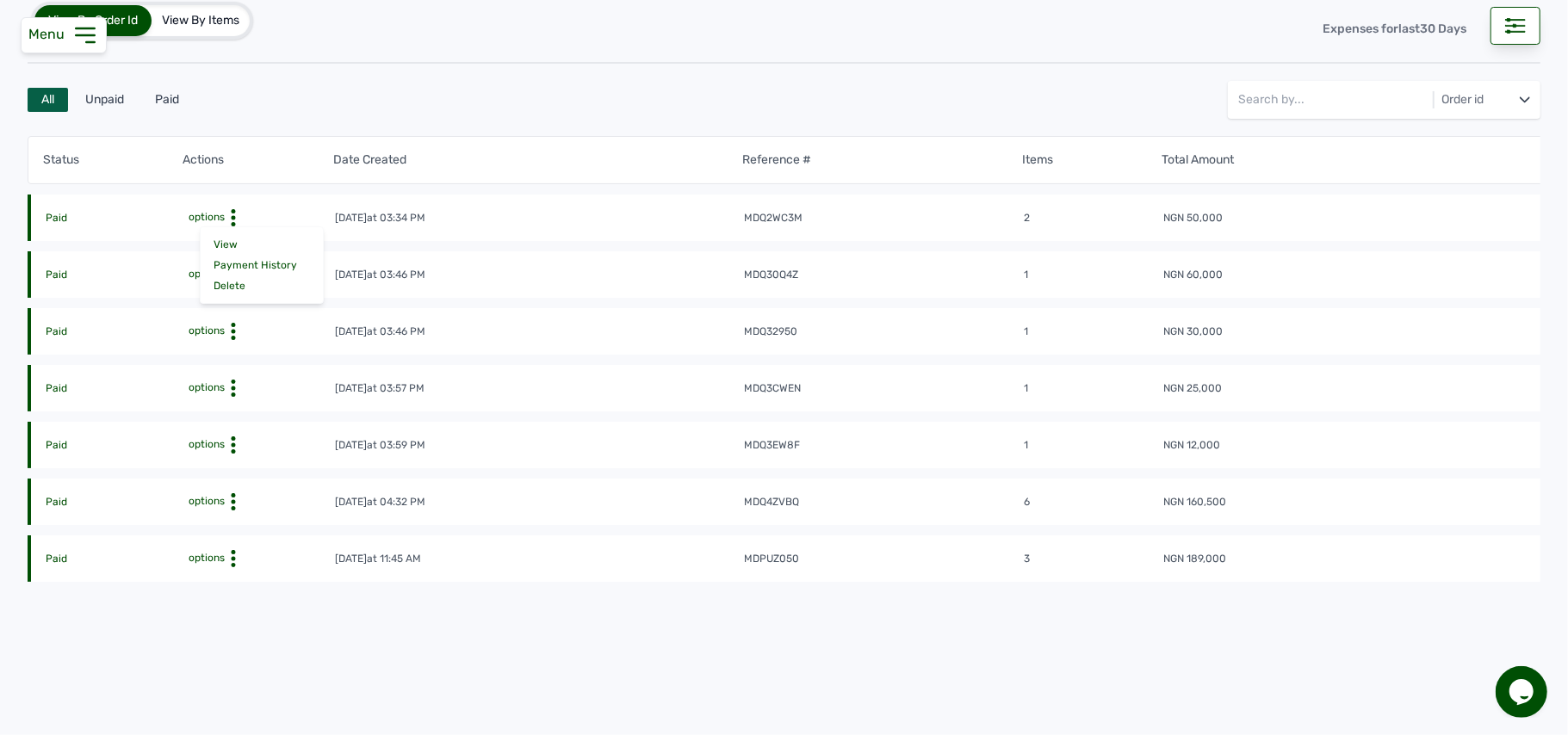 scroll, scrollTop: 207, scrollLeft: 0, axis: vertical 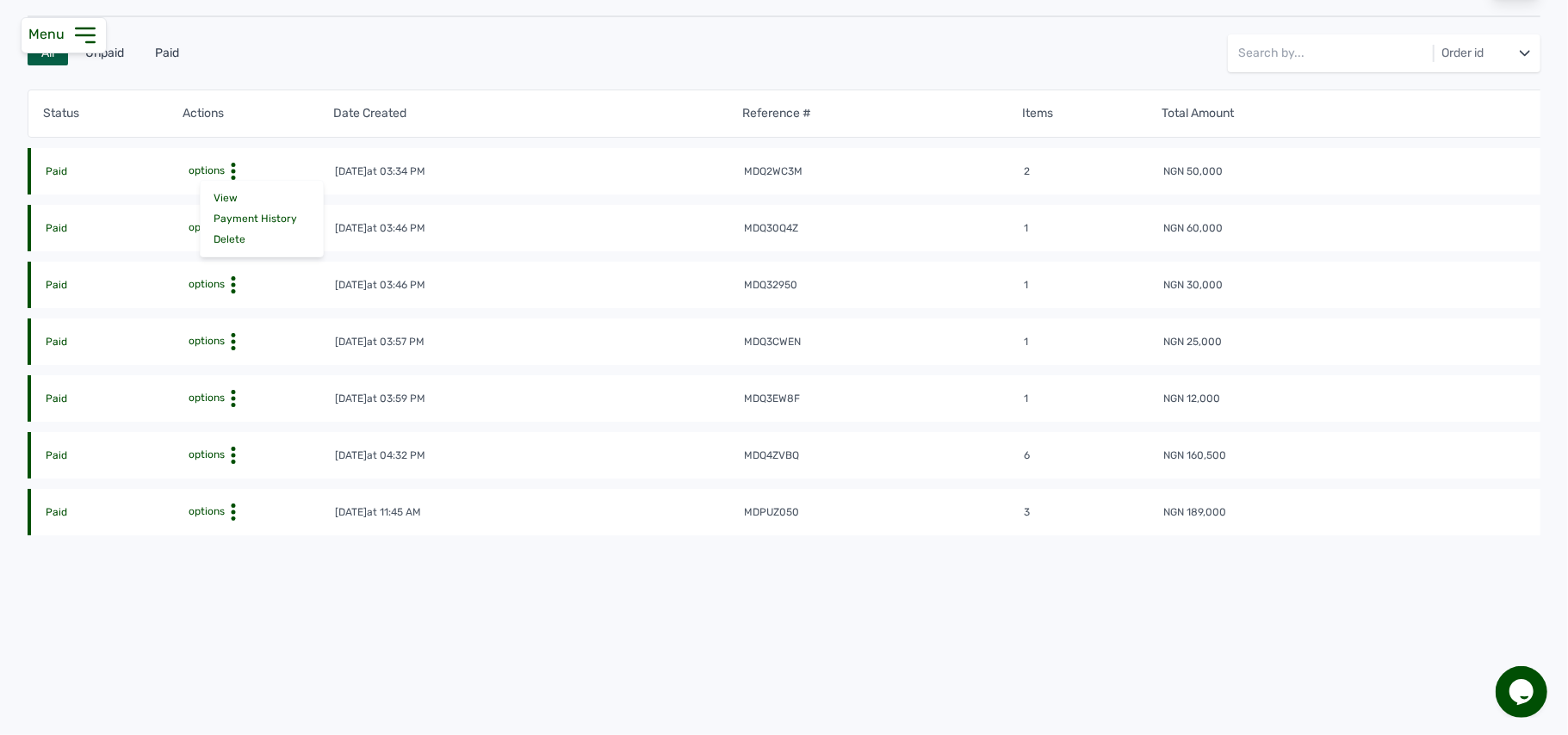 click 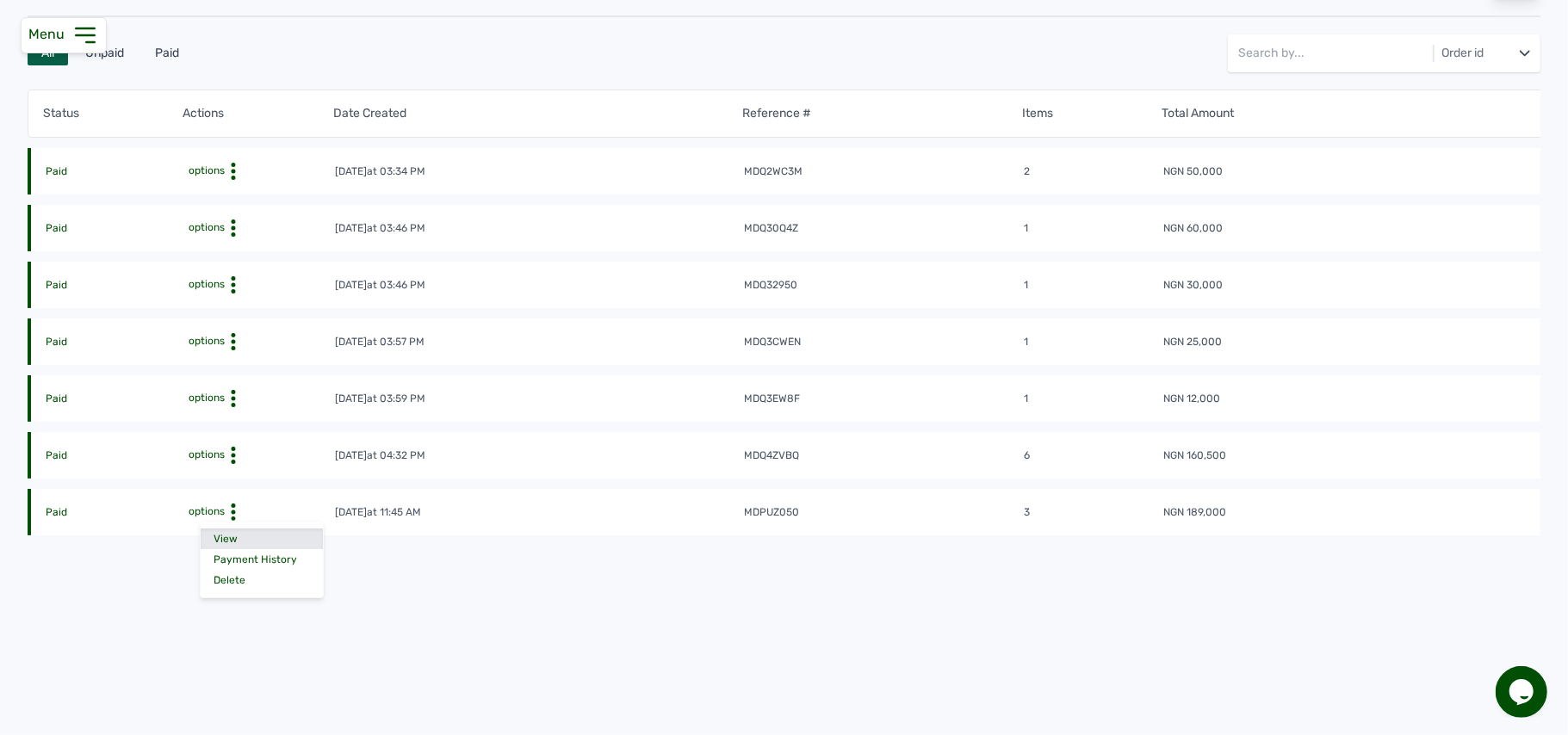 click on "View" at bounding box center (262, 539) 